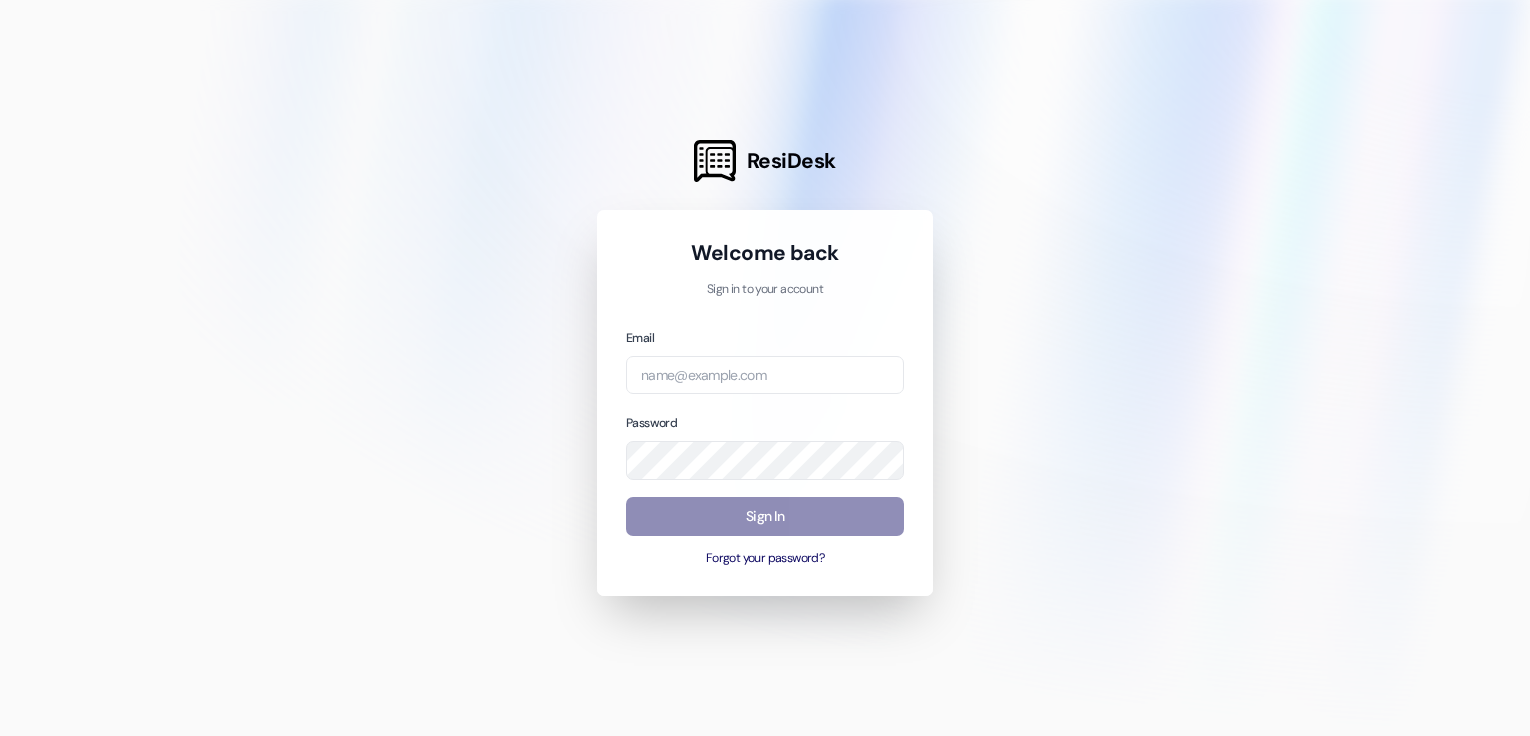 scroll, scrollTop: 0, scrollLeft: 0, axis: both 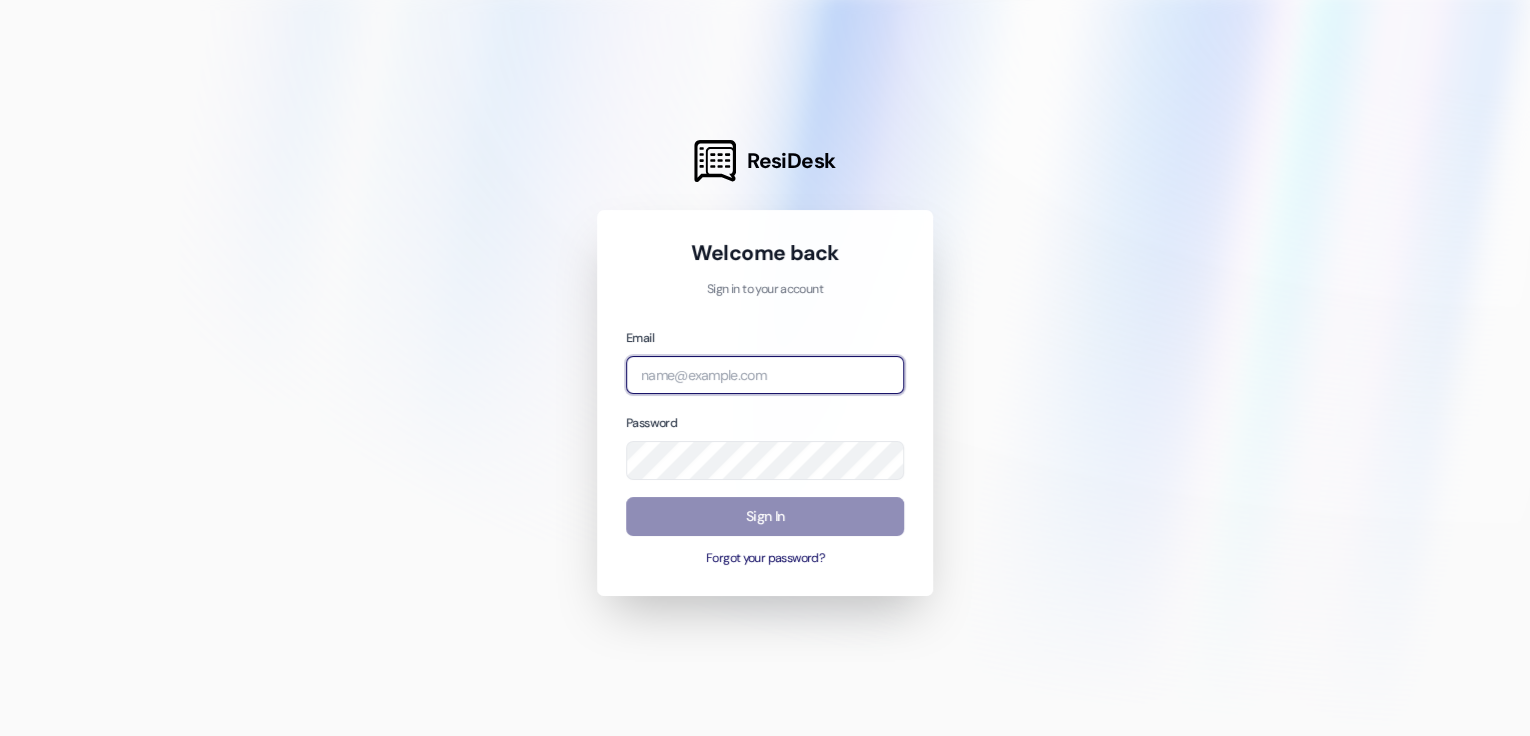 type on "[EMAIL]" 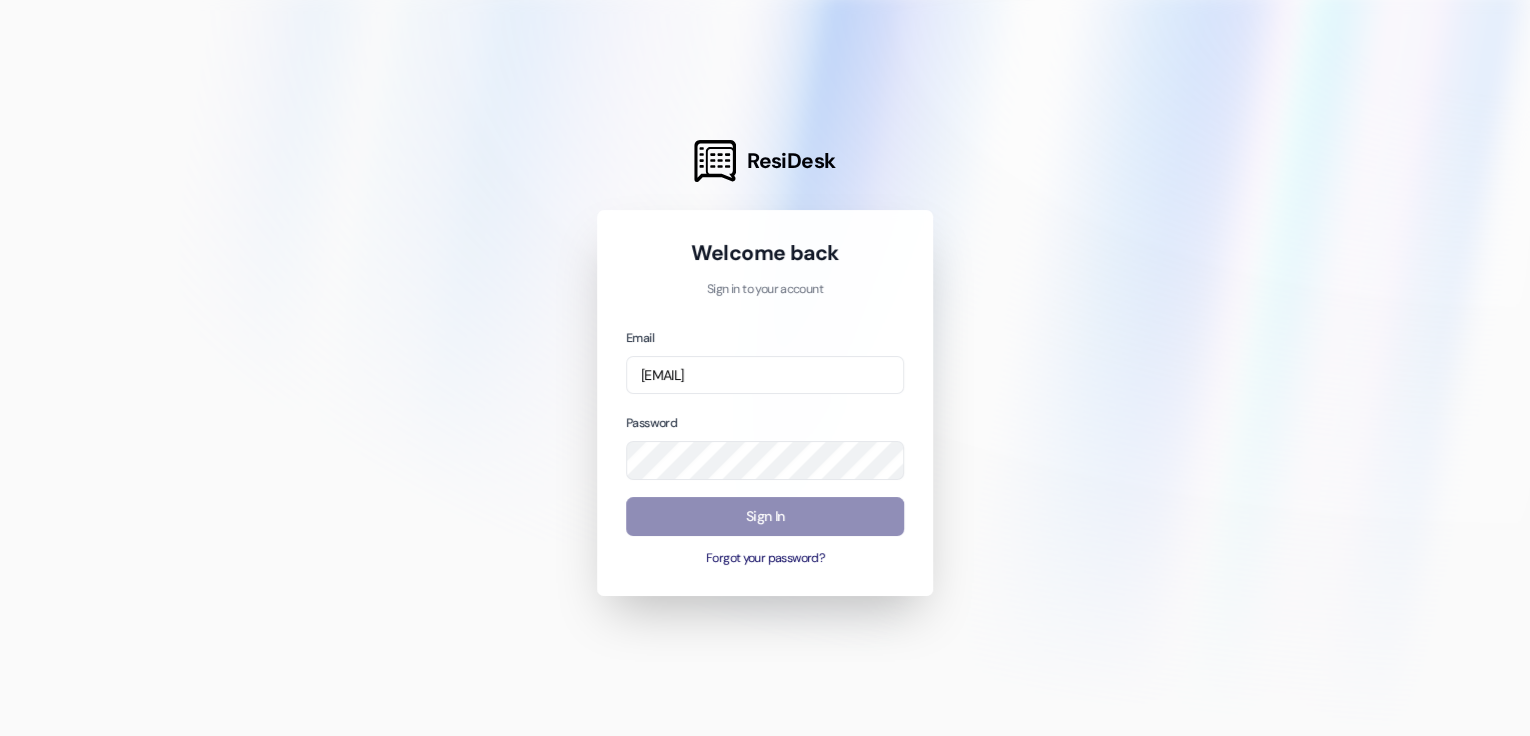 click on "Sign In" at bounding box center (765, 516) 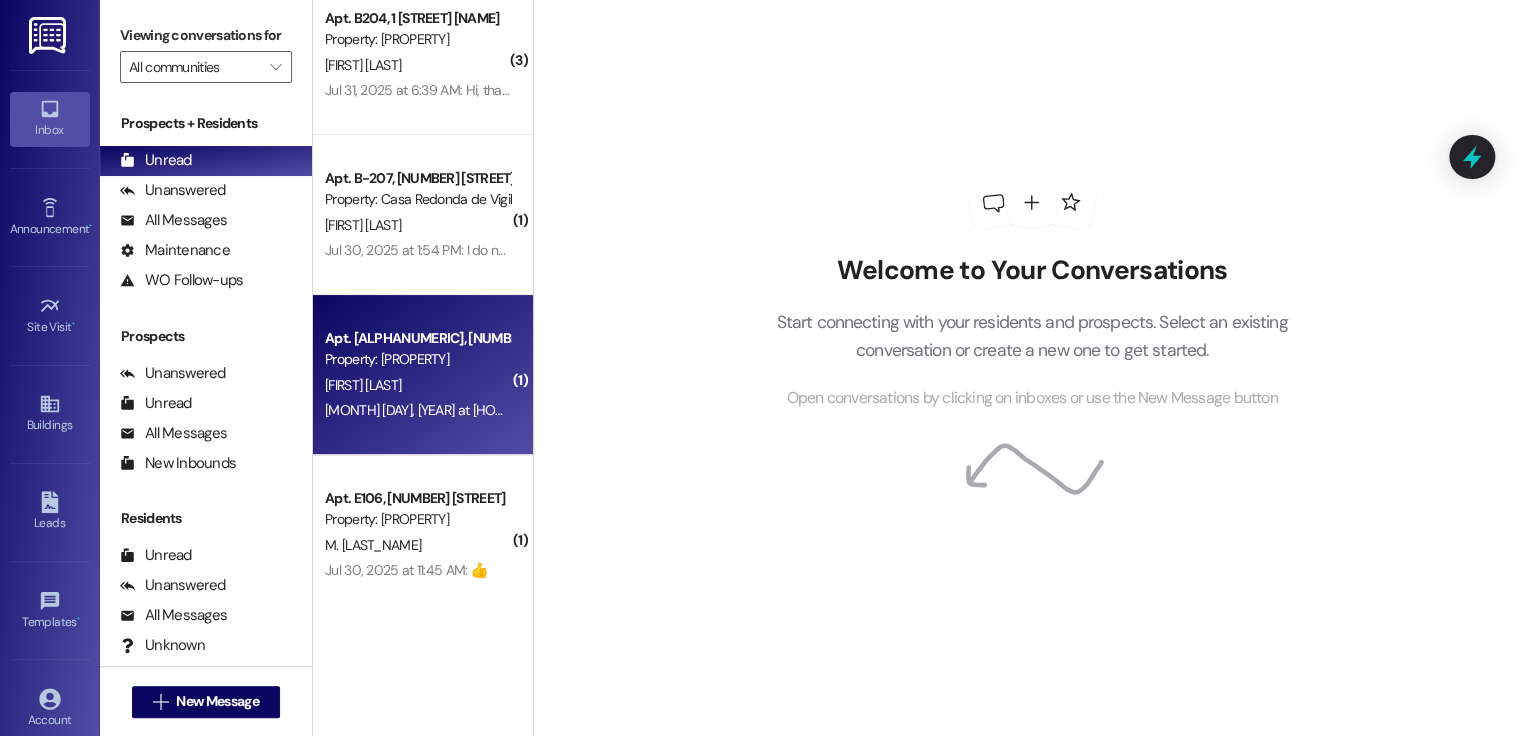 scroll, scrollTop: 0, scrollLeft: 0, axis: both 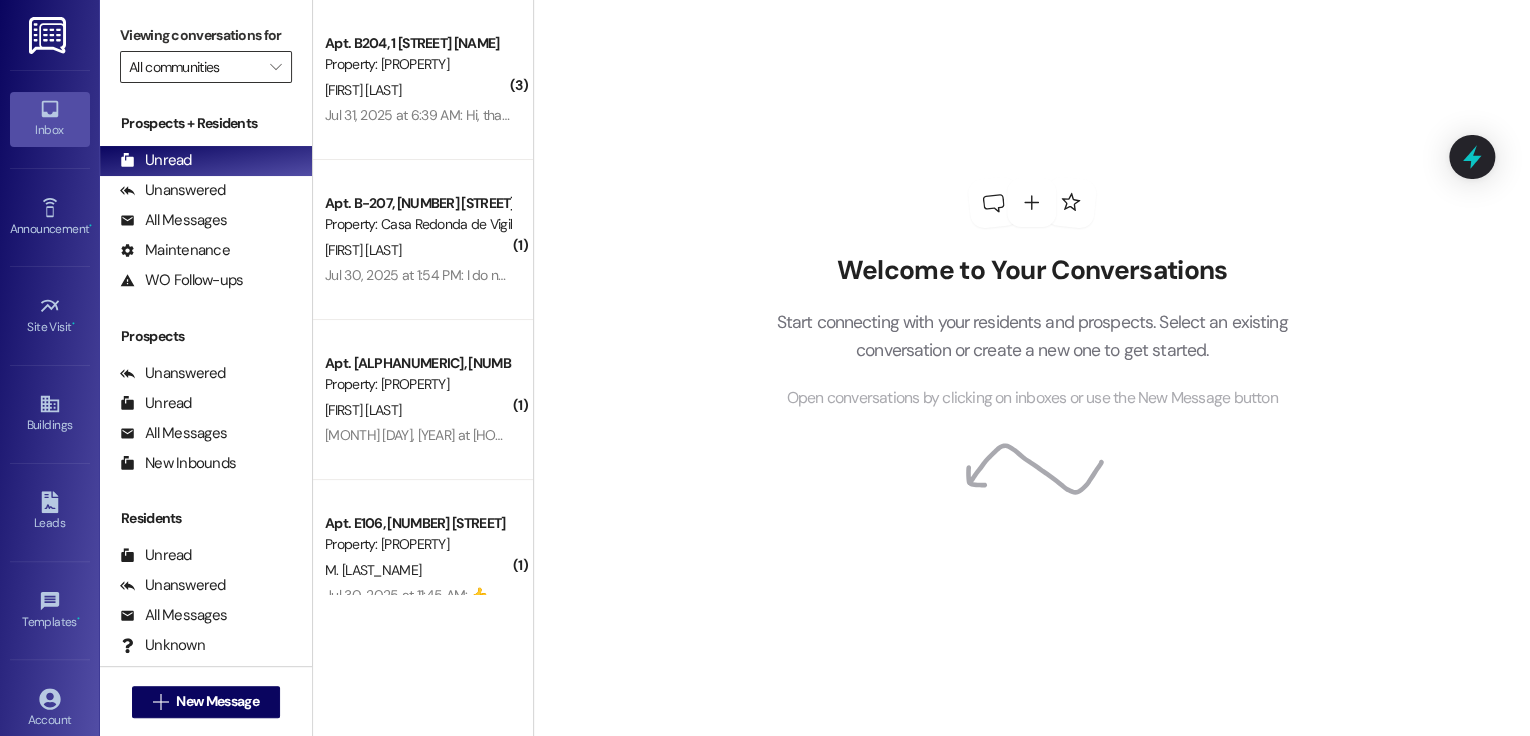 click on "All communities" at bounding box center (194, 67) 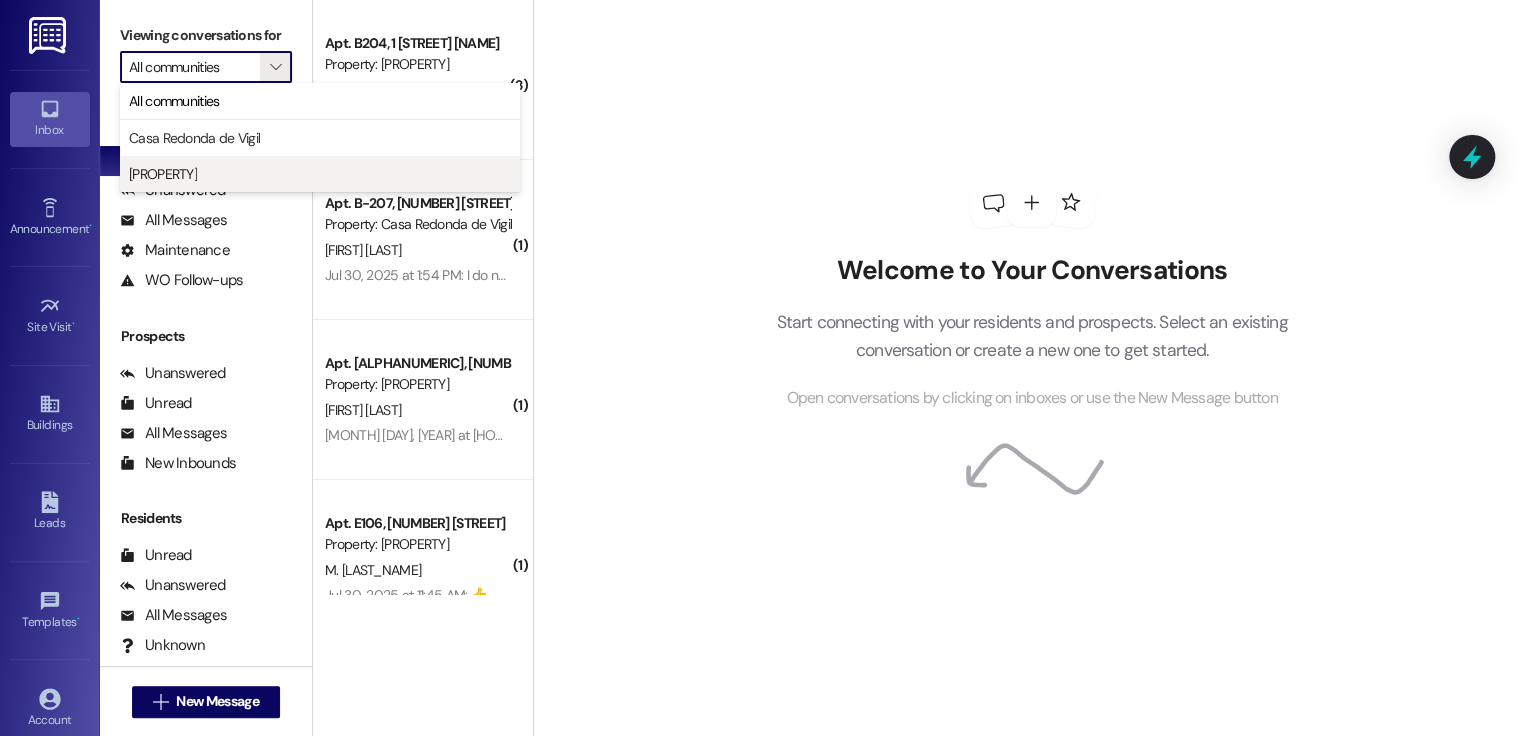 click on "[PROPERTY]" at bounding box center (163, 174) 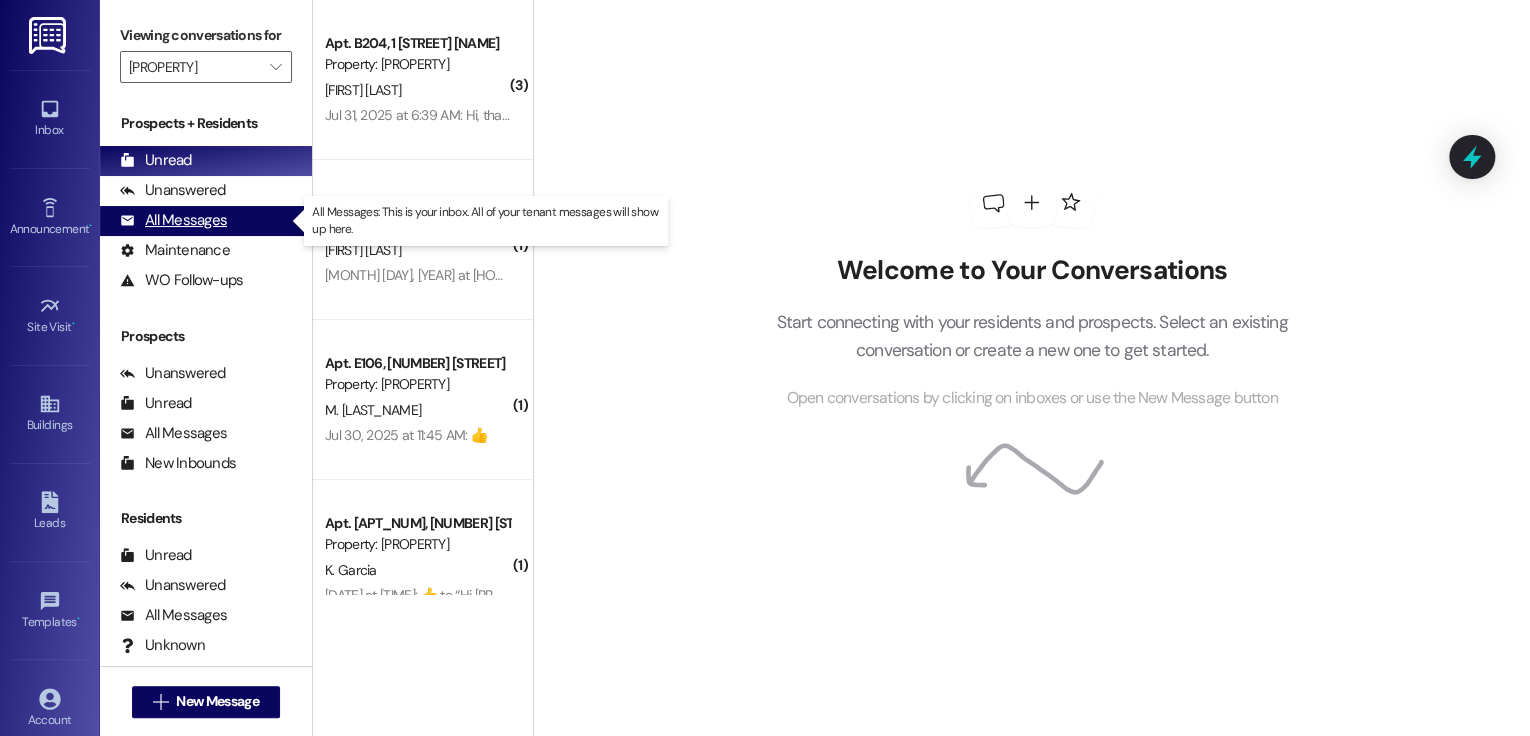 click on "All Messages (undefined)" at bounding box center (206, 221) 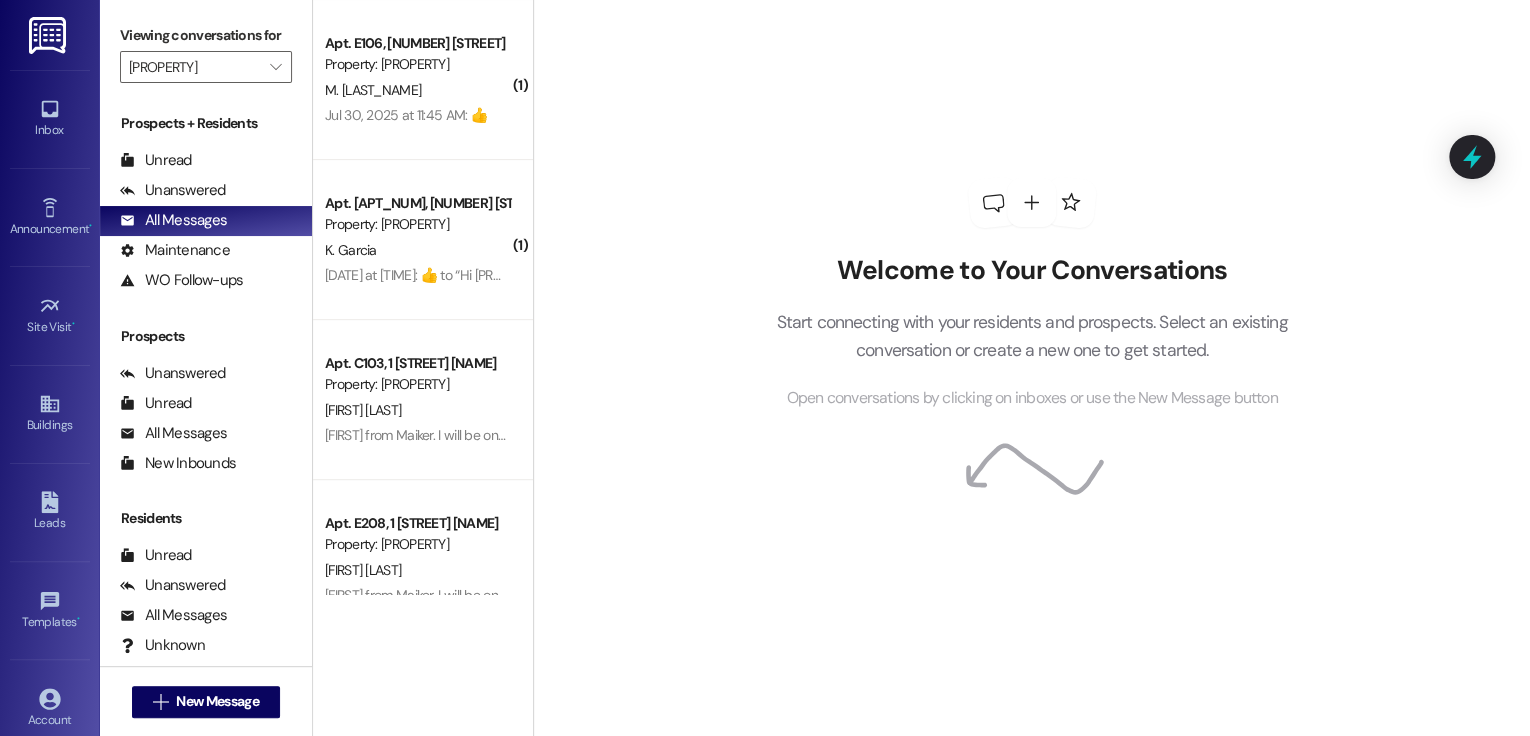 scroll, scrollTop: 0, scrollLeft: 0, axis: both 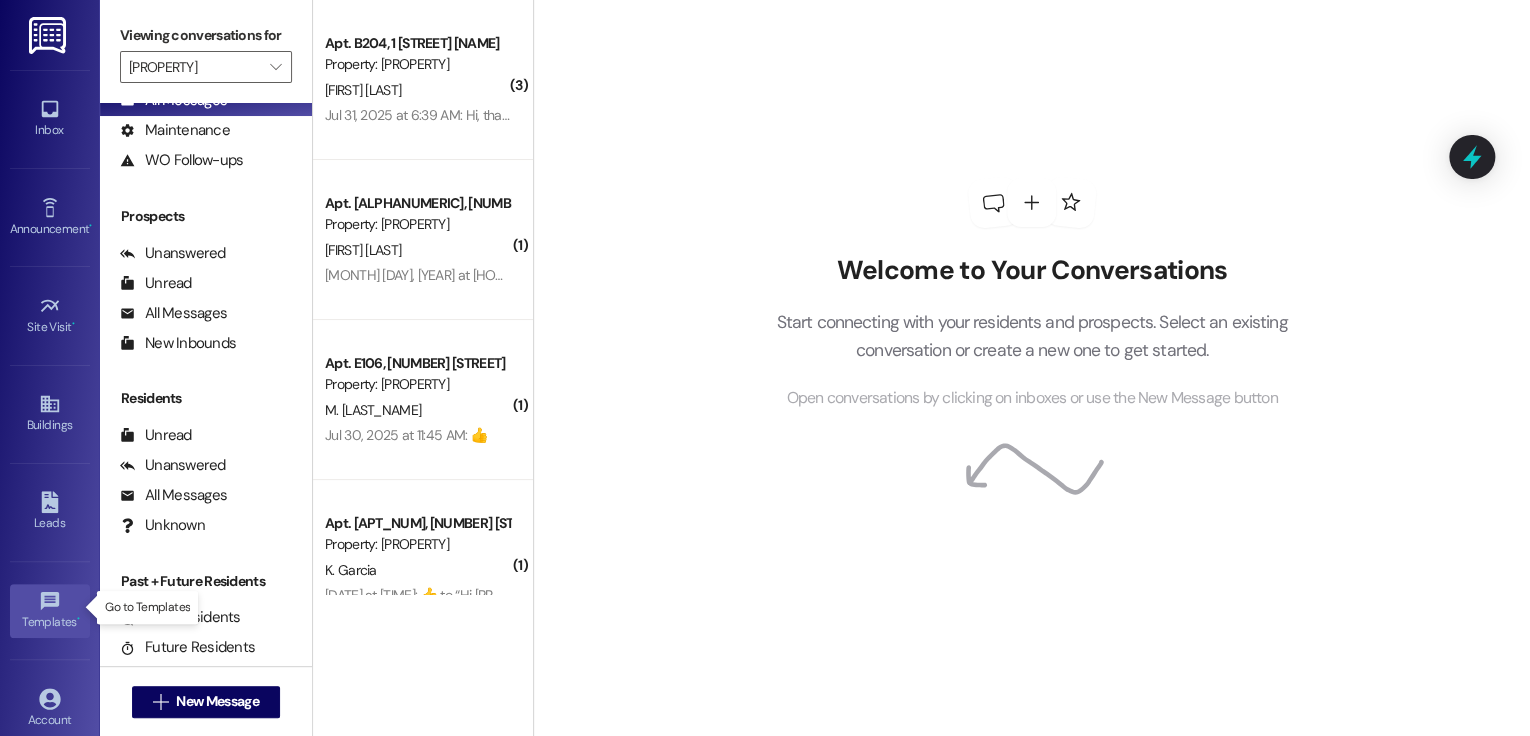 click 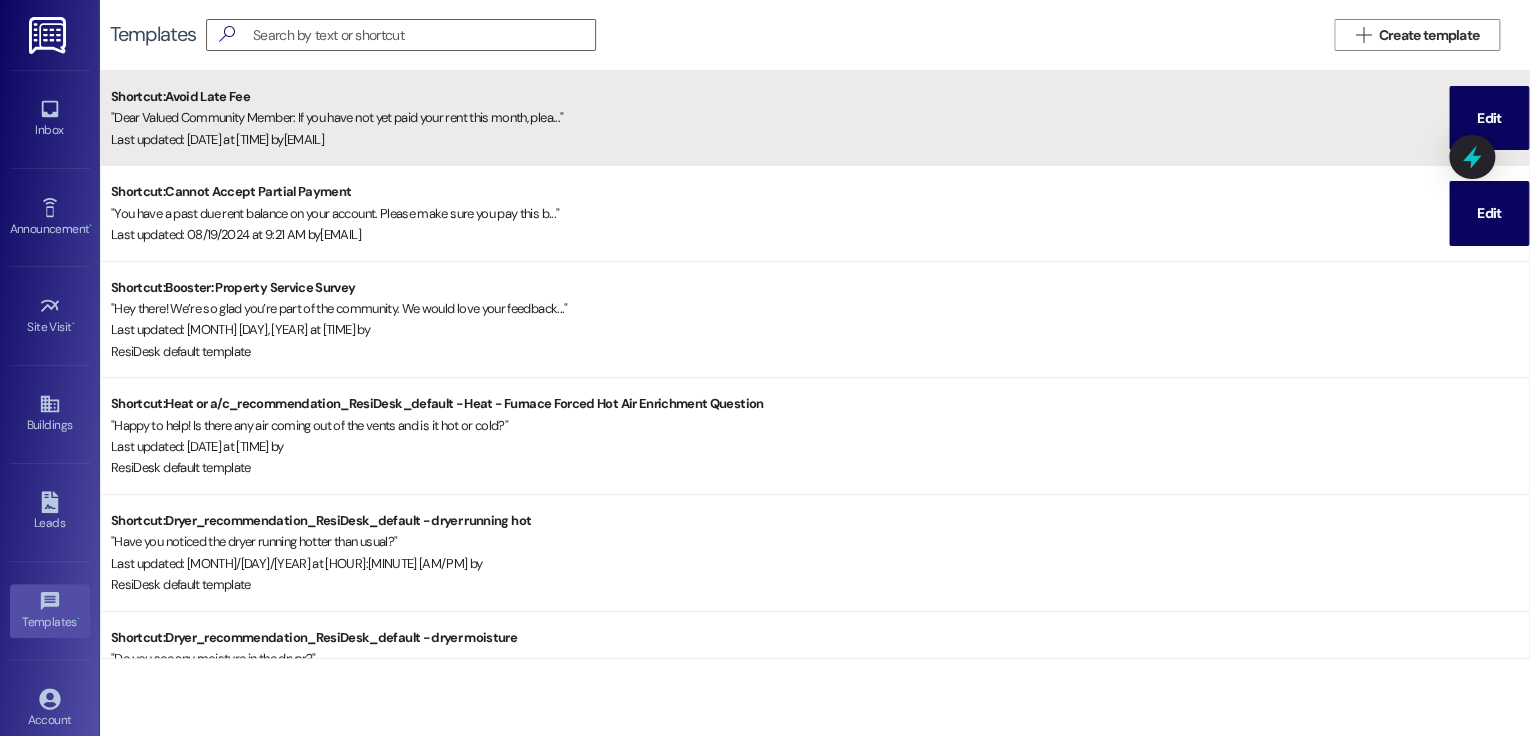 click on "Last updated: [DATE] at [TIME] by [EMAIL]" at bounding box center [780, 139] 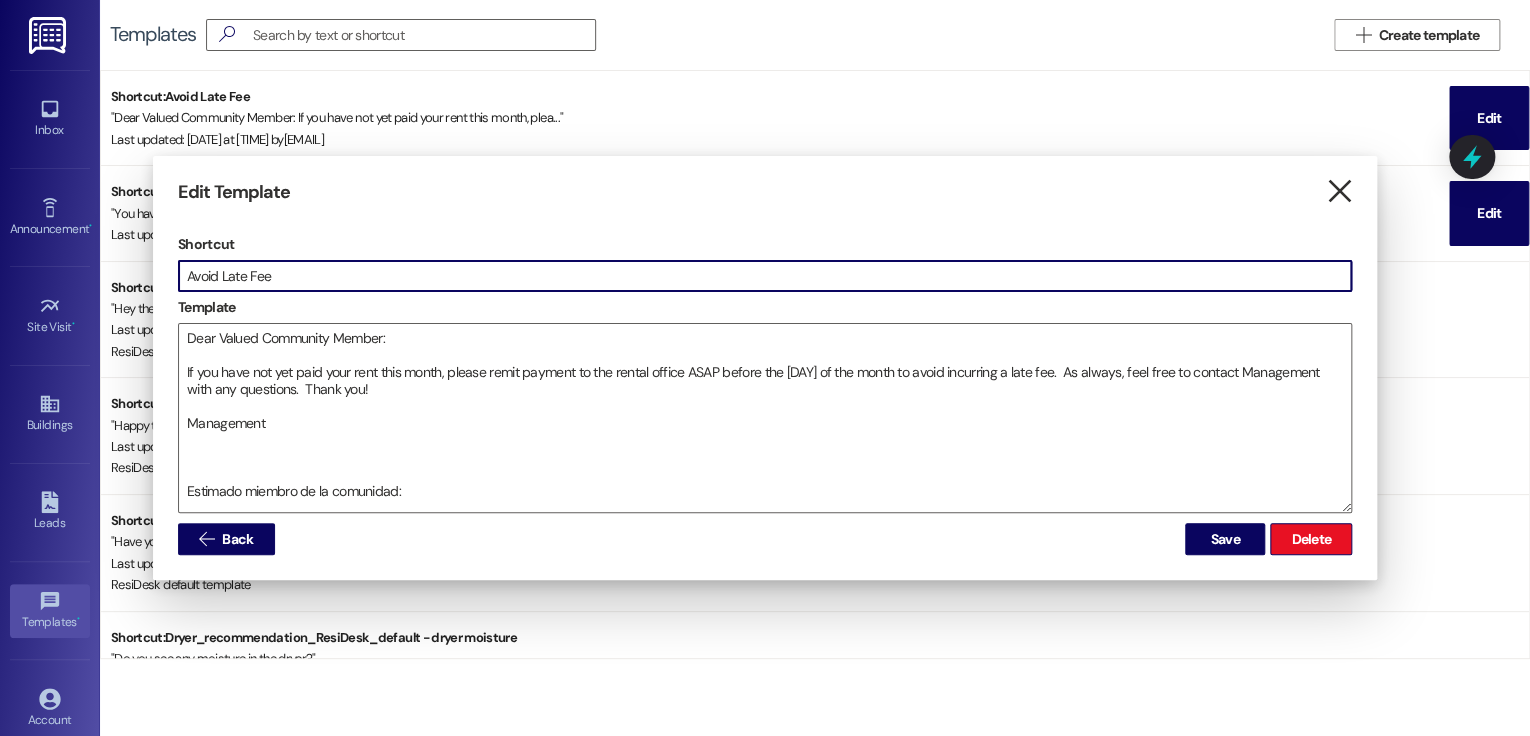 click on "" at bounding box center [1338, 191] 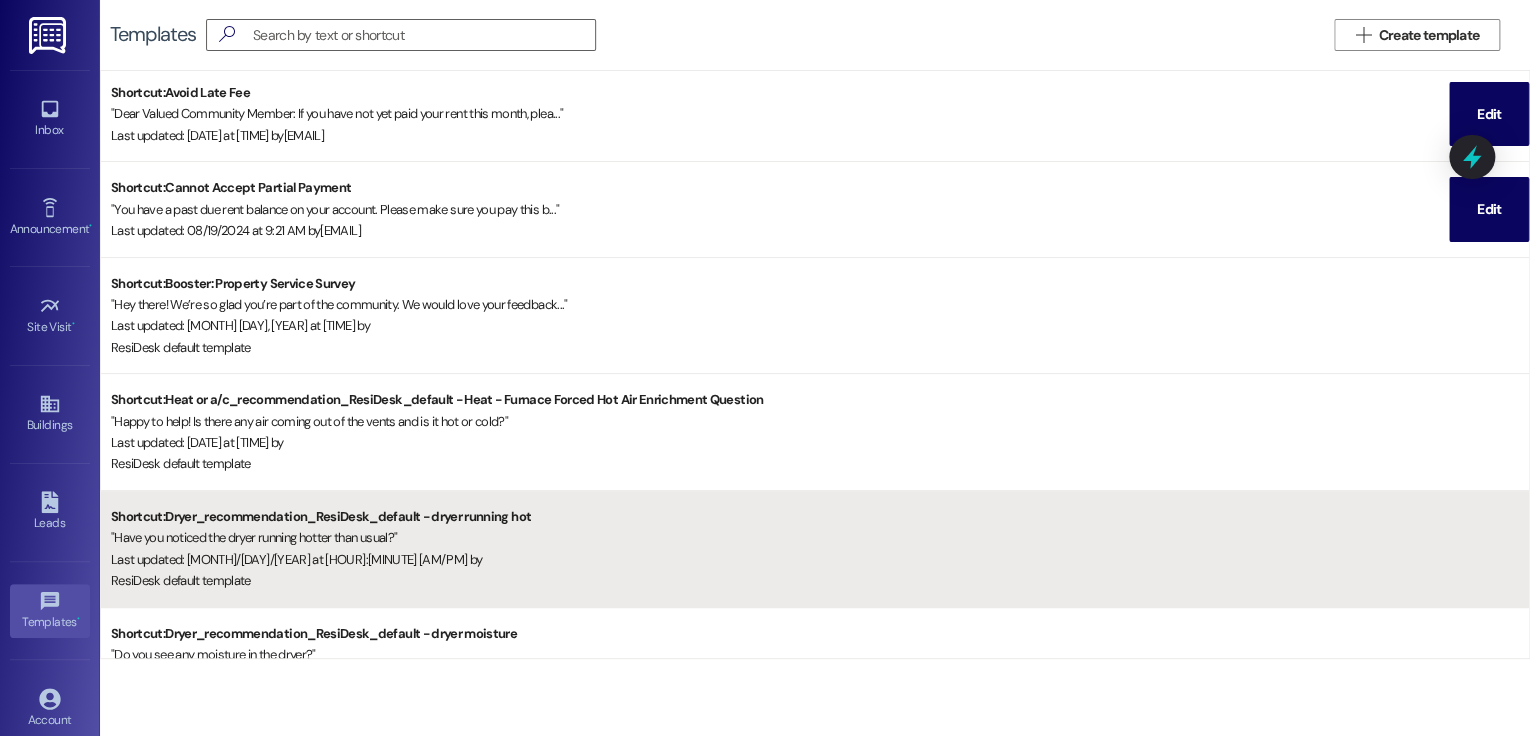 scroll, scrollTop: 0, scrollLeft: 0, axis: both 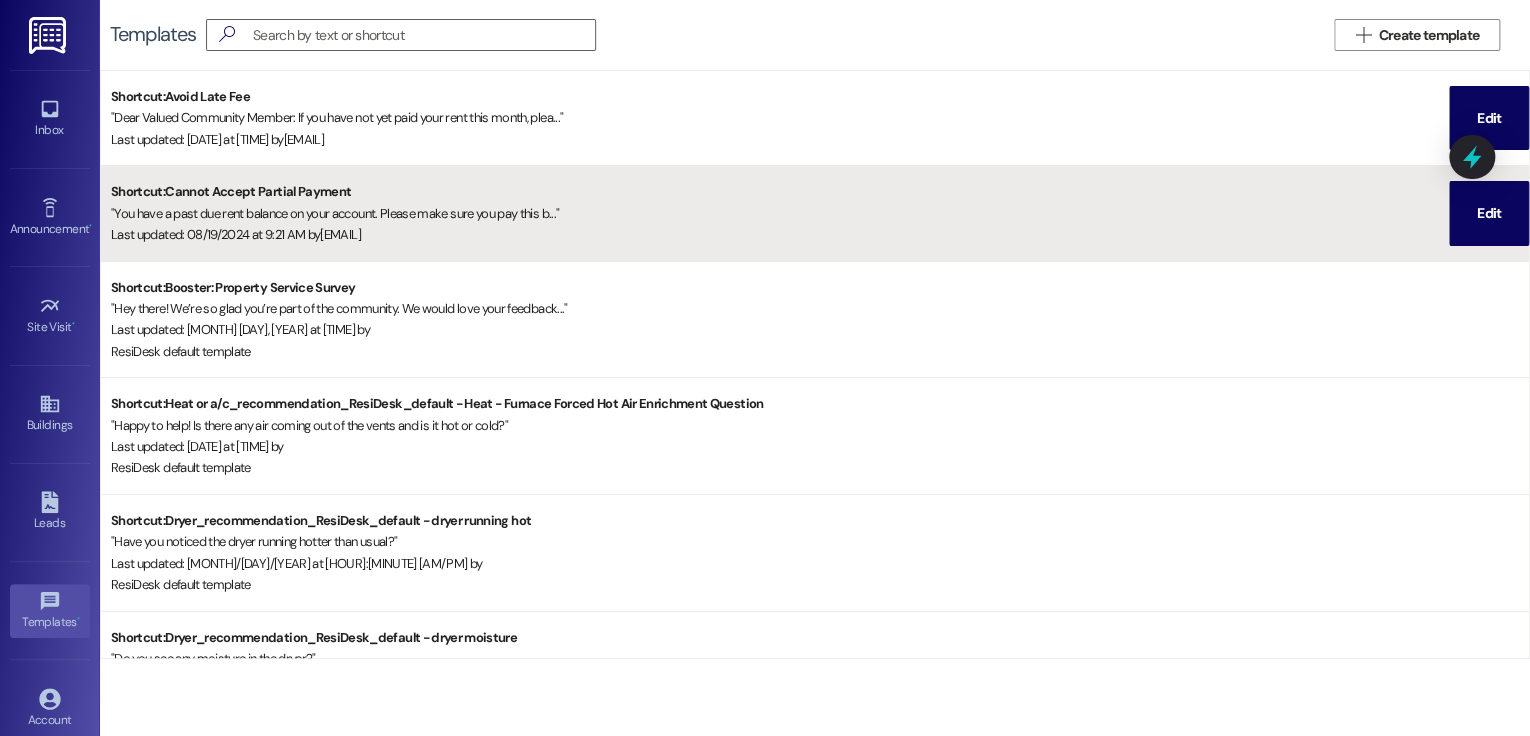 click on "Last updated: 08/19/[YEAR] at 9:21 AM by [EMAIL]" at bounding box center [780, 234] 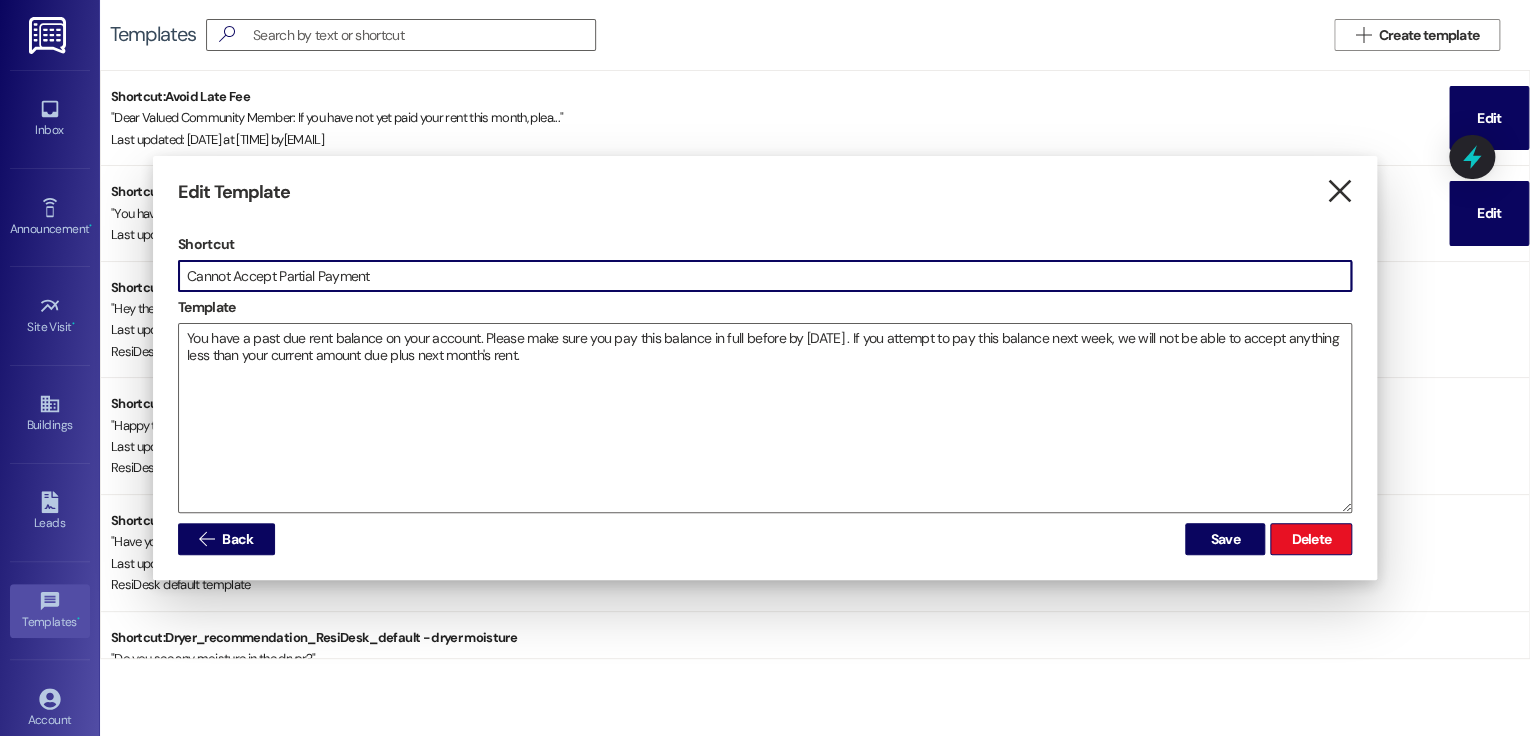 click on "" at bounding box center (1338, 191) 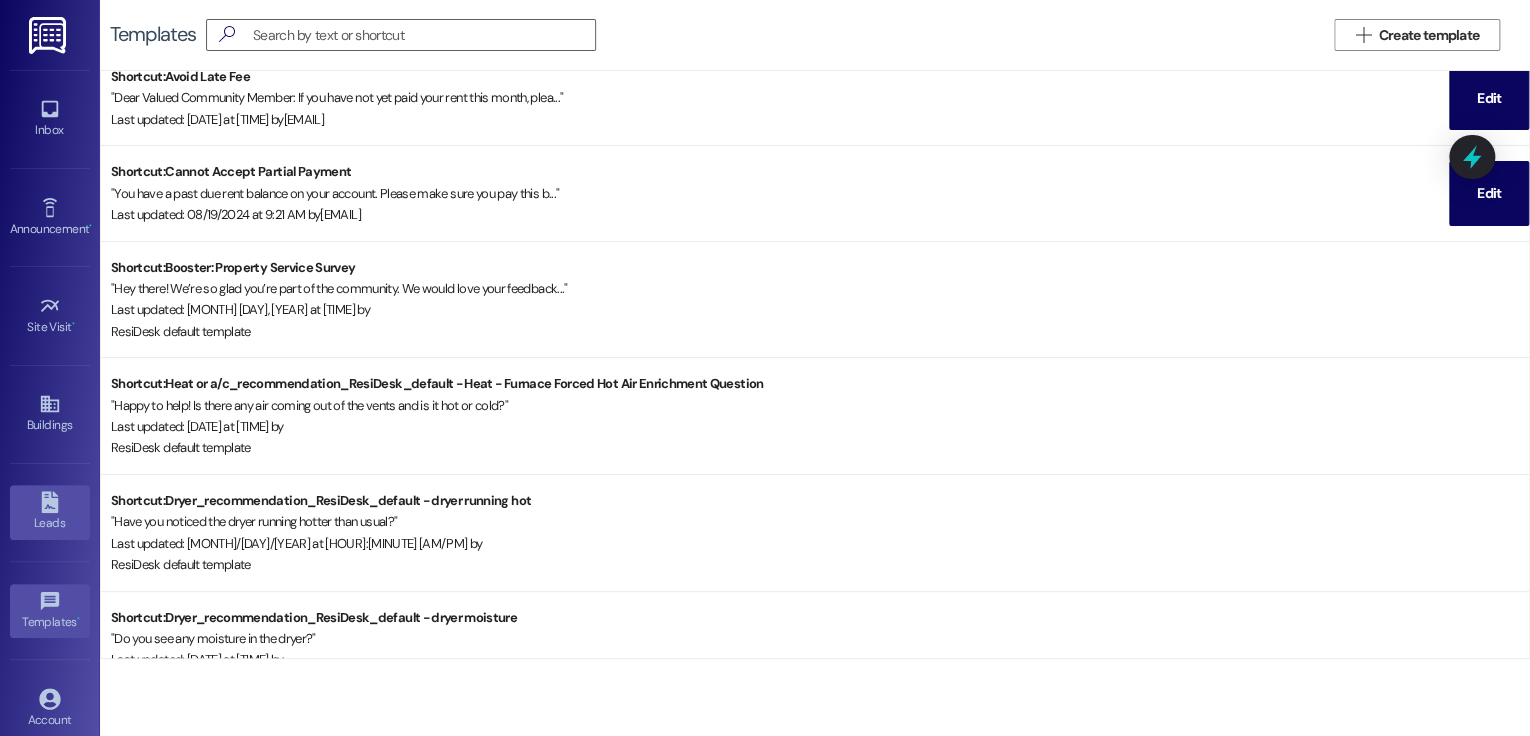 scroll, scrollTop: 0, scrollLeft: 0, axis: both 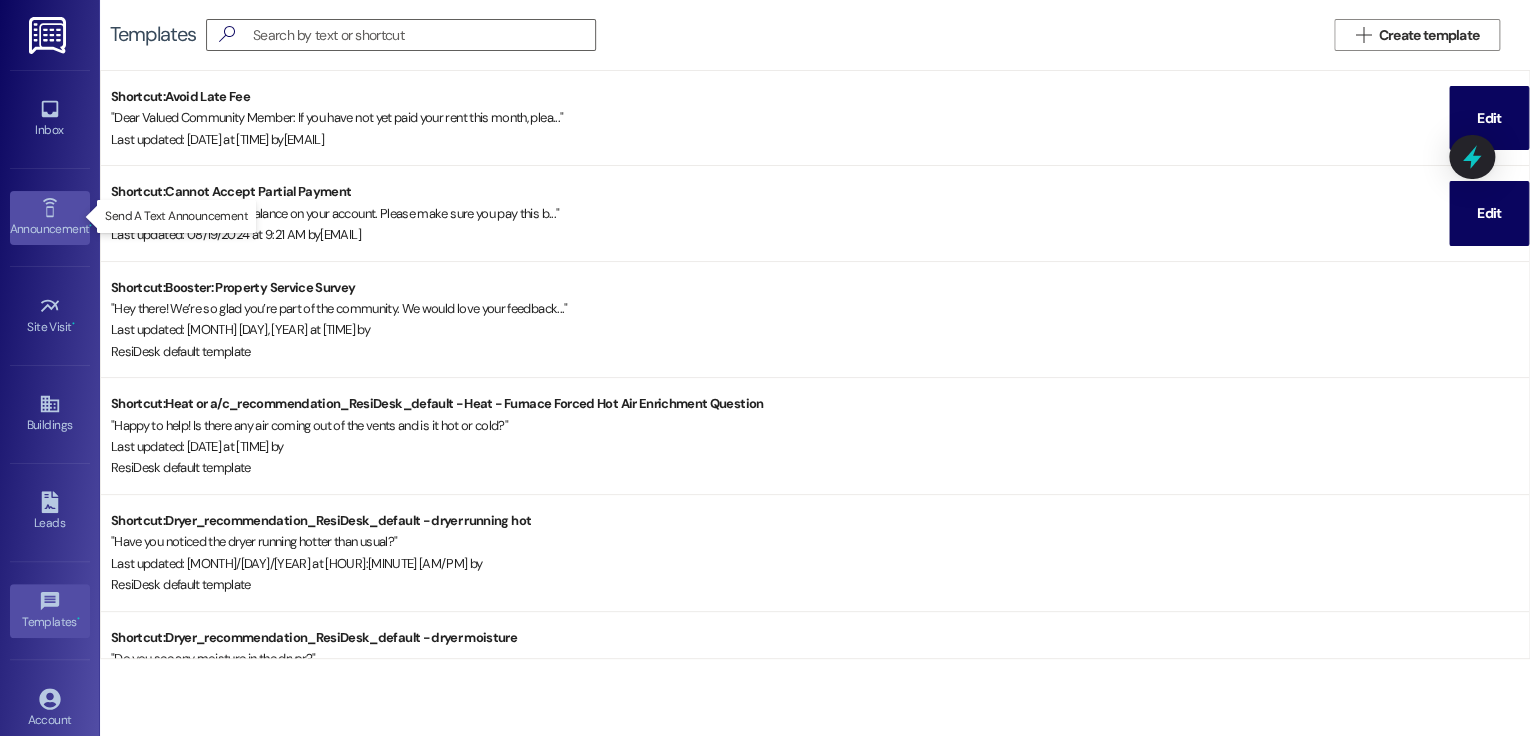 click 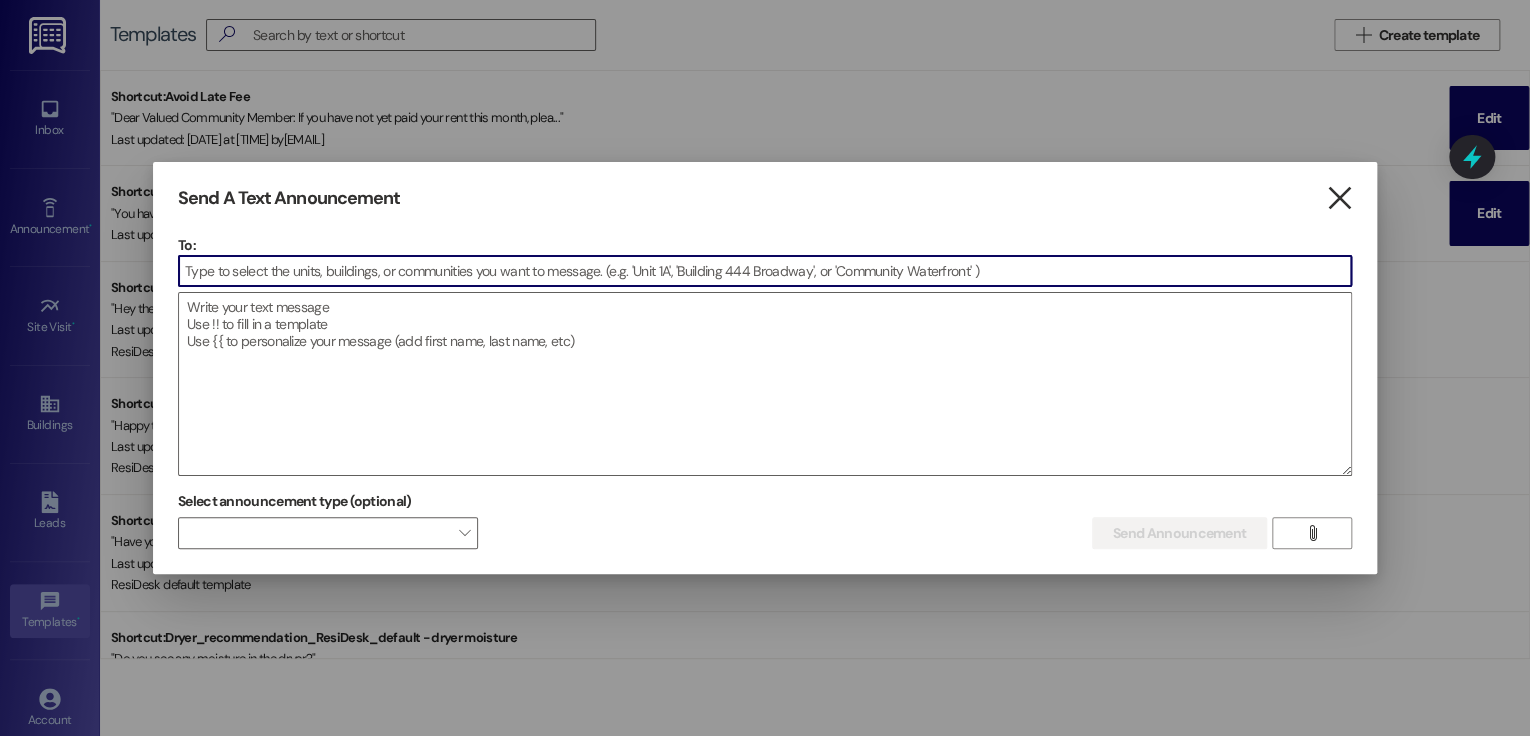 click on "" at bounding box center (1338, 198) 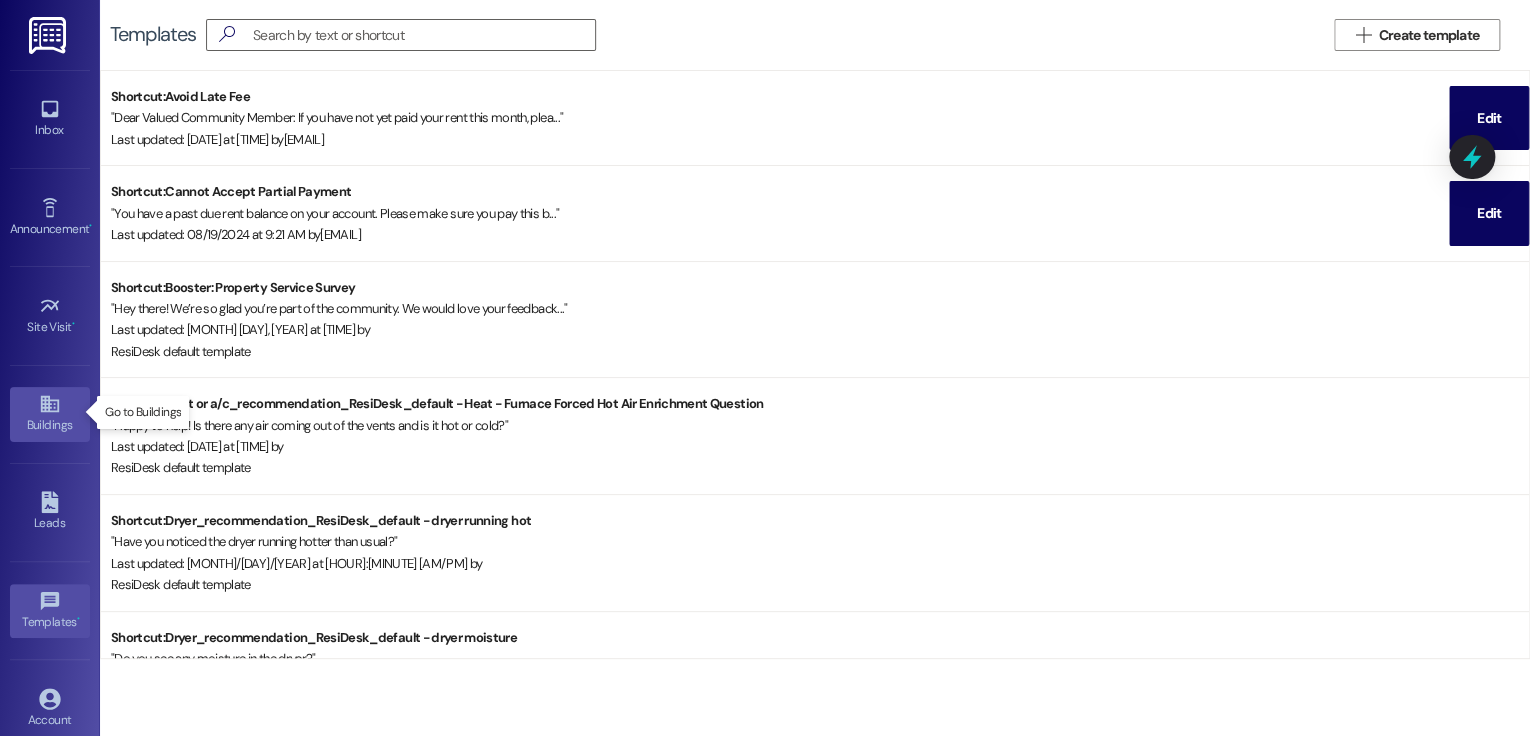 click on "Buildings" at bounding box center (50, 425) 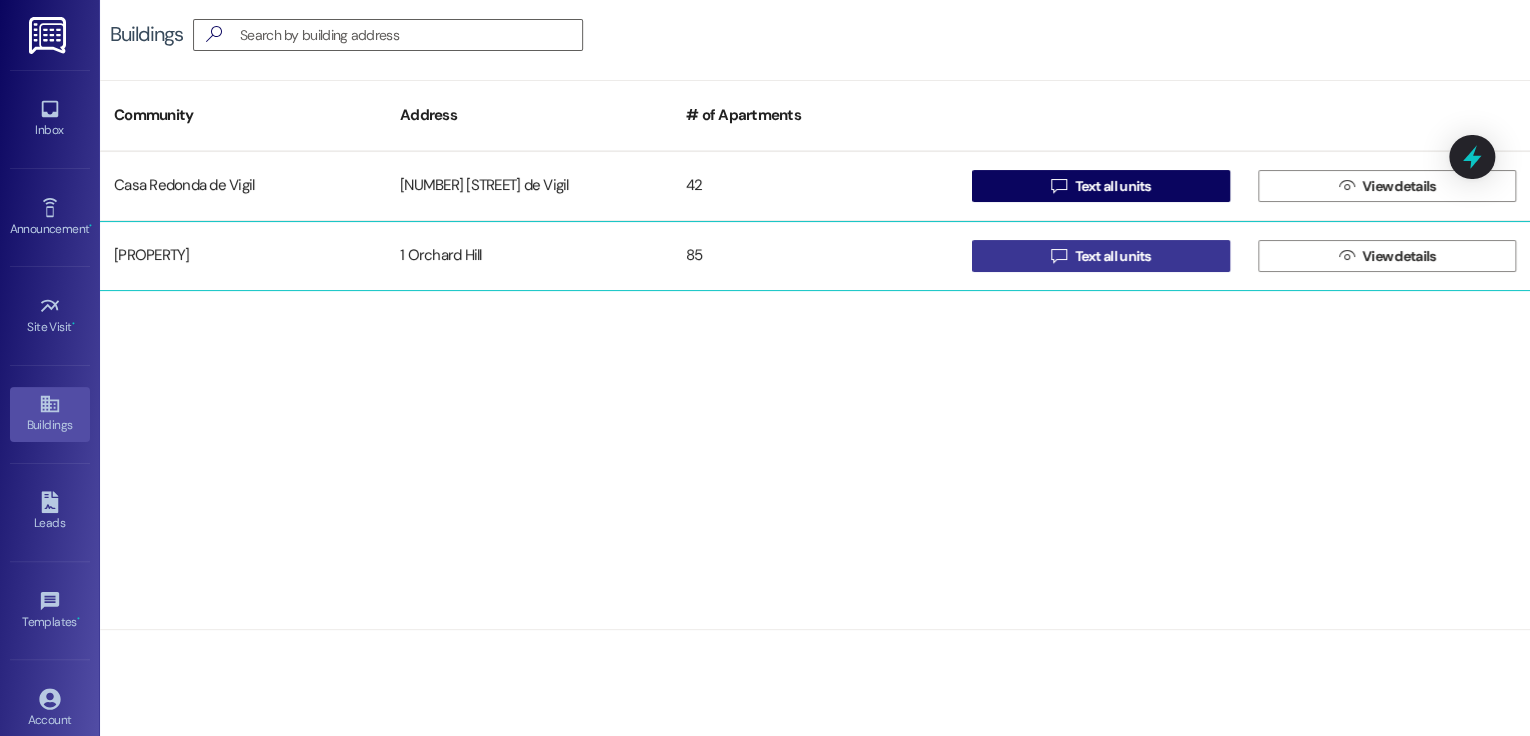 click on "Text all units" at bounding box center (1113, 256) 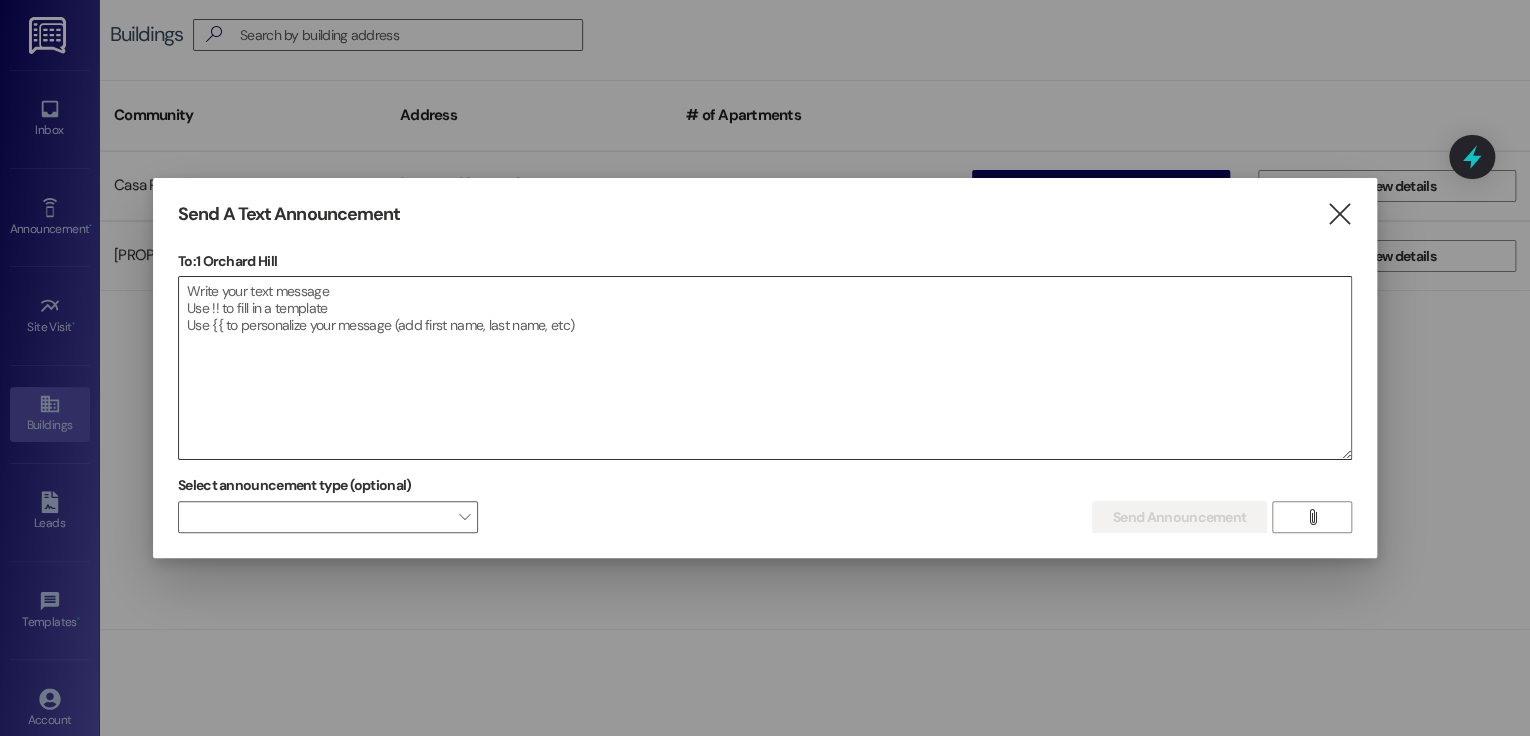 click at bounding box center [765, 368] 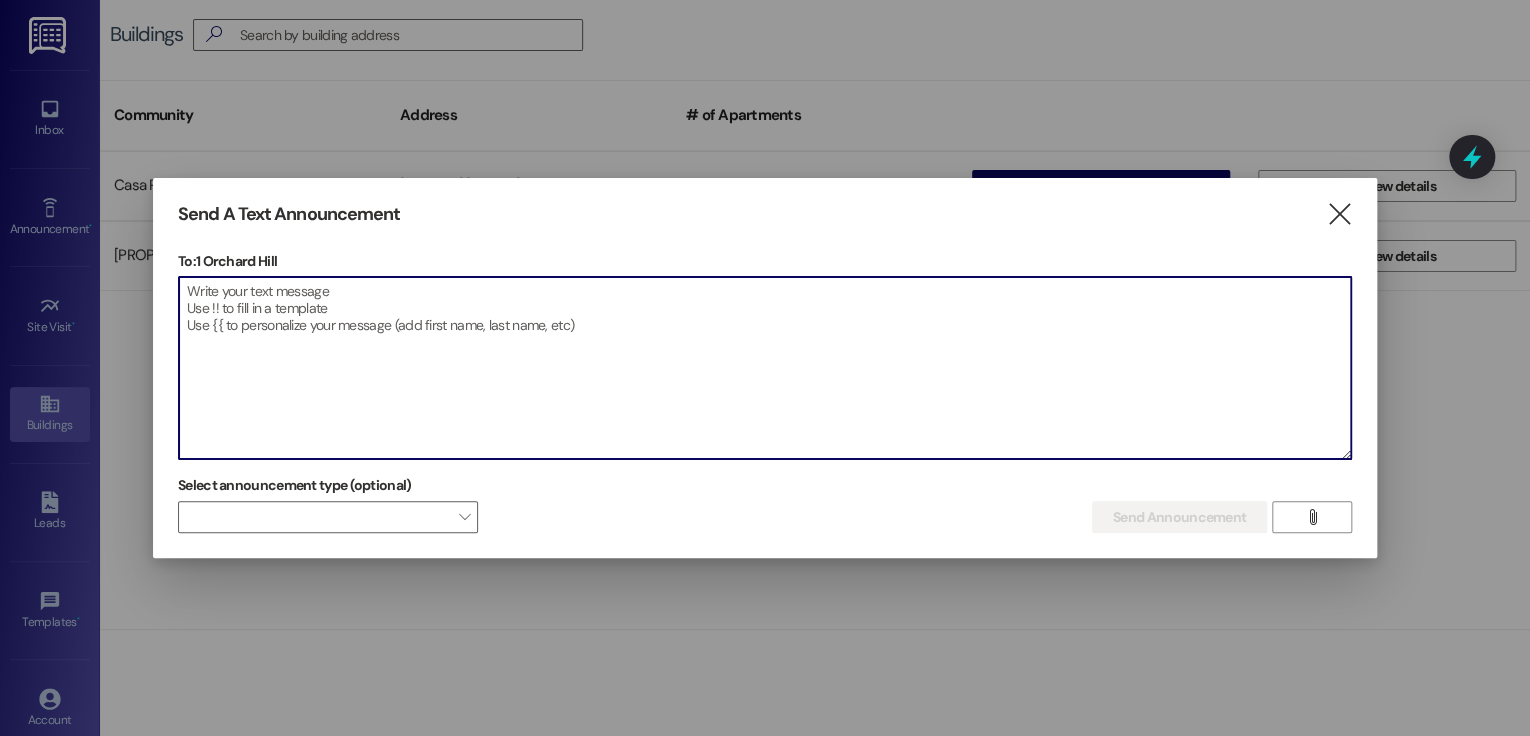 paste on "Of course! Here's a clear and friendly bilingual message without any mention of late fees:
---
**English / Inglés:**
Hello Orchard Hill Community,
This is a friendly reminder that **rent is now due**. If you have **not yet made your payment**, please do so **as soon as possible**.
If you would like help setting up online payments, **please let us know today**—we’re happy to help!
Thank you,
— Management
---
**Español / Spanish:**
Hola Comunidad de Orchard Hill,
Este es un recordatorio amistoso de que el **alquiler ya está vencido**. Si **aún no ha realizado su pago**, por favor hágalo **lo antes posible**.
Si desea ayuda para configurar los pagos en línea, **infórmenos hoy mismo** y con gusto le ayudaremos.
Gracias,
— Administración
---
Let me know if you'd like it shortened for a text message format!" 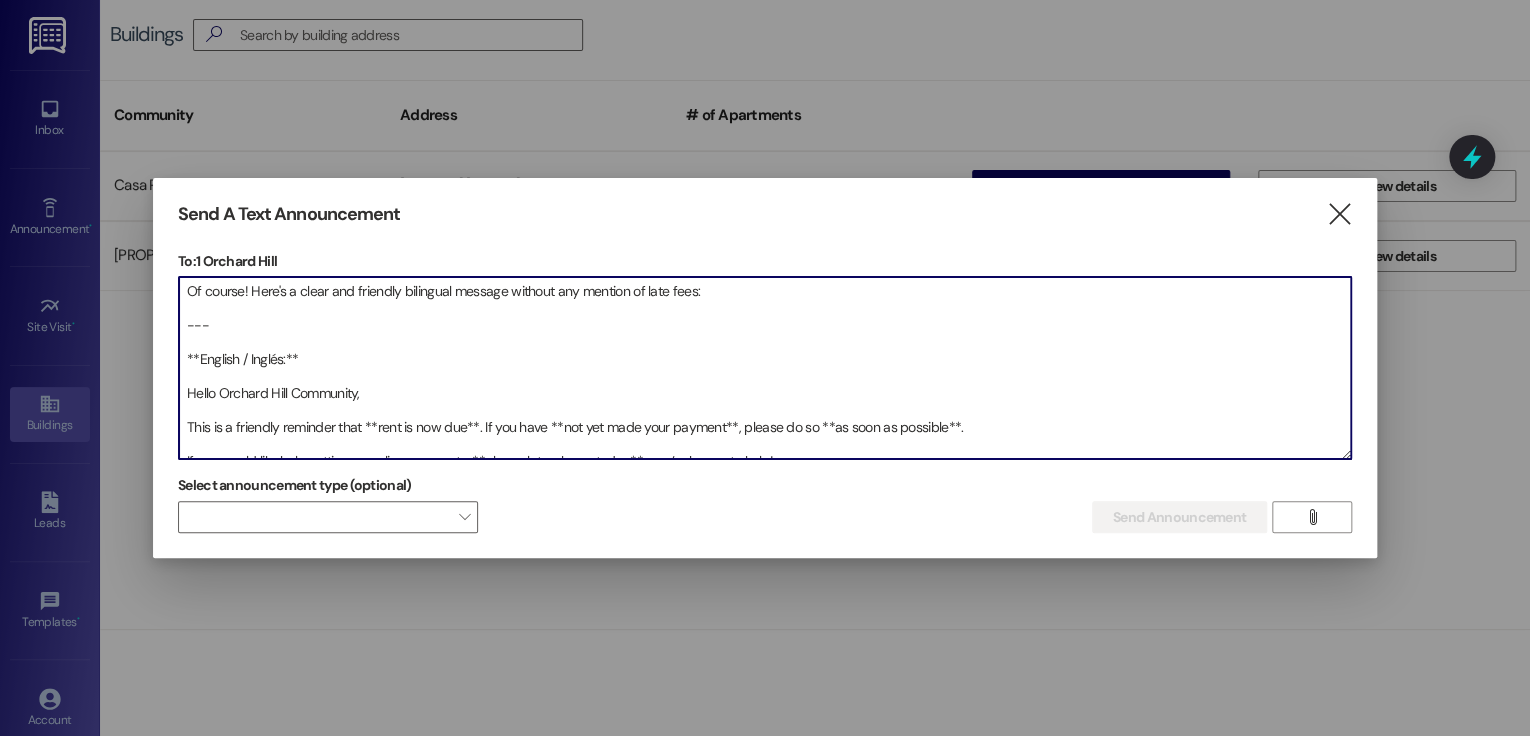 scroll, scrollTop: 368, scrollLeft: 0, axis: vertical 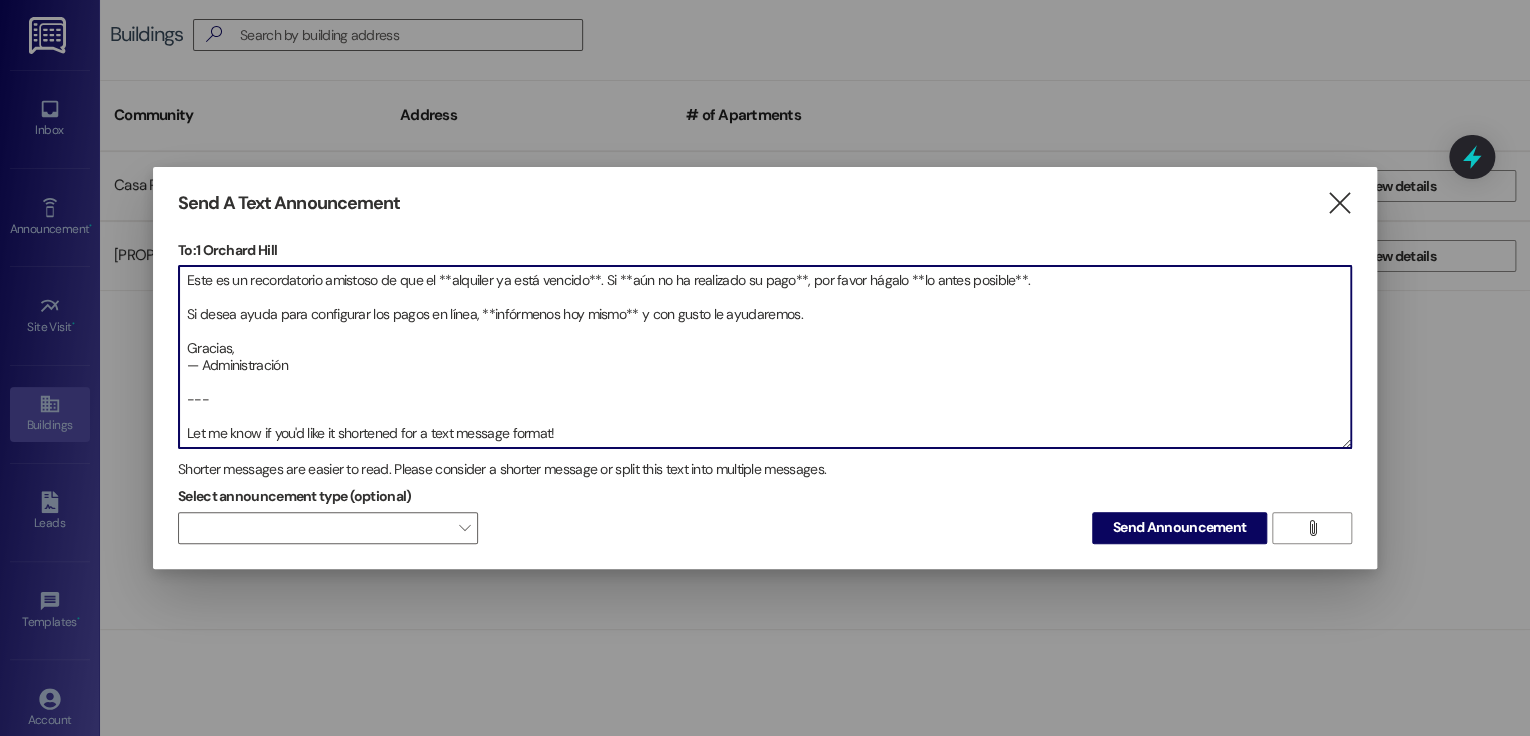 drag, startPoint x: 601, startPoint y: 418, endPoint x: 188, endPoint y: 367, distance: 416.137 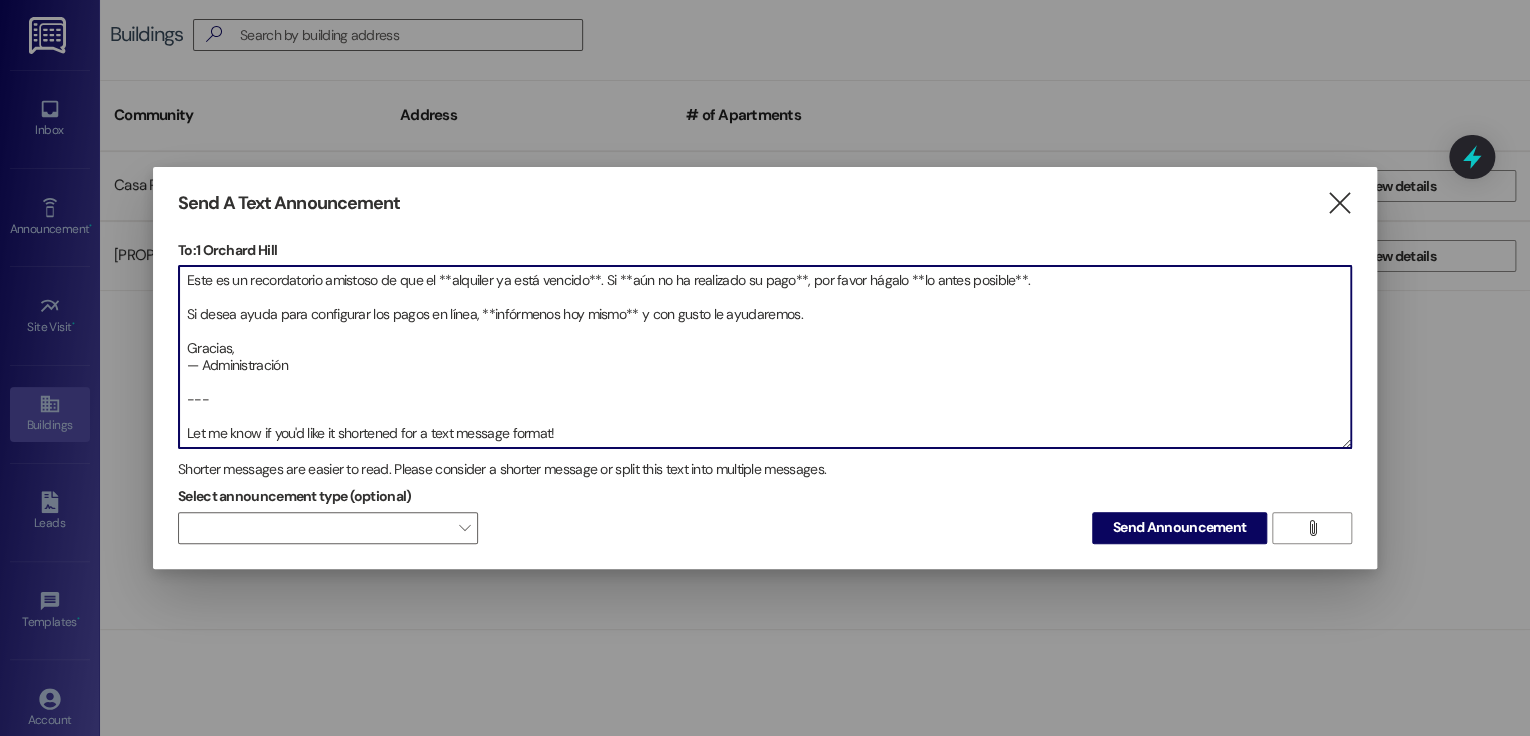 click on "Of course! Here's a clear and friendly bilingual message without any mention of late fees:
---
**English / Inglés:**
Hello Orchard Hill Community,
This is a friendly reminder that **rent is now due**. If you have **not yet made your payment**, please do so **as soon as possible**.
If you would like help setting up online payments, **please let us know today**—we’re happy to help!
Thank you,
— Management
---
**Español / Spanish:**
Hola Comunidad de Orchard Hill,
Este es un recordatorio amistoso de que el **alquiler ya está vencido**. Si **aún no ha realizado su pago**, por favor hágalo **lo antes posible**.
Si desea ayuda para configurar los pagos en línea, **infórmenos hoy mismo** y con gusto le ayudaremos.
Gracias,
— Administración
---
Let me know if you'd like it shortened for a text message format!" at bounding box center (765, 357) 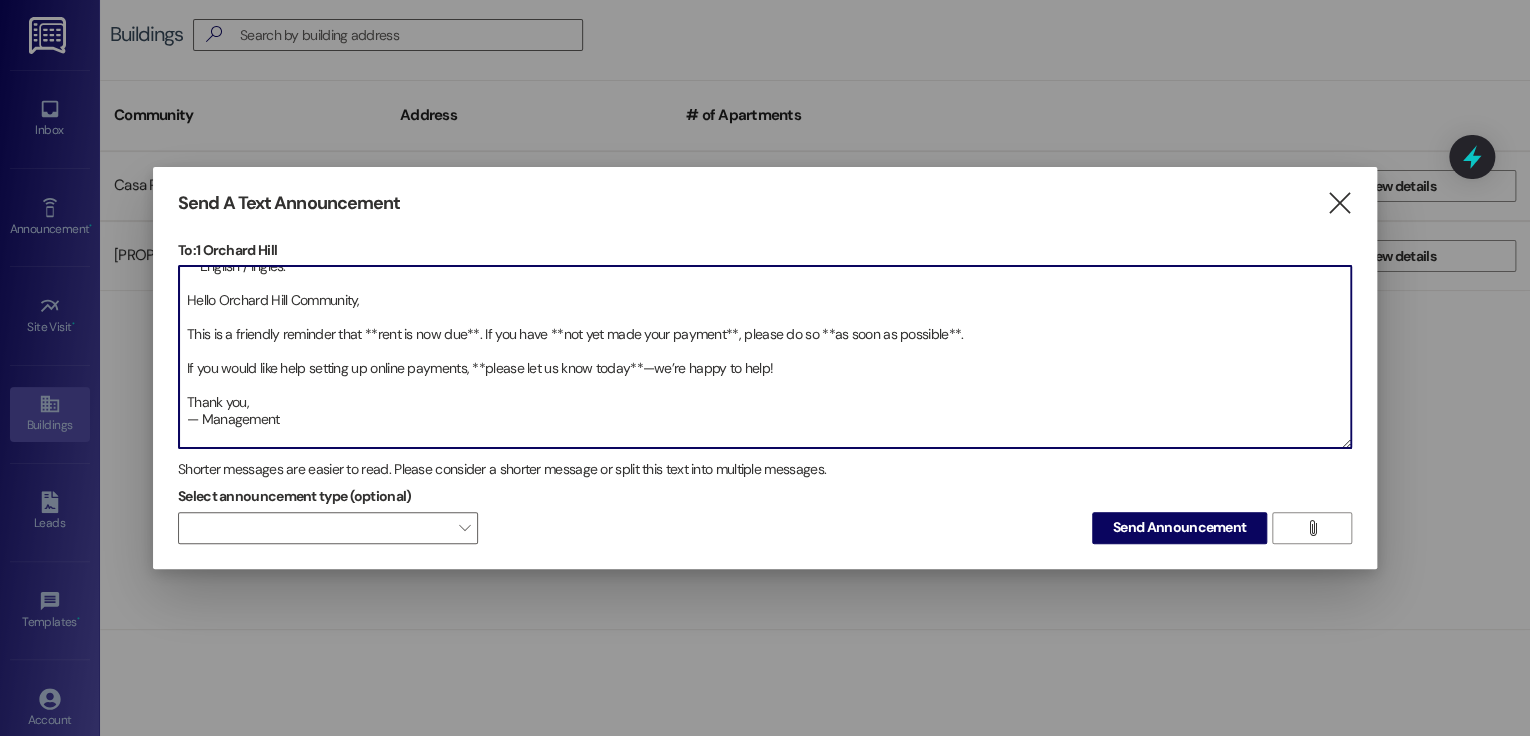 scroll, scrollTop: 0, scrollLeft: 0, axis: both 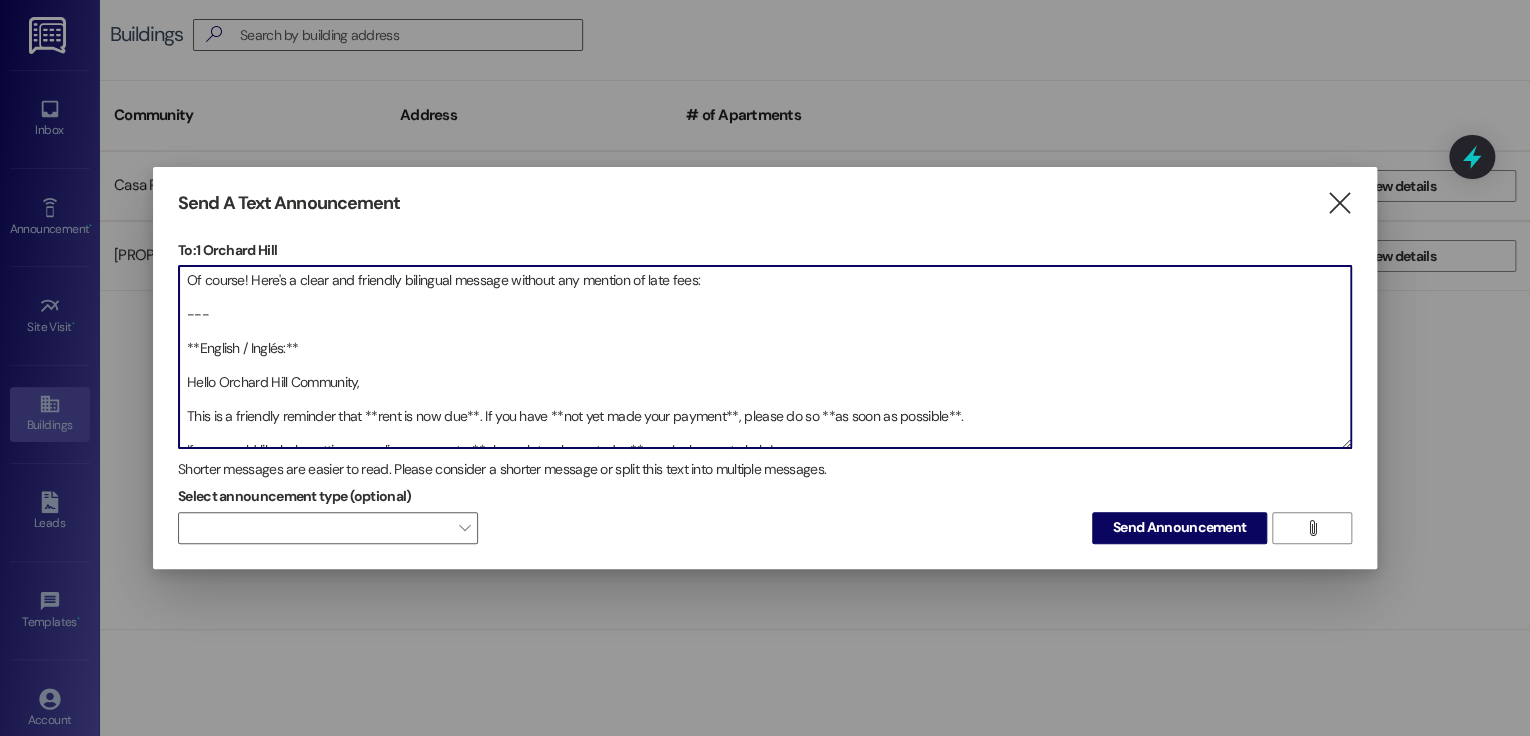 drag, startPoint x: 228, startPoint y: 313, endPoint x: 149, endPoint y: 254, distance: 98.600204 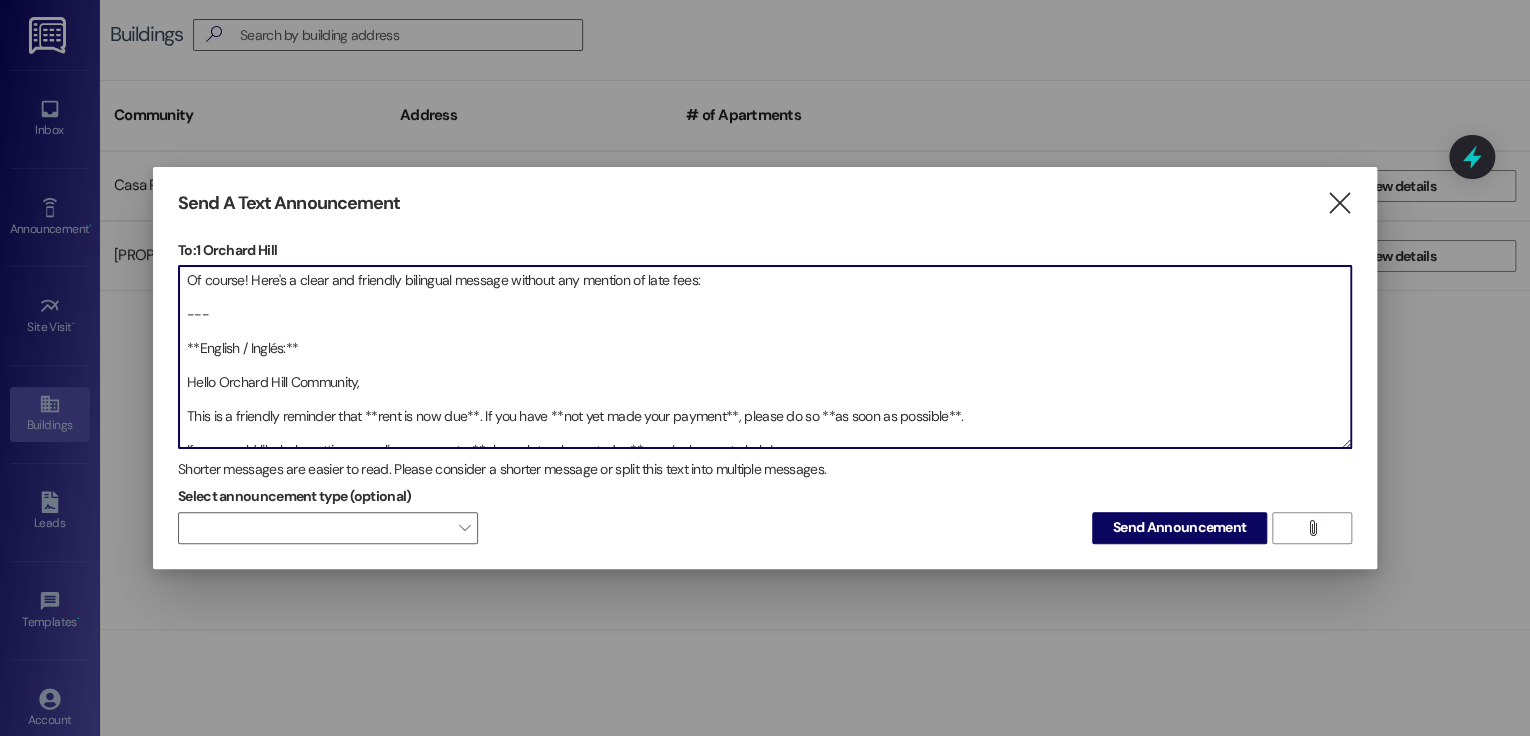click on "Send A Text Announcement  To:  1 Orchard Hill  Drop image file here Of course! Here's a clear and friendly bilingual message without any mention of late fees:
---
**English / Inglés:**
Hello Orchard Hill Community,
This is a friendly reminder that **rent is now due**. If you have **not yet made your payment**, please do so **as soon as possible**.
If you would like help setting up online payments, **please let us know today**—we’re happy to help!
Thank you,
— Management
---
**Español / Spanish:**
Hola Comunidad de Orchard Hill,
Este es un recordatorio amistoso de que el **alquiler ya está vencido**. Si **aún no ha realizado su pago**, por favor hágalo **lo antes posible**.
Si desea ayuda para configurar los pagos en línea, **infórmenos hoy mismo** y con gusto le ayudaremos.
Gracias,
— Administración
Shorter messages are easier to read. Please consider a shorter message or split this text into multiple messages. Select announcement type (optional)    Send Announcement " at bounding box center (765, 368) 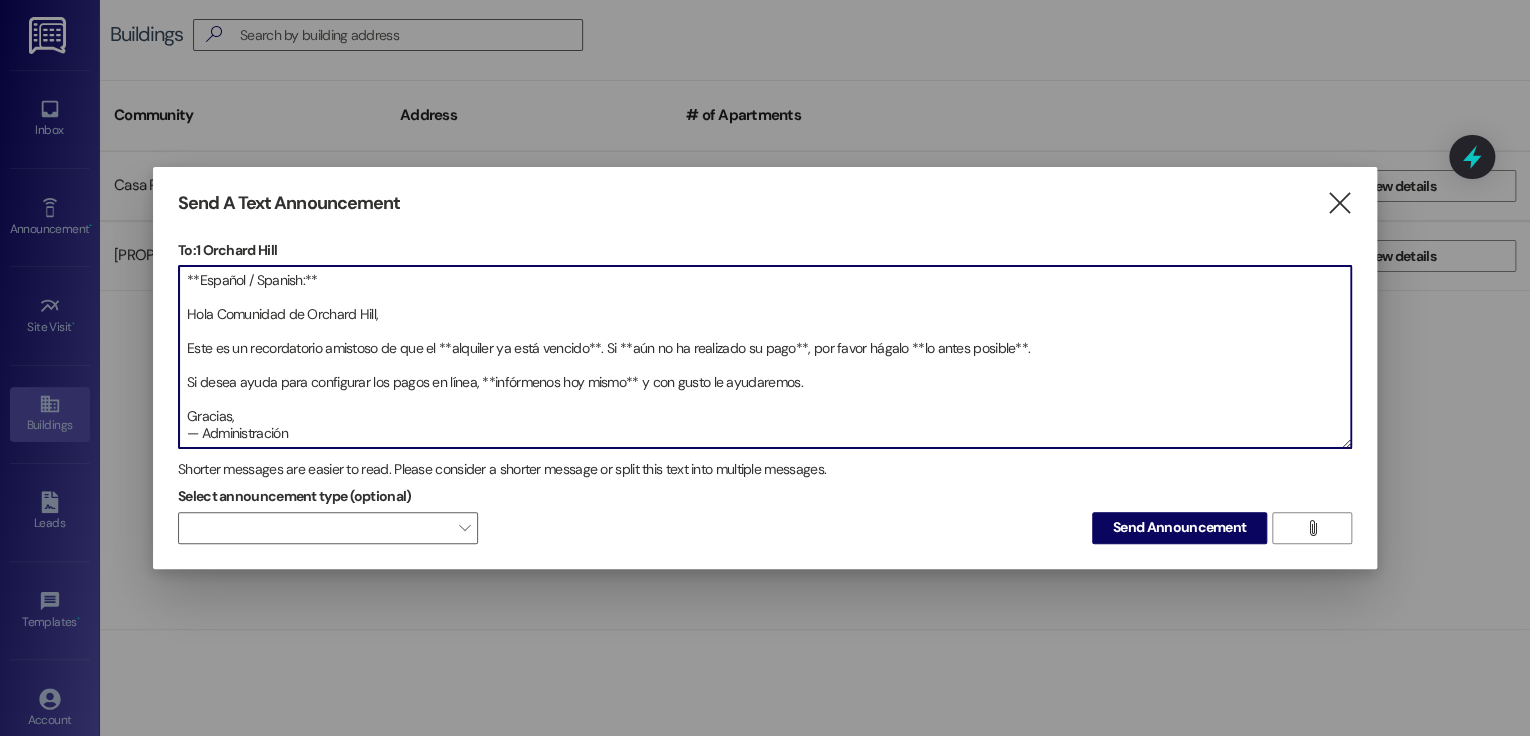 scroll, scrollTop: 254, scrollLeft: 0, axis: vertical 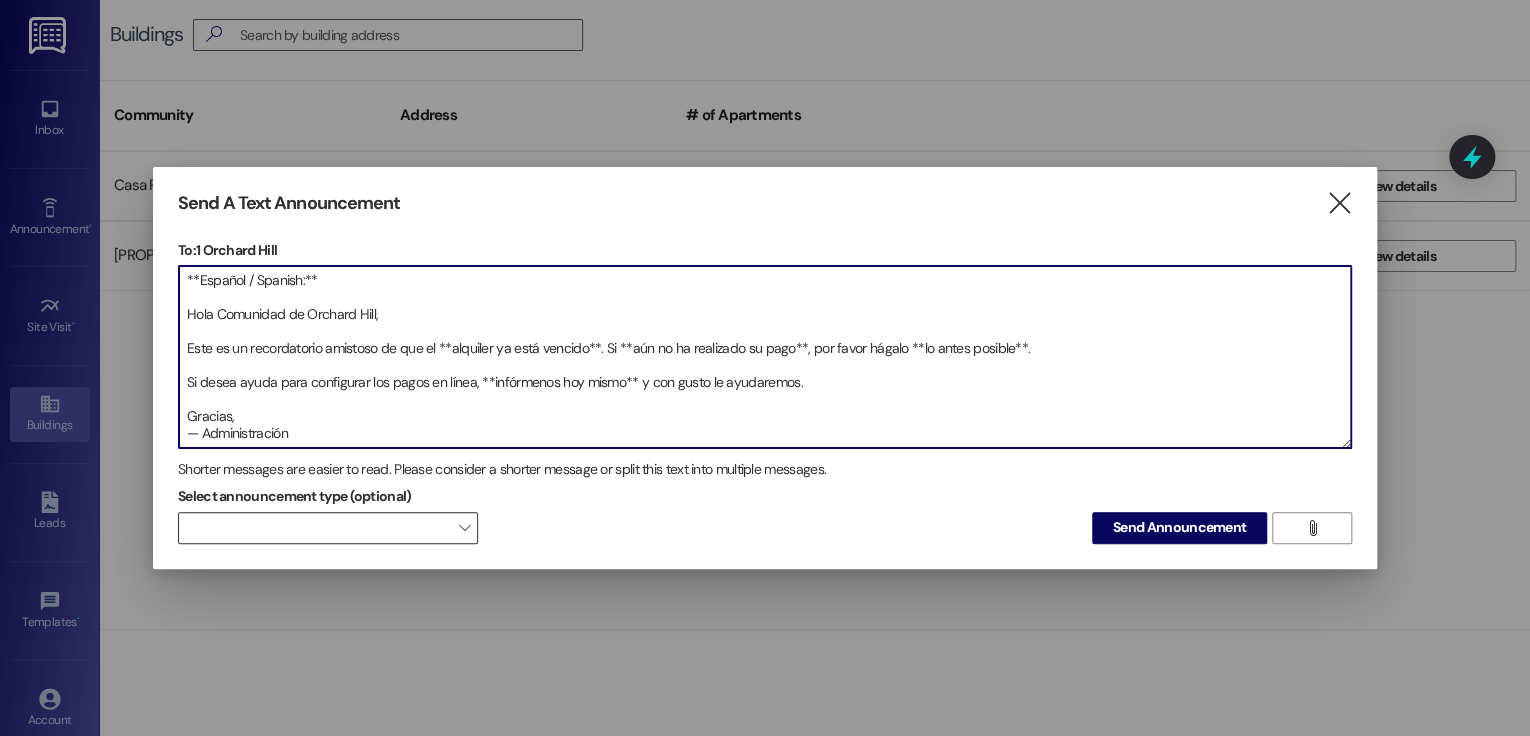 type on "**English / Inglés:**
Hello Orchard Hill Community,
This is a friendly reminder that **rent is now due**. If you have **not yet made your payment**, please do so **as soon as possible**.
If you would like help setting up online payments, **please let us know today**—we’re happy to help!
Thank you,
— Management
---
**Español / Spanish:**
Hola Comunidad de Orchard Hill,
Este es un recordatorio amistoso de que el **alquiler ya está vencido**. Si **aún no ha realizado su pago**, por favor hágalo **lo antes posible**.
Si desea ayuda para configurar los pagos en línea, **infórmenos hoy mismo** y con gusto le ayudaremos.
Gracias,
— Administración" 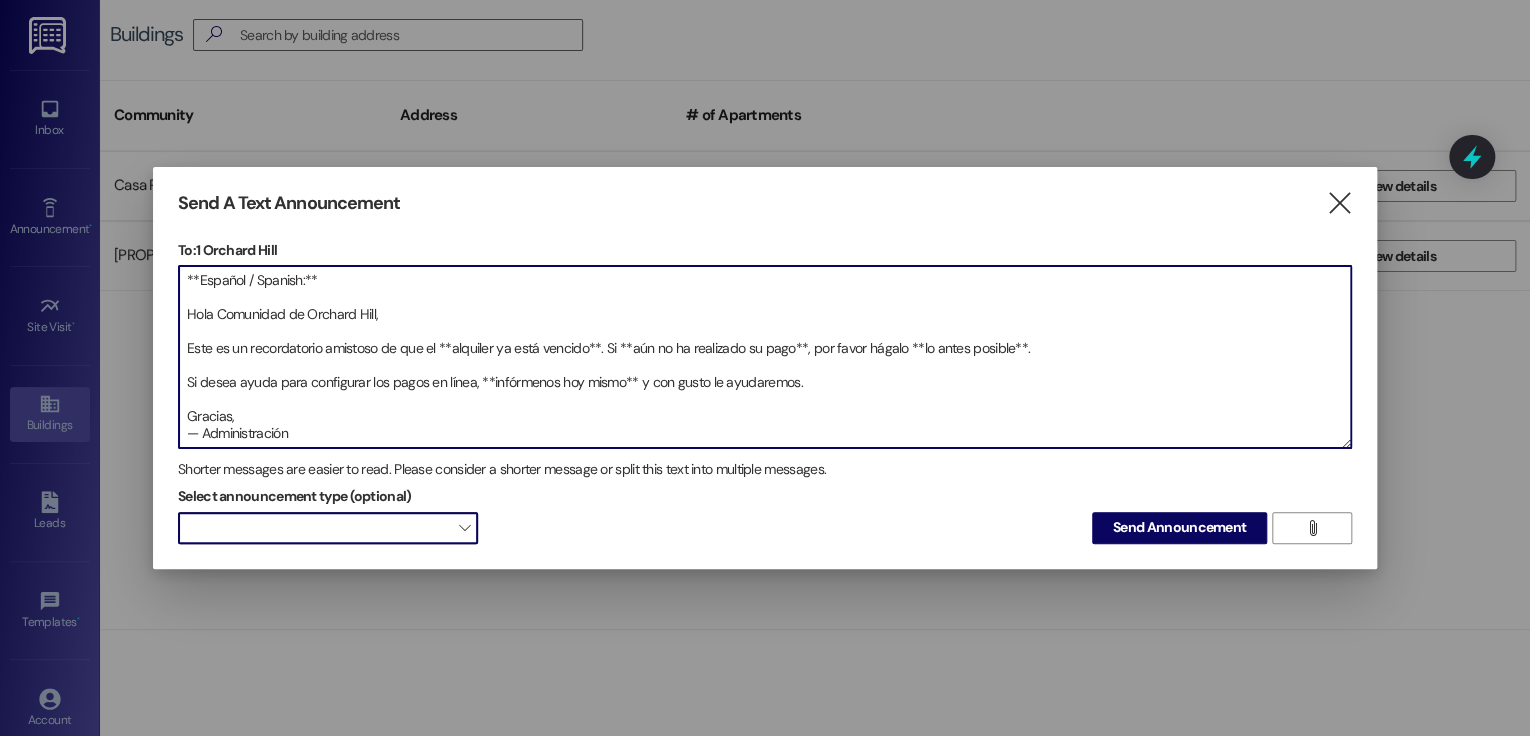 click at bounding box center [328, 528] 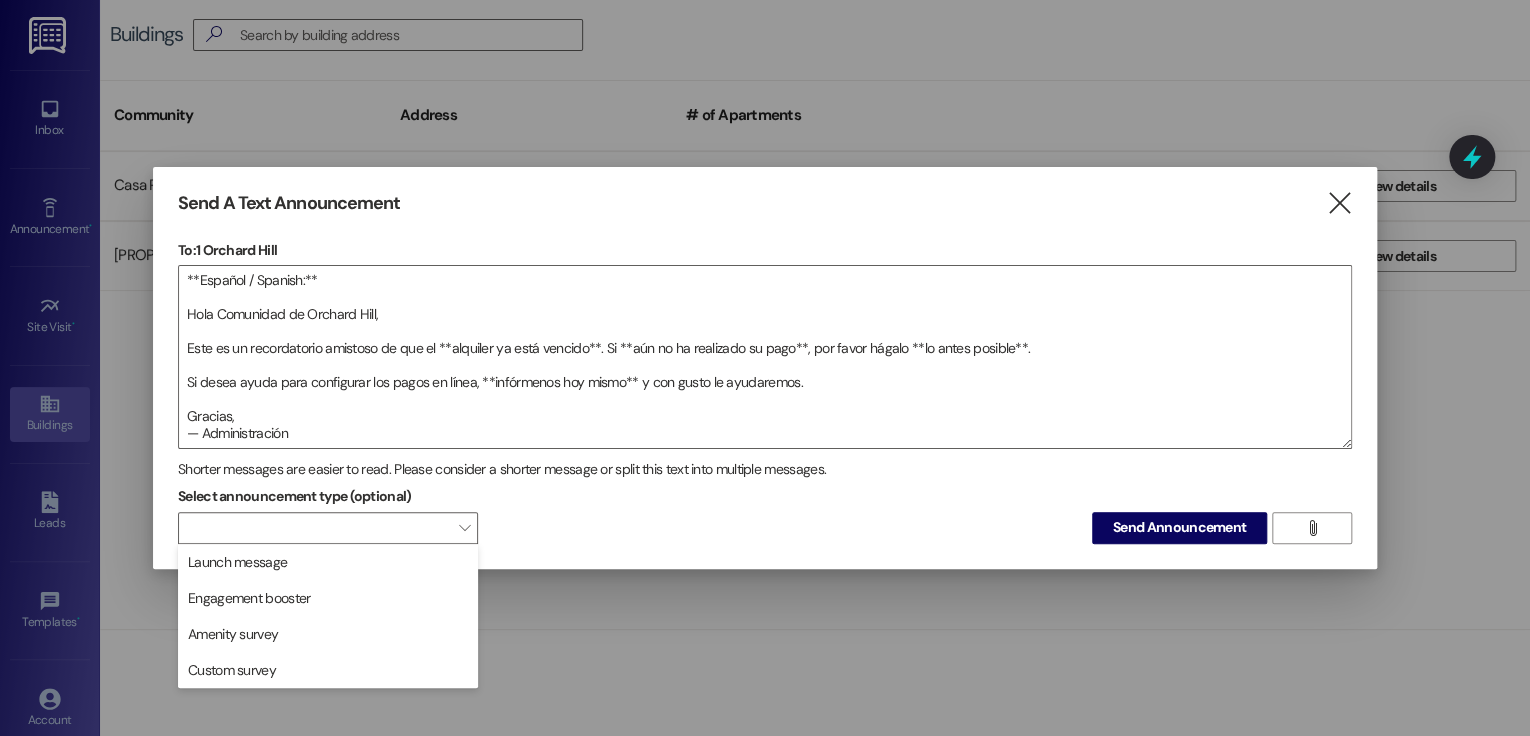 drag, startPoint x: 287, startPoint y: 592, endPoint x: 307, endPoint y: 584, distance: 21.540659 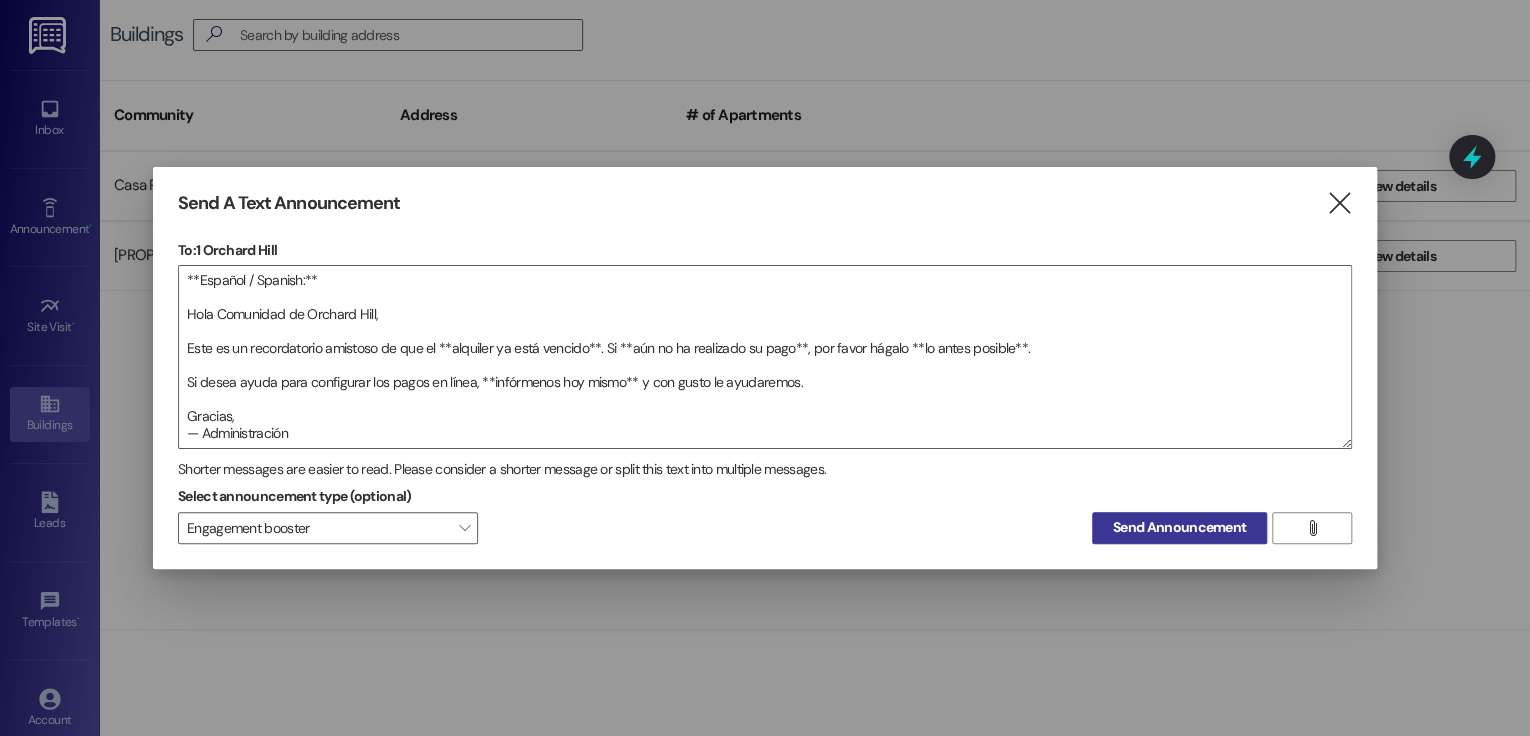 click on "Send Announcement" at bounding box center [1179, 527] 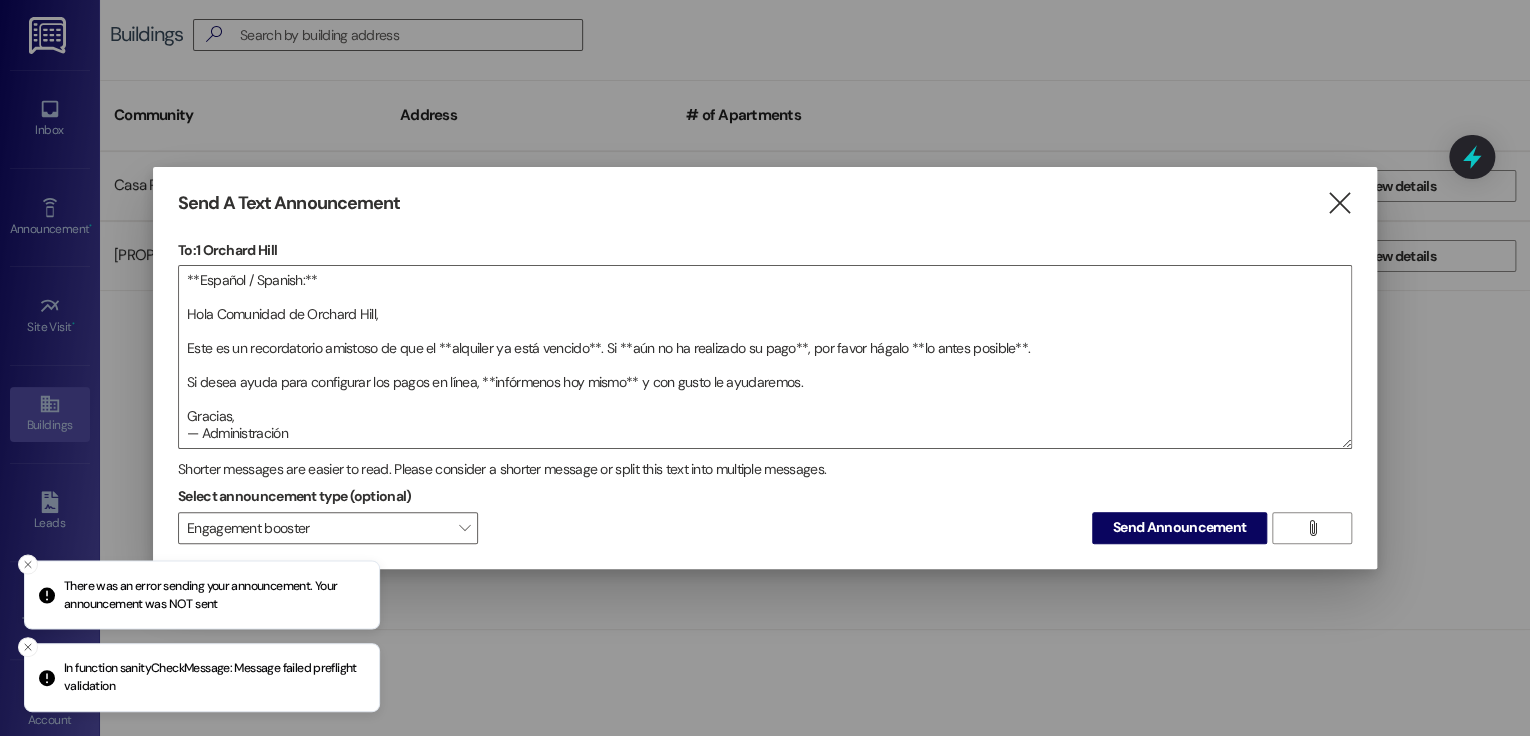 click on "There was an error sending your announcement.  Your announcement was NOT sent" at bounding box center [202, 594] 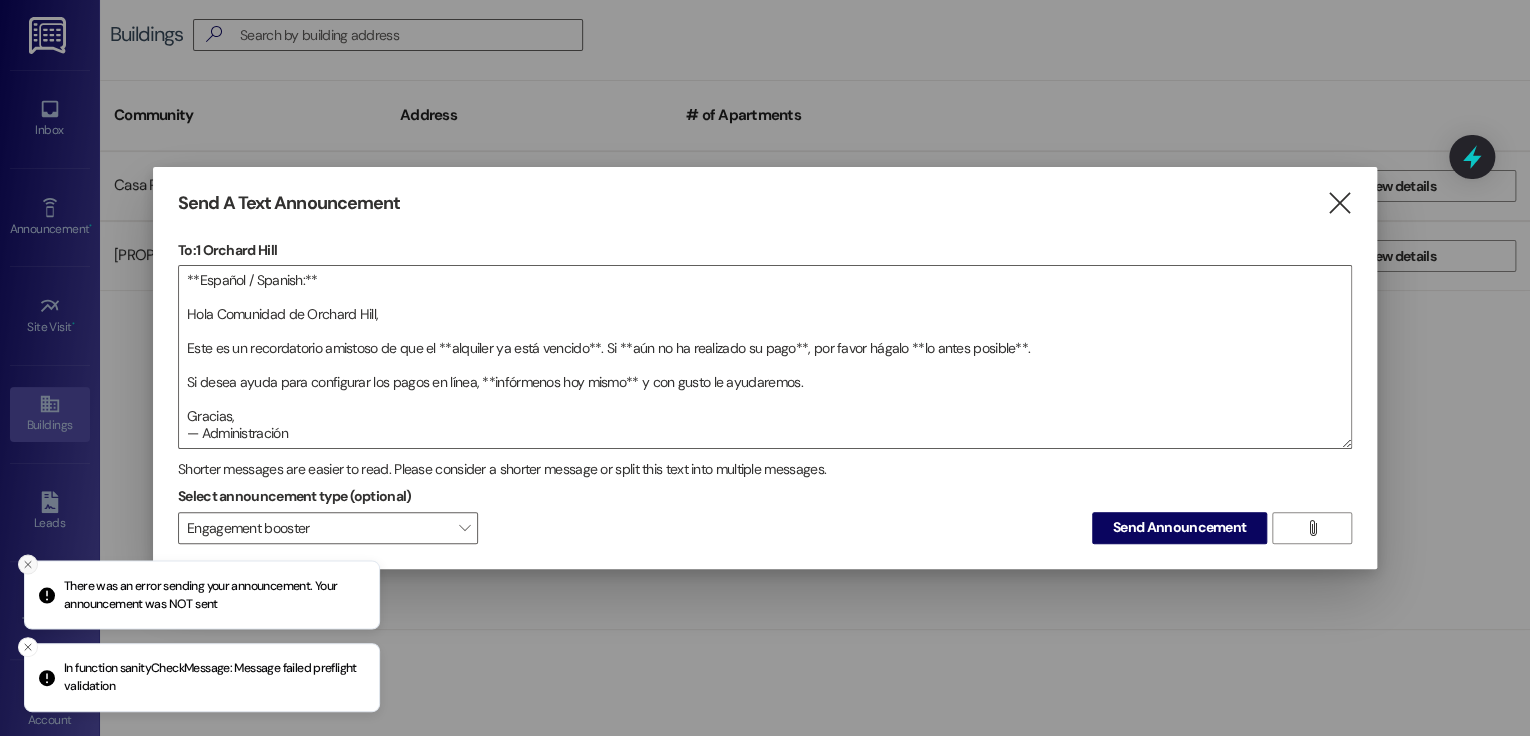 click 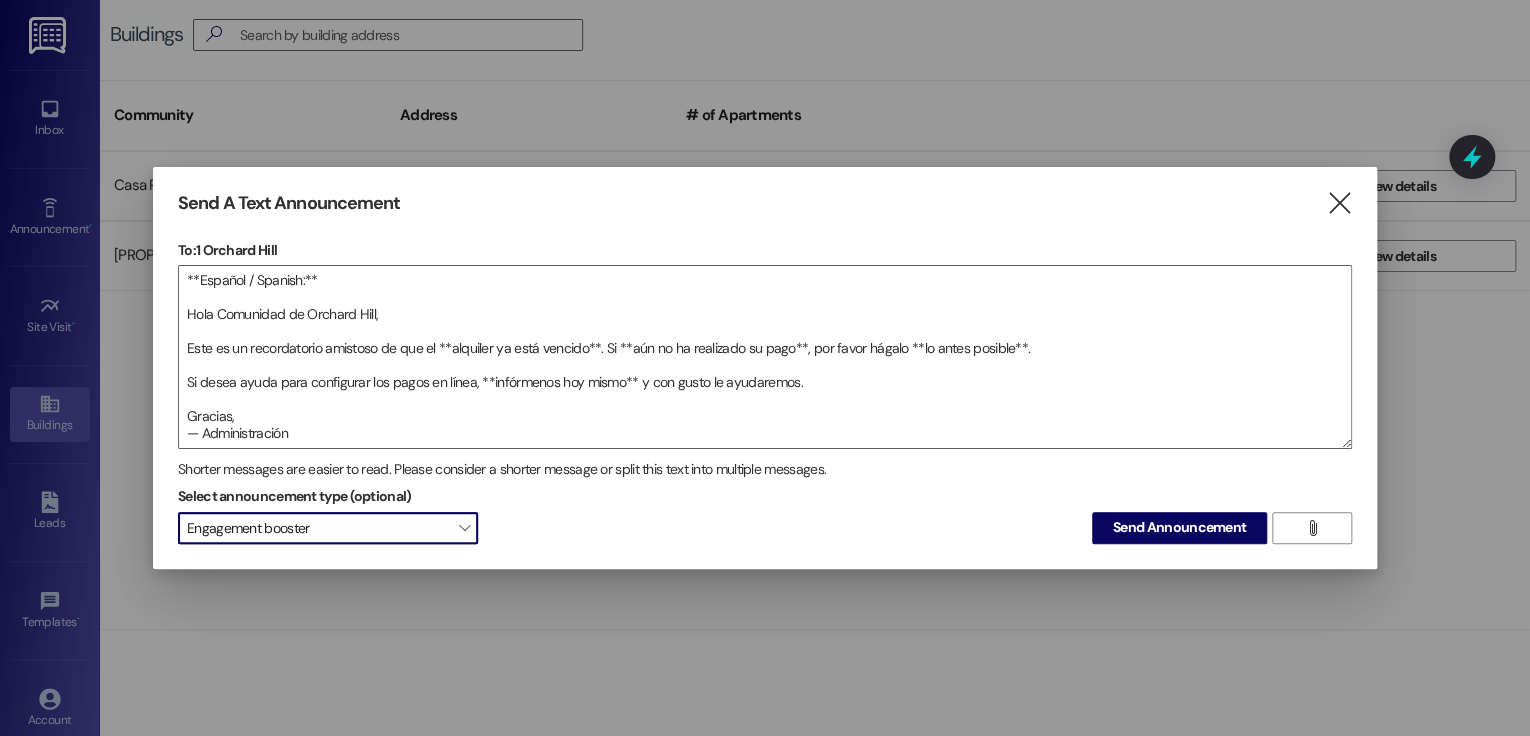 click on "" at bounding box center [464, 528] 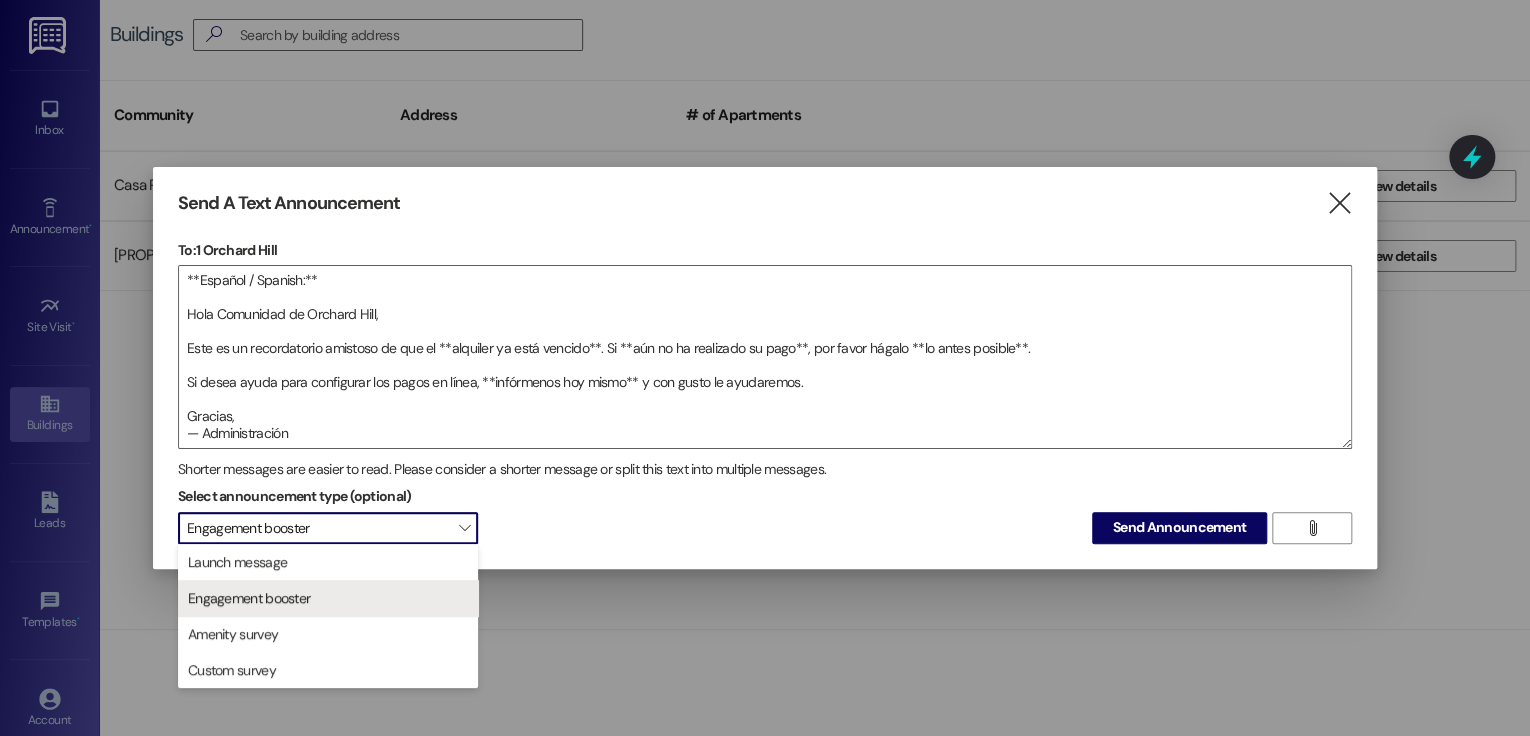 click on "Engagement booster" at bounding box center (328, 528) 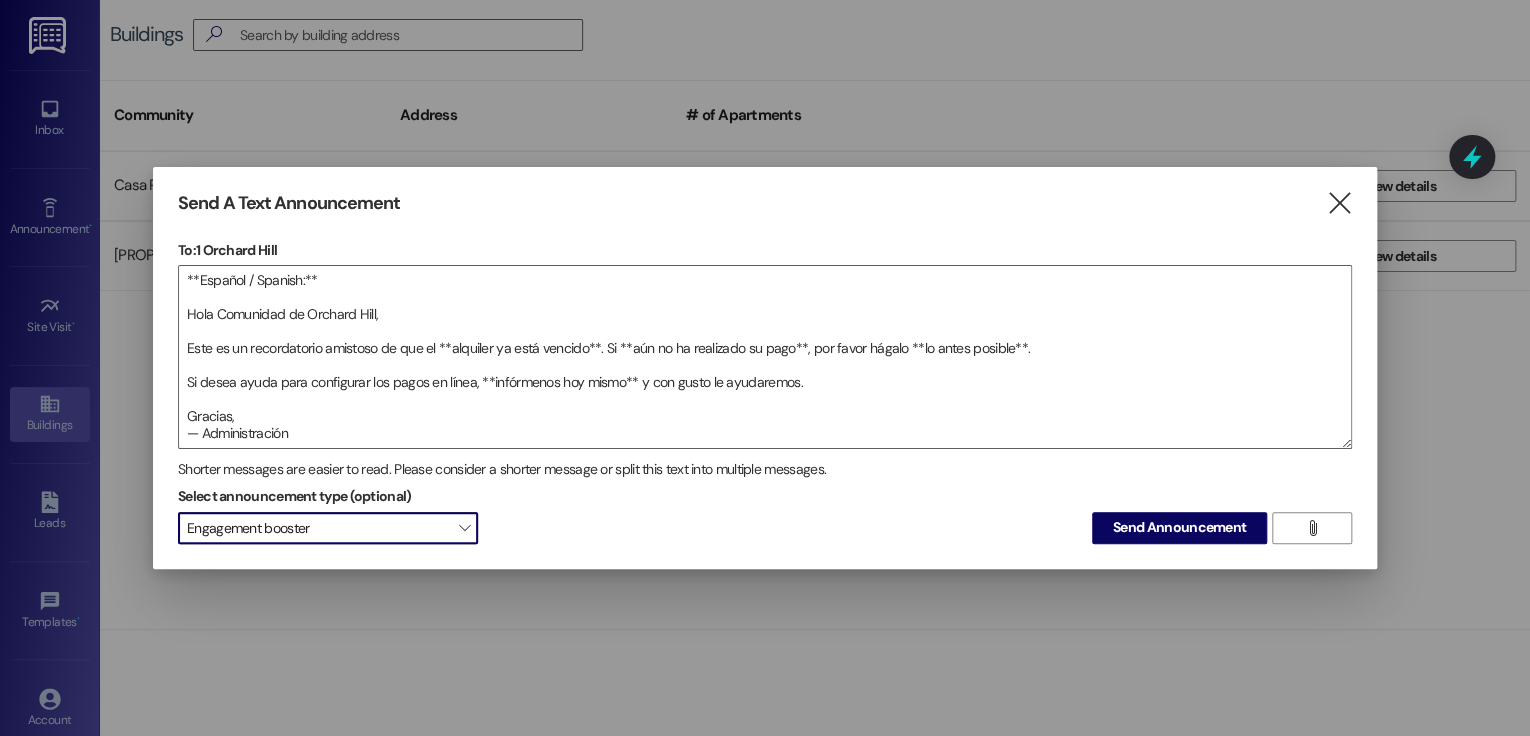 drag, startPoint x: 324, startPoint y: 527, endPoint x: 308, endPoint y: 537, distance: 18.867962 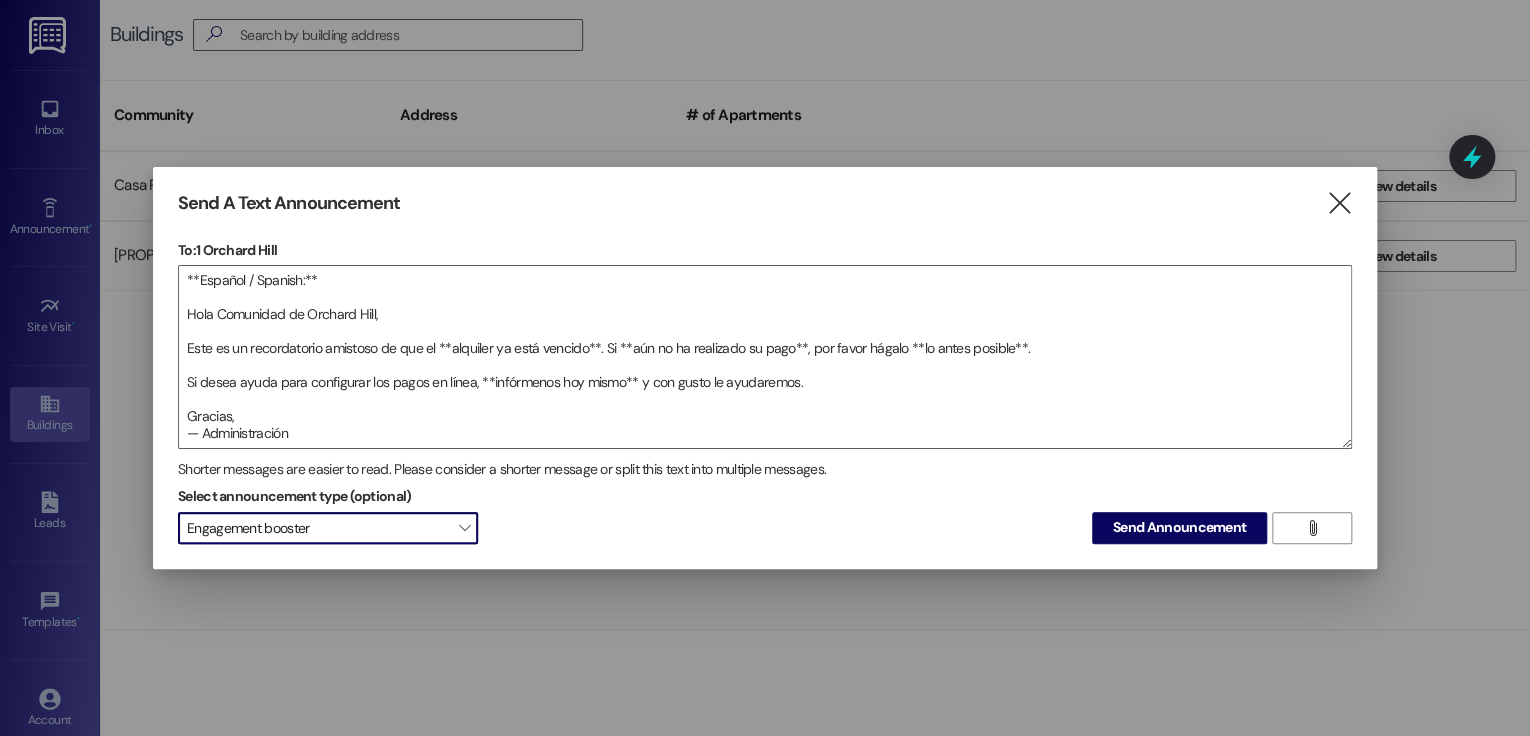 click on "Engagement booster" at bounding box center (328, 528) 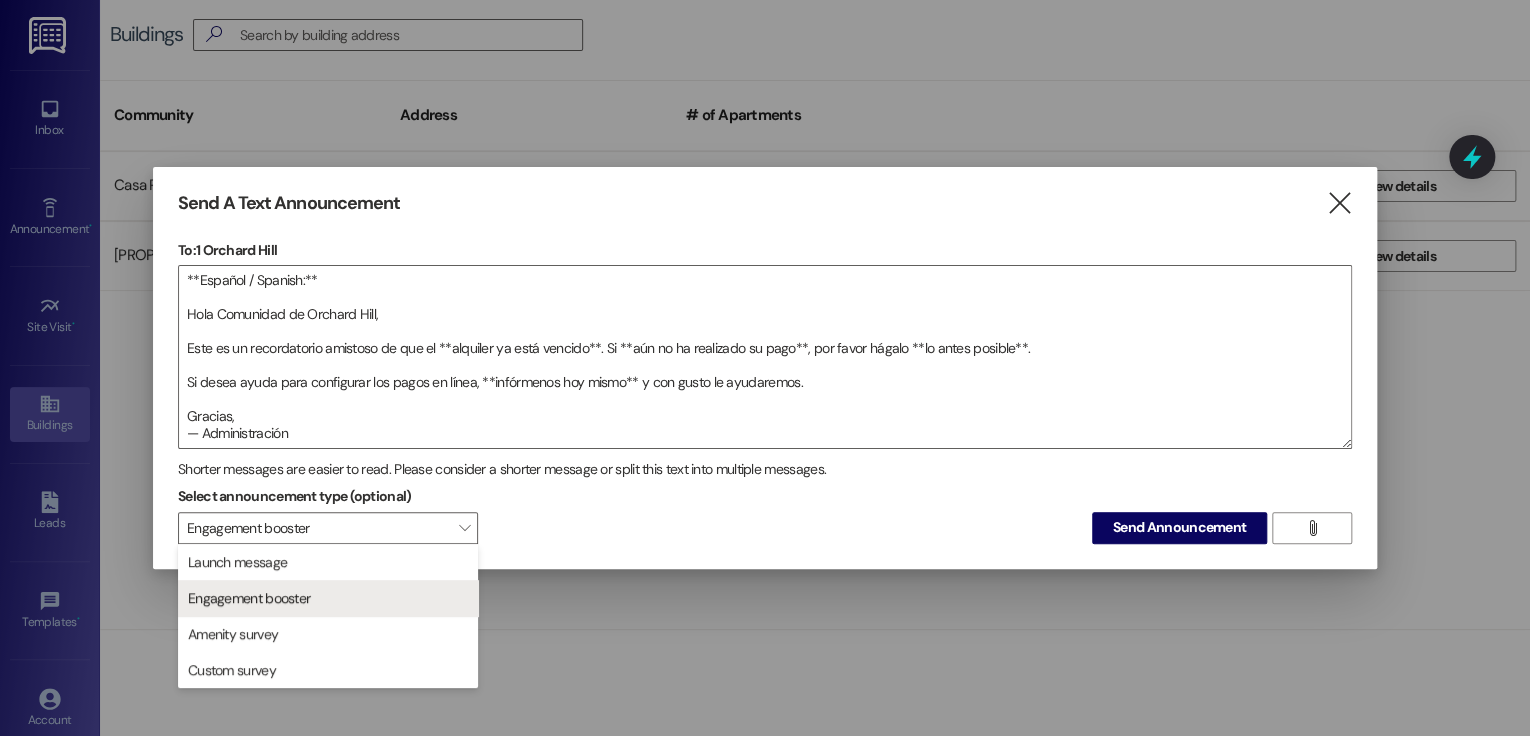 click on "Custom survey" at bounding box center [232, 670] 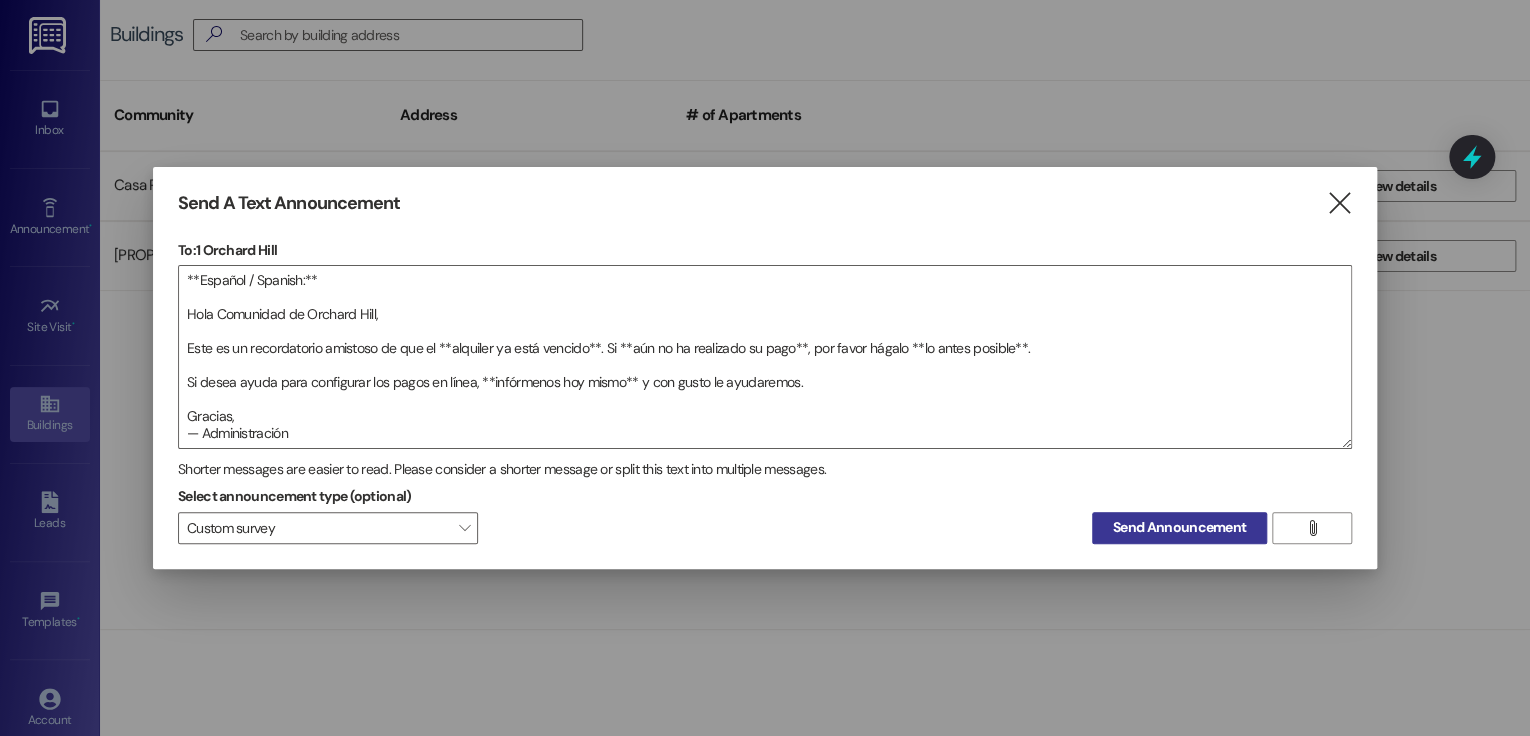 click on "Send Announcement" at bounding box center [1179, 527] 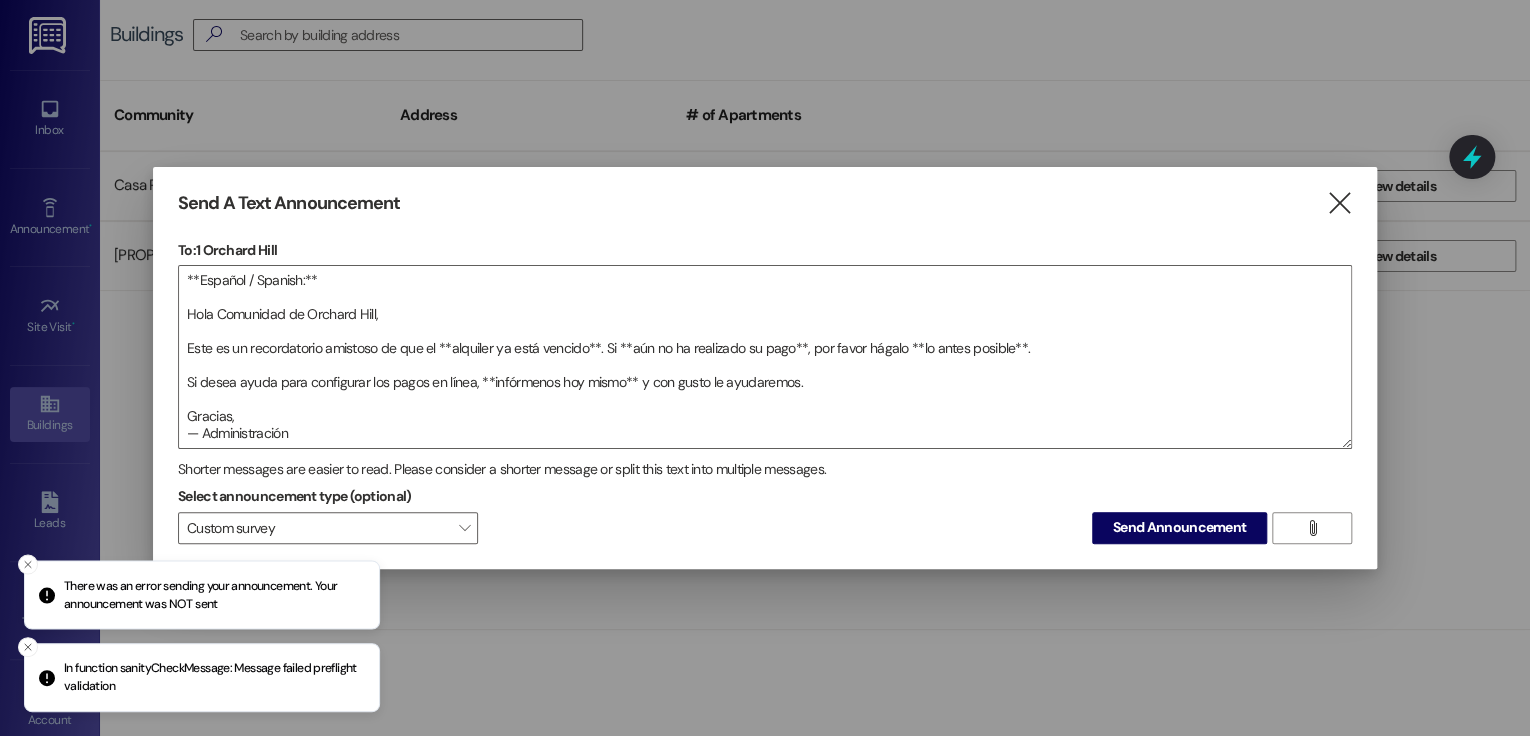 click on "There was an error sending your announcement.  Your announcement was NOT sent" at bounding box center [202, 594] 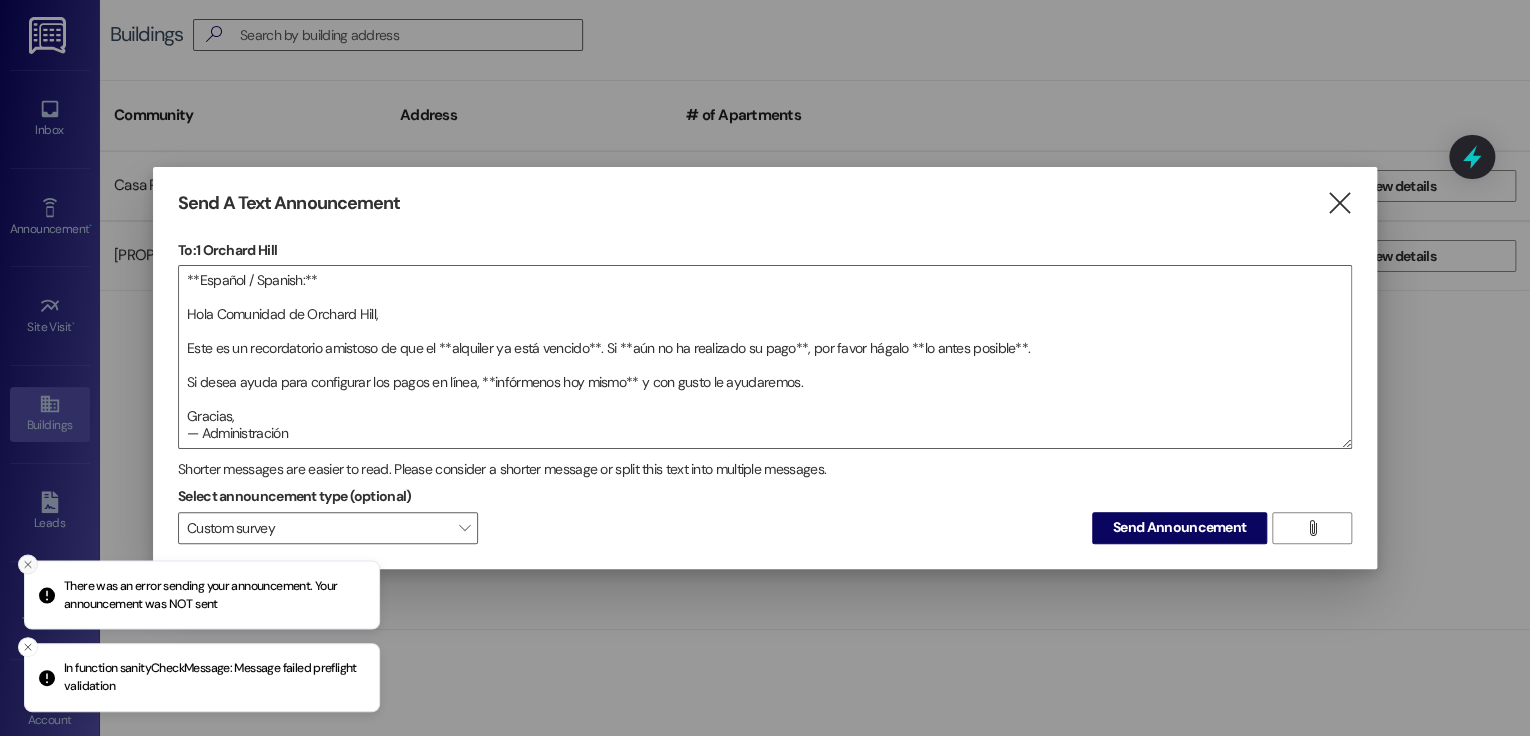 click at bounding box center (28, 564) 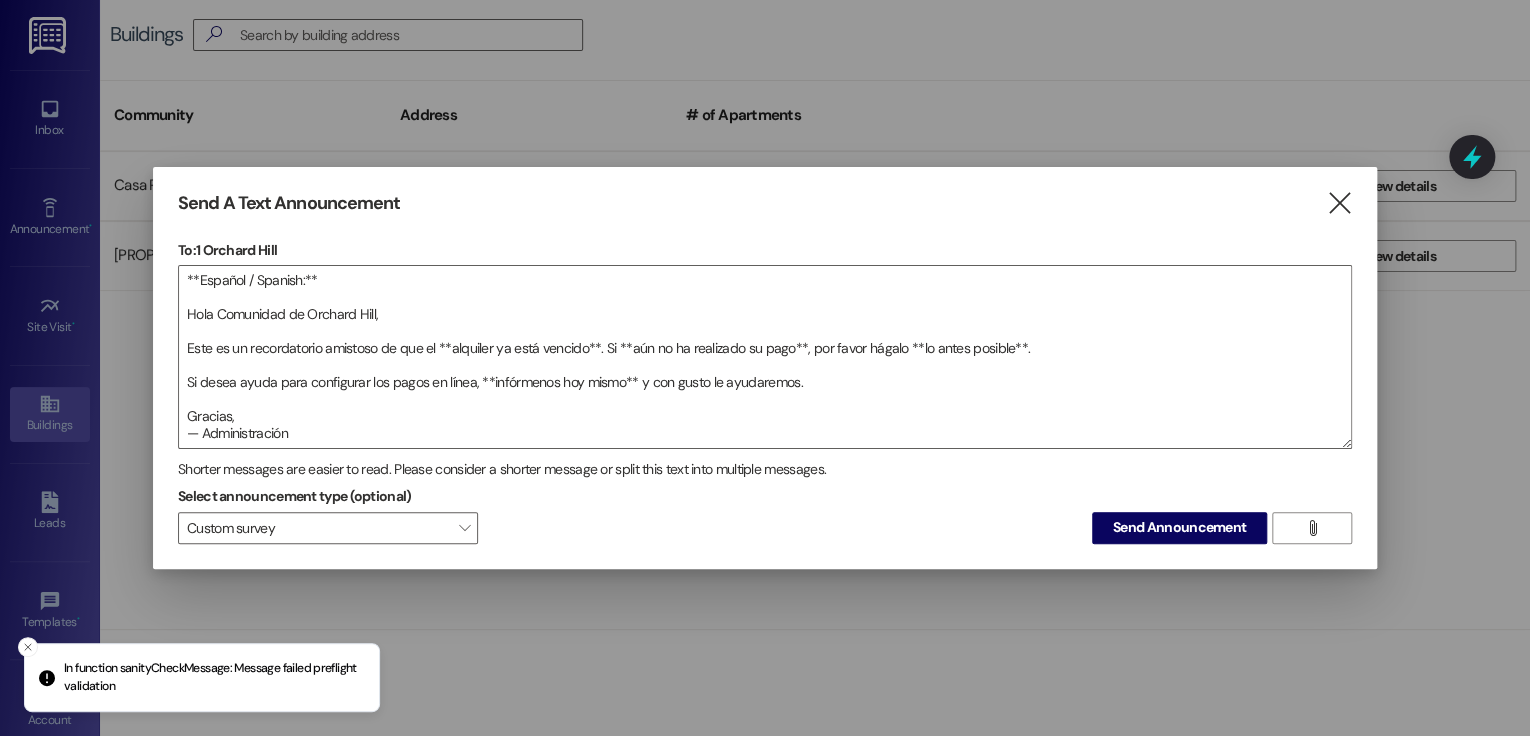 click at bounding box center [28, 647] 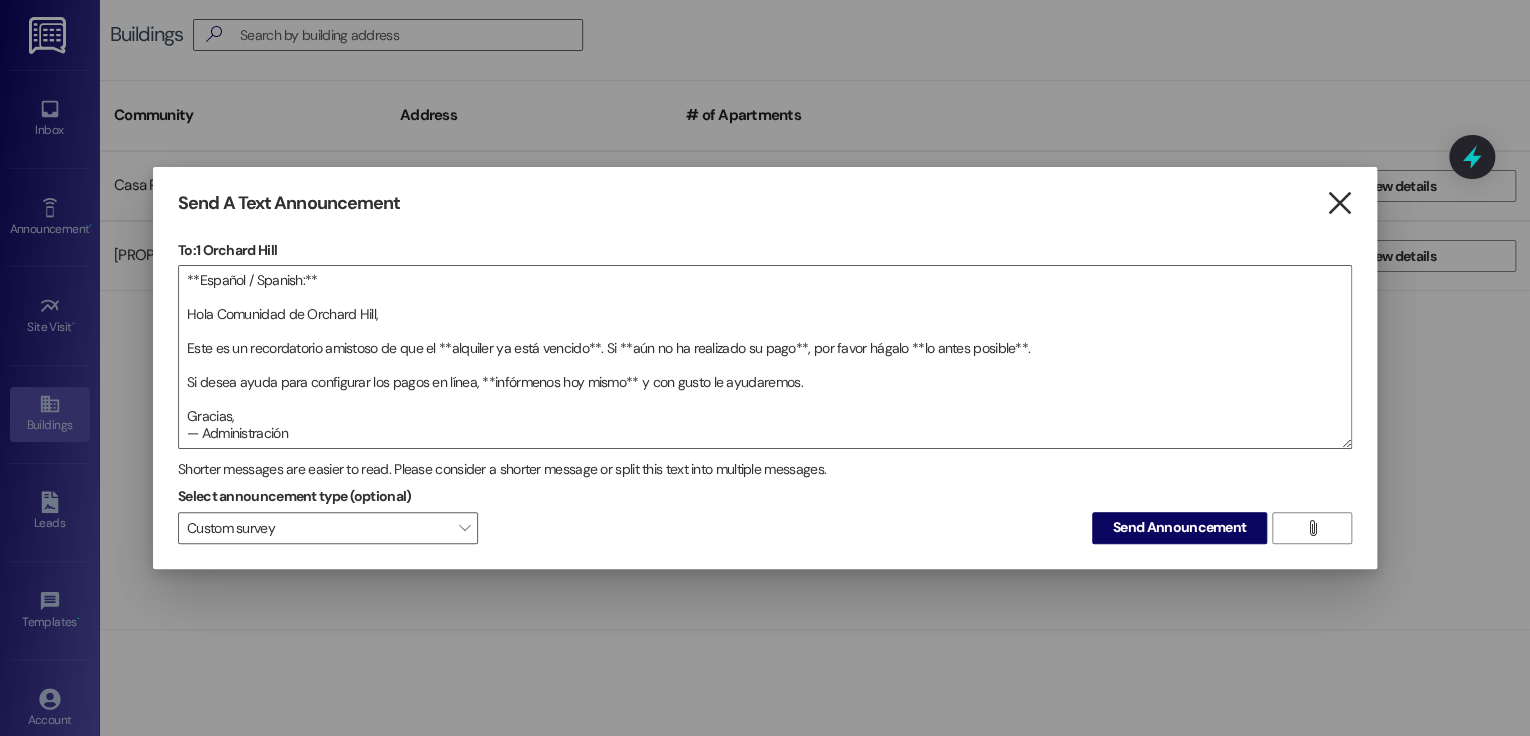 click on "" at bounding box center [1338, 203] 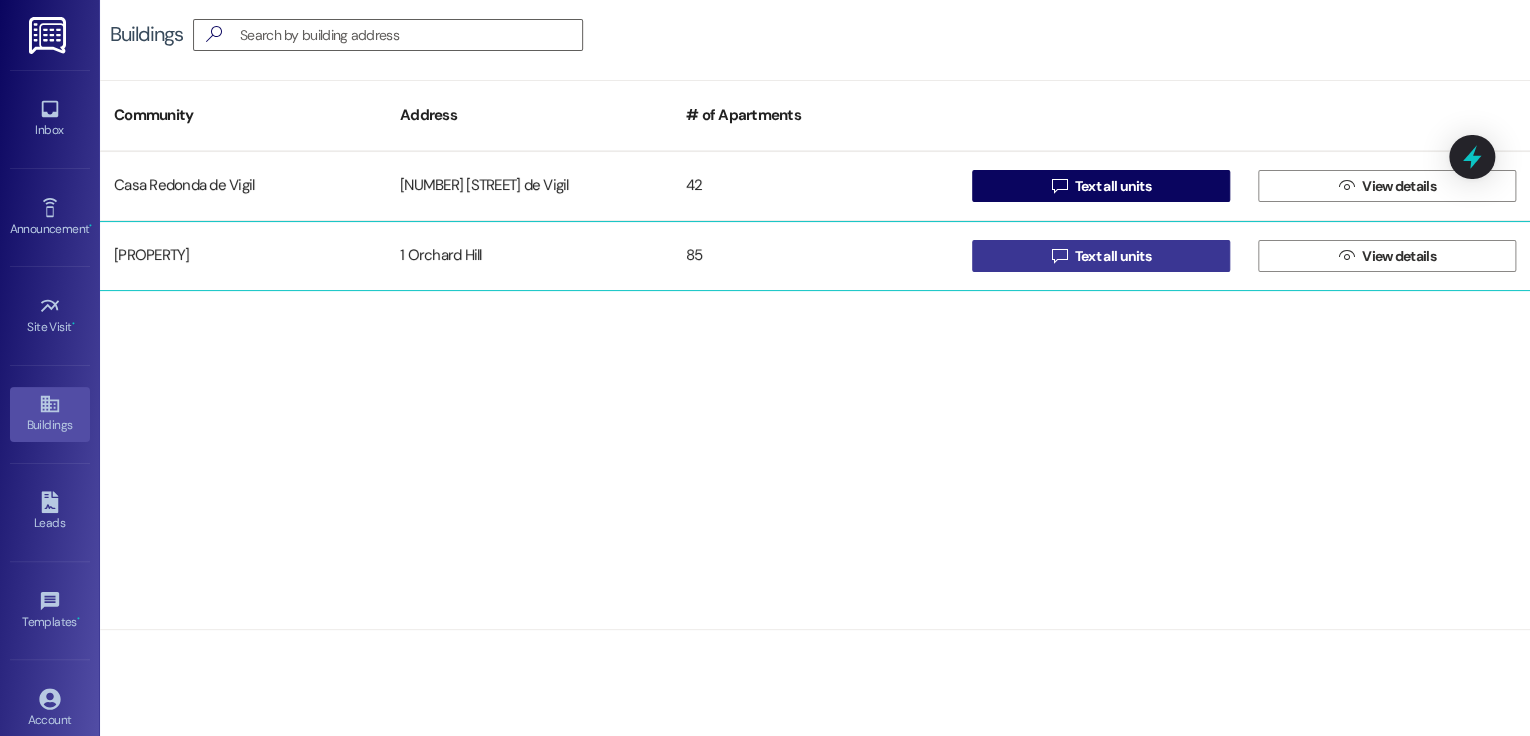 click on "Text all units" at bounding box center [1113, 256] 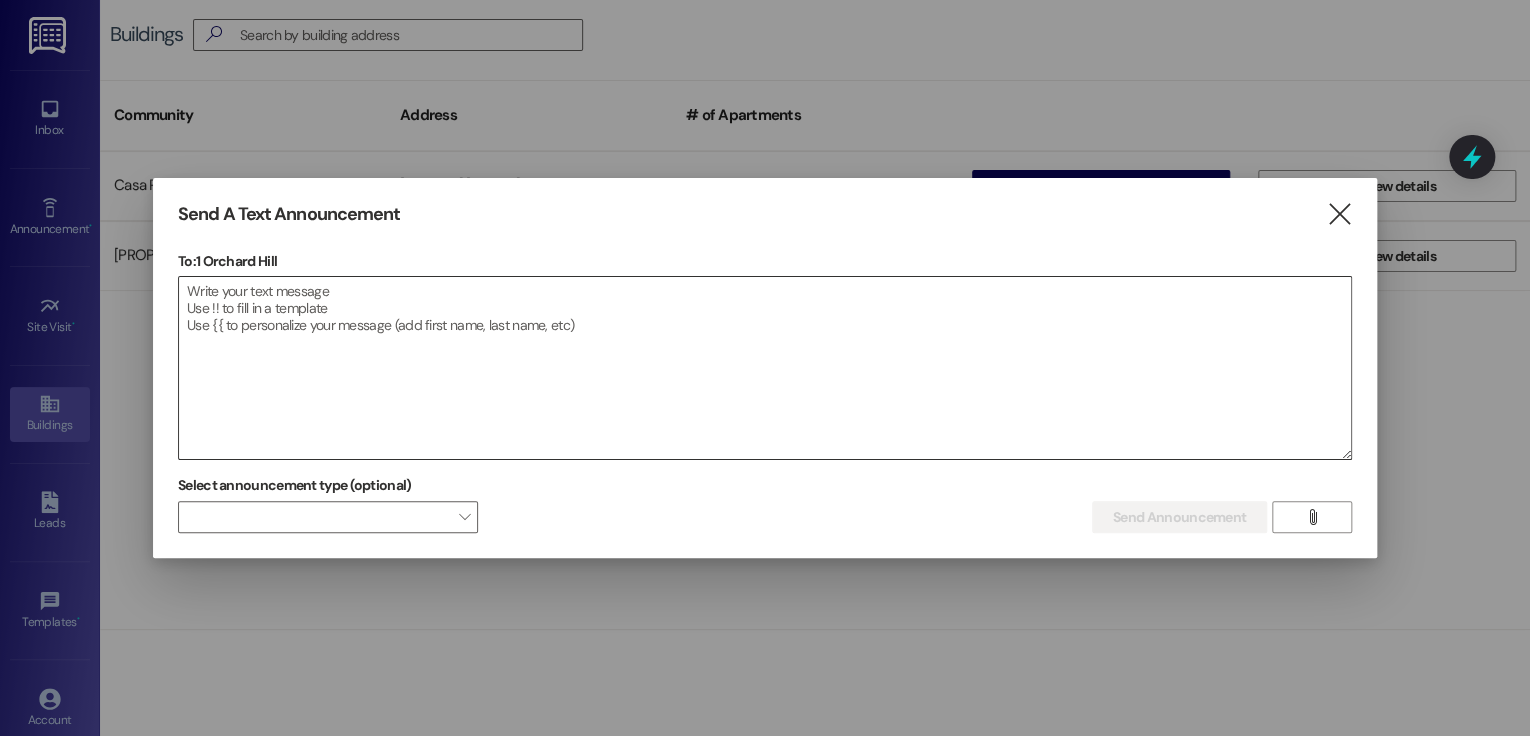 click at bounding box center (765, 368) 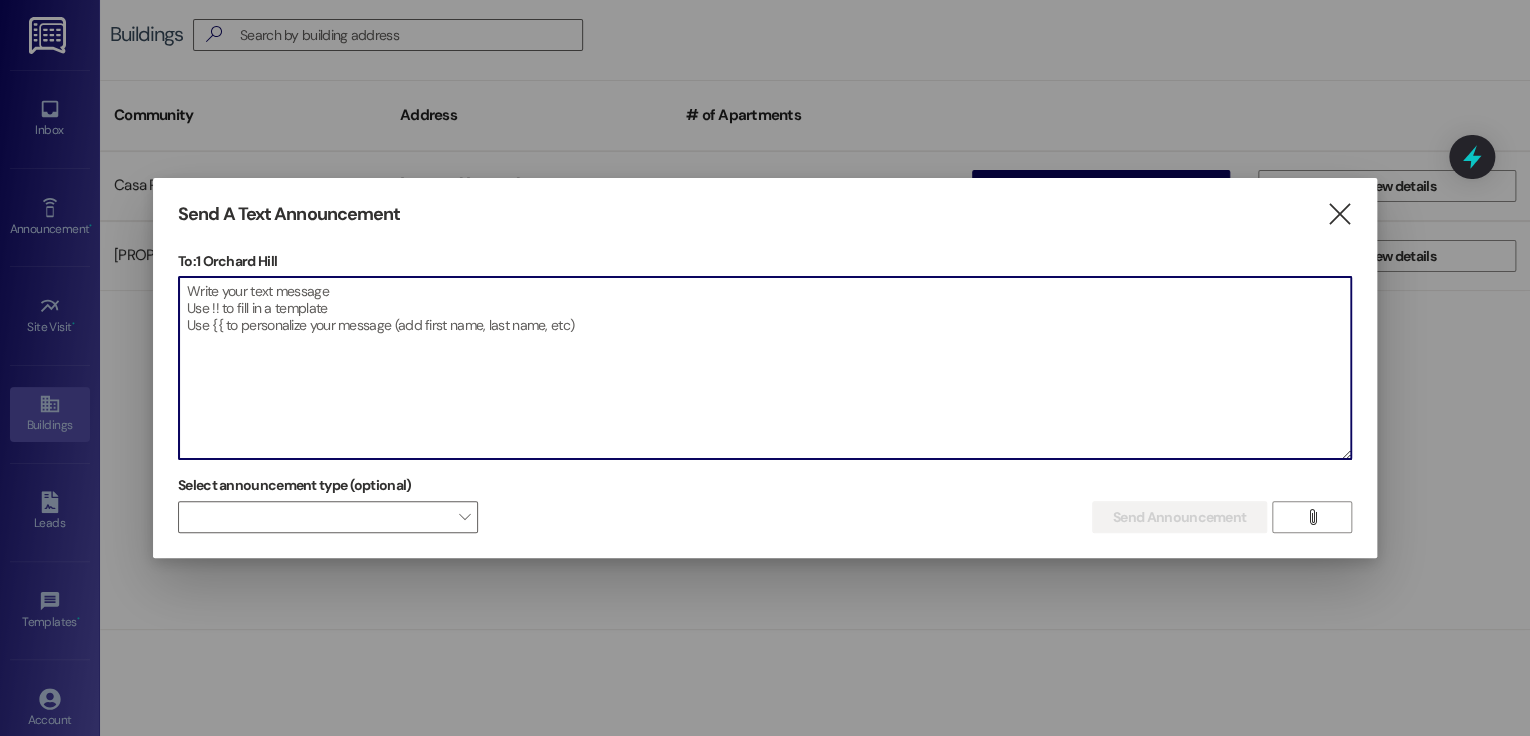paste on "Of course! Here's a clear and friendly bilingual message without any mention of late fees:
---
**English / Inglés:**
Hello Orchard Hill Community,
This is a friendly reminder that **rent is now due**. If you have **not yet made your payment**, please do so **as soon as possible**.
If you would like help setting up online payments, **please let us know today**—we’re happy to help!
Thank you,
— Management
---
**Español / Spanish:**
Hola Comunidad de Orchard Hill,
Este es un recordatorio amistoso de que el **alquiler ya está vencido**. Si **aún no ha realizado su pago**, por favor hágalo **lo antes posible**.
Si desea ayuda para configurar los pagos en línea, **infórmenos hoy mismo** y con gusto le ayudaremos.
Gracias,
— Administración
---
Let me know if you'd like it shortened for a text message format!" 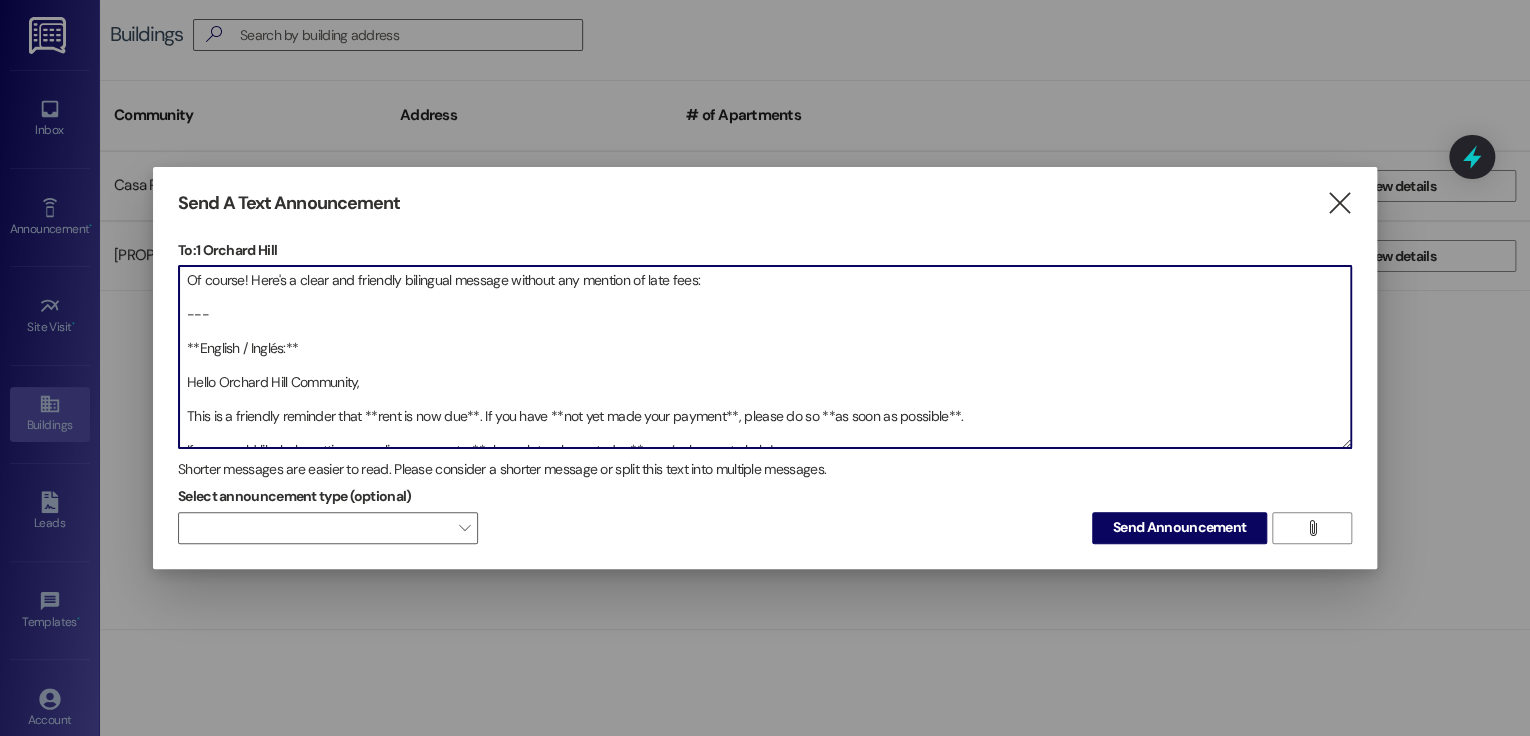 scroll, scrollTop: 368, scrollLeft: 0, axis: vertical 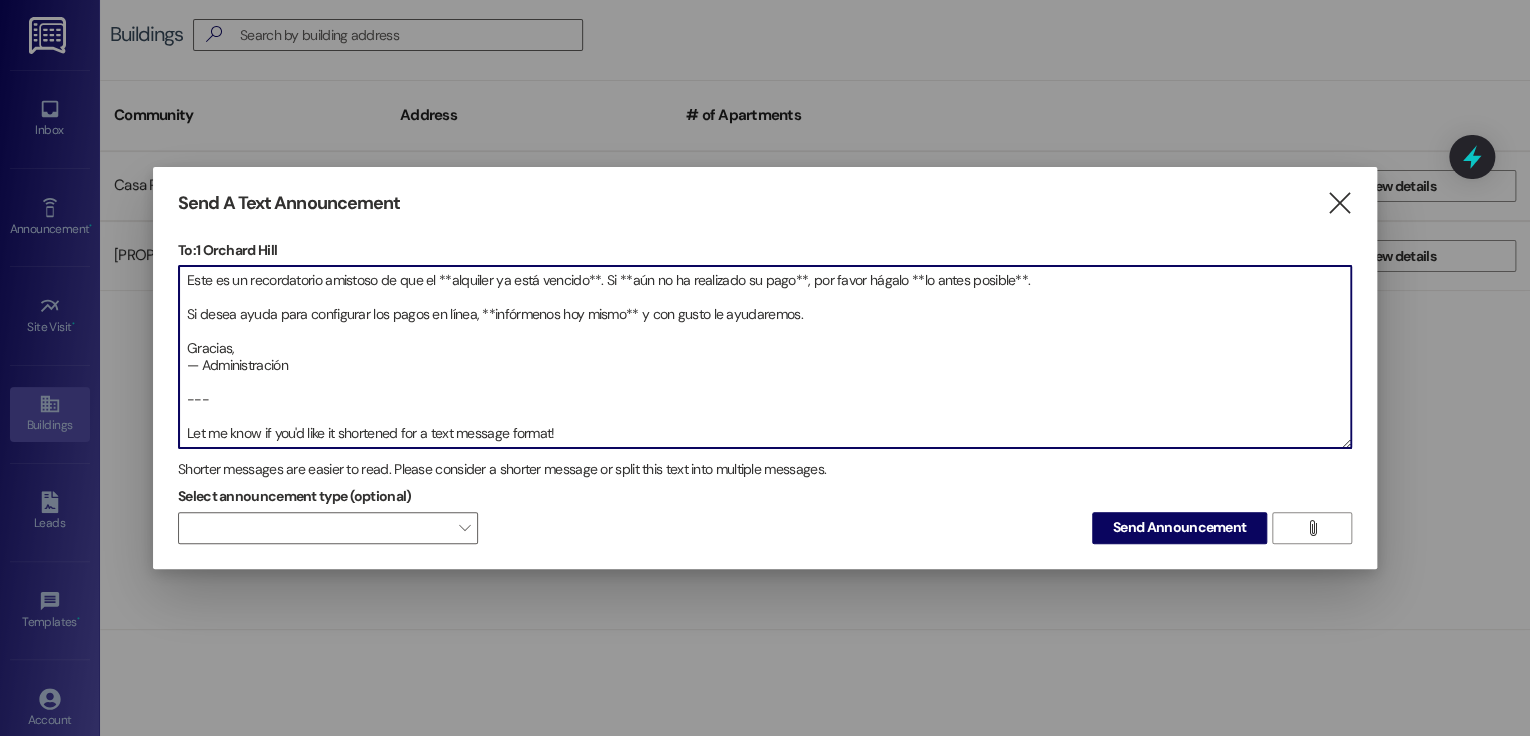 drag, startPoint x: 610, startPoint y: 415, endPoint x: 166, endPoint y: 379, distance: 445.45706 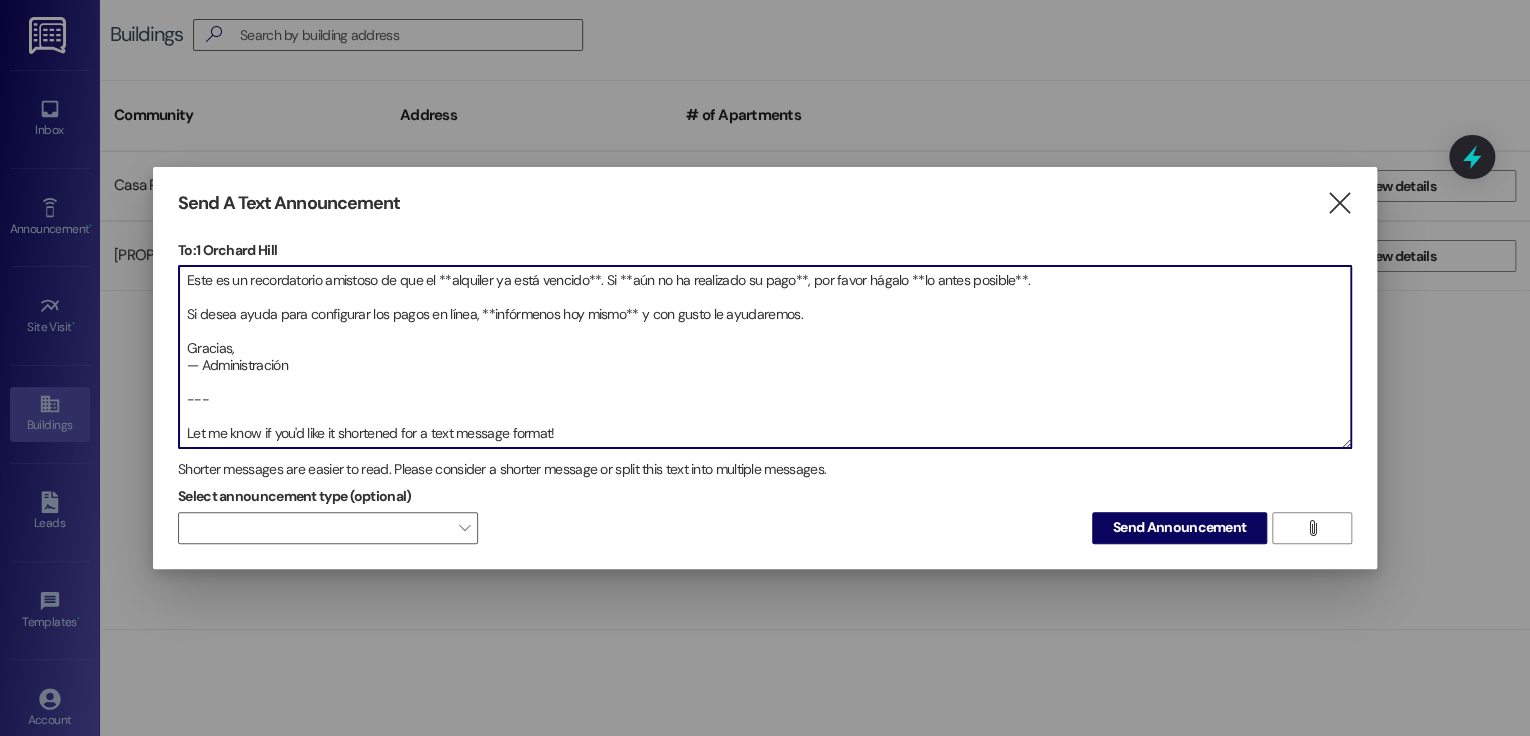 click on "Send A Text Announcement  To:  1 Orchard Hill  Drop image file here Of course! Here's a clear and friendly bilingual message without any mention of late fees:
---
**English / Inglés:**
Hello Orchard Hill Community,
This is a friendly reminder that **rent is now due**. If you have **not yet made your payment**, please do so **as soon as possible**.
If you would like help setting up online payments, **please let us know today**—we’re happy to help!
Thank you,
— Management
---
**Español / Spanish:**
Hola Comunidad de Orchard Hill,
Este es un recordatorio amistoso de que el **alquiler ya está vencido**. Si **aún no ha realizado su pago**, por favor hágalo **lo antes posible**.
Si desea ayuda para configurar los pagos en línea, **infórmenos hoy mismo** y con gusto le ayudaremos.
Gracias,
— Administración
---
Let me know if you'd like it shortened for a text message format!
Select announcement type (optional)    Send Announcement " at bounding box center [765, 368] 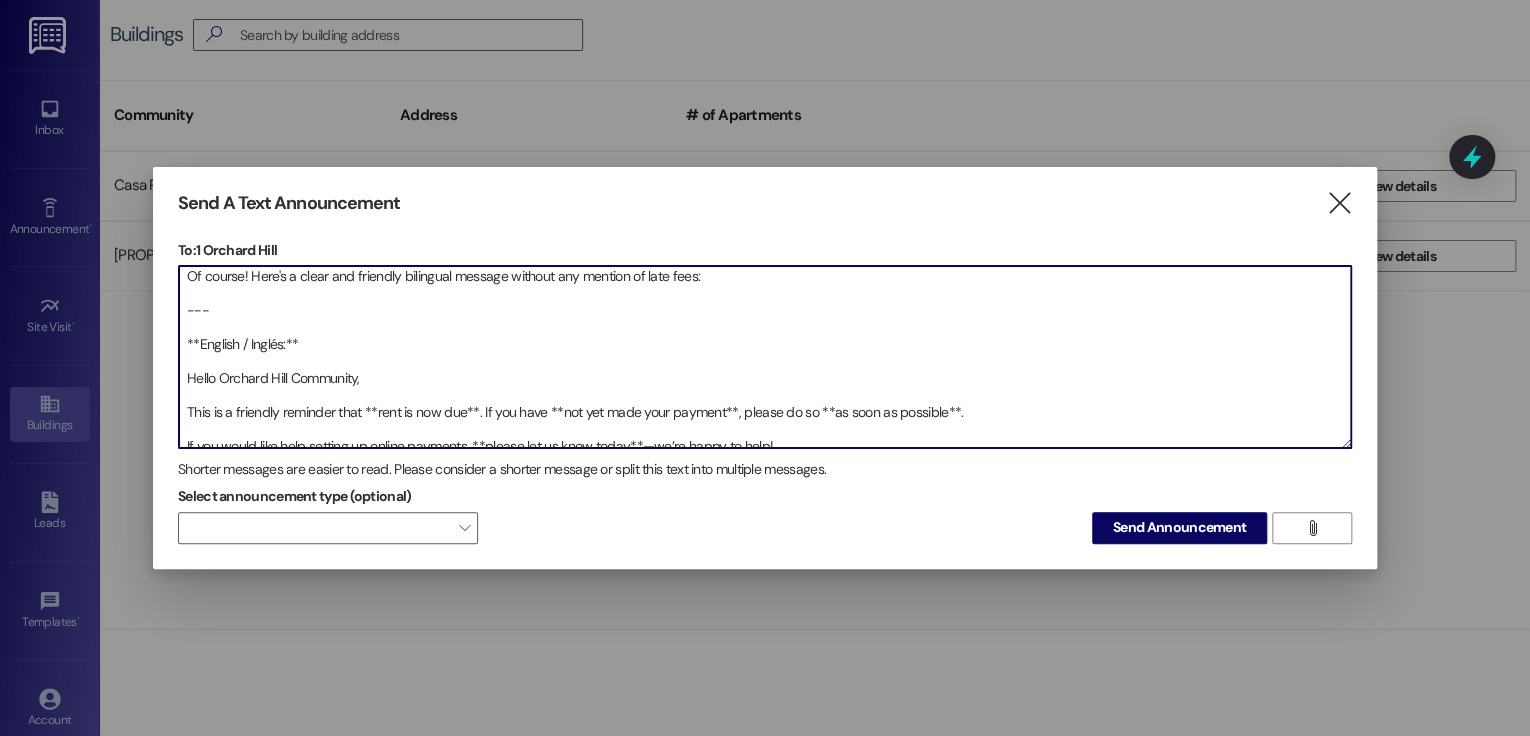 scroll, scrollTop: 0, scrollLeft: 0, axis: both 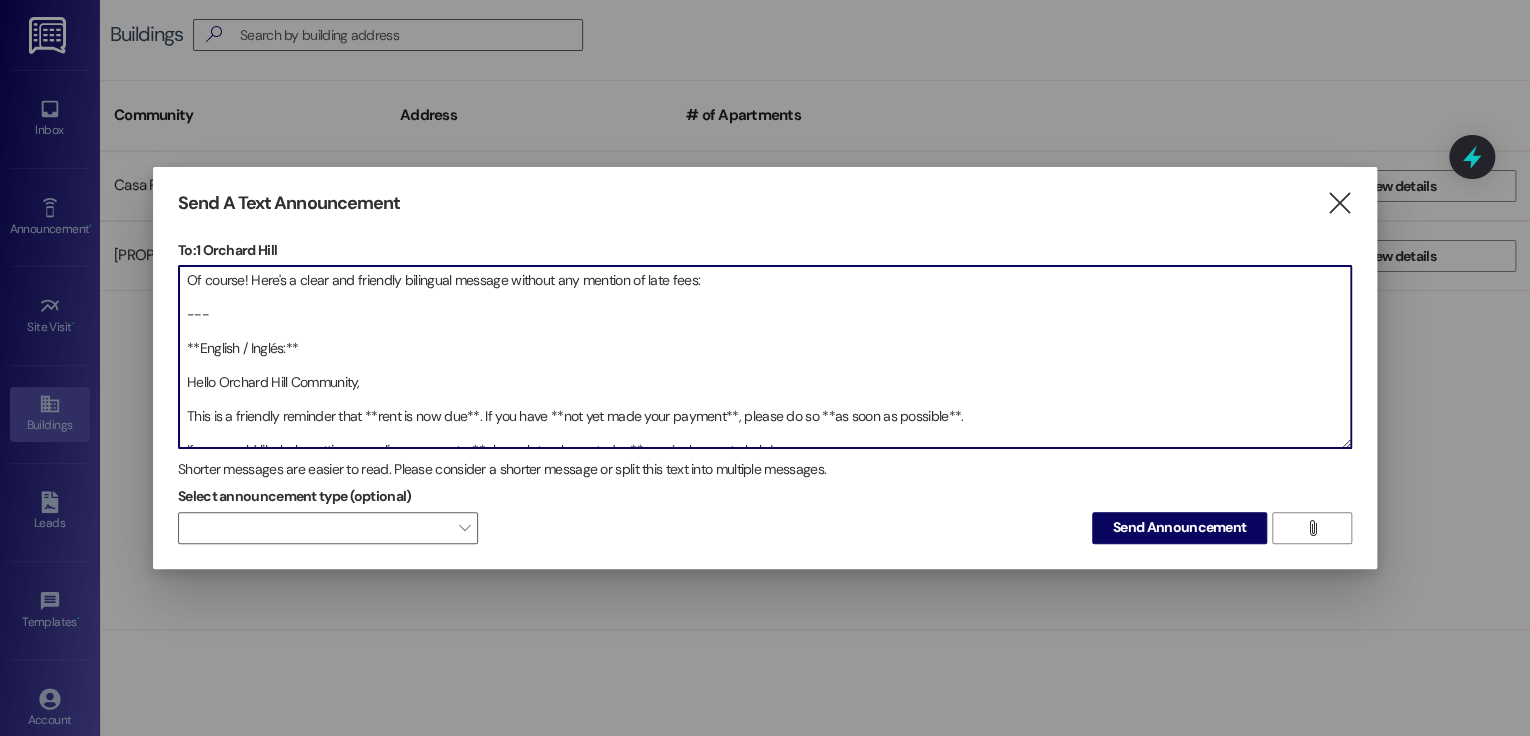 drag, startPoint x: 287, startPoint y: 303, endPoint x: 162, endPoint y: 279, distance: 127.28315 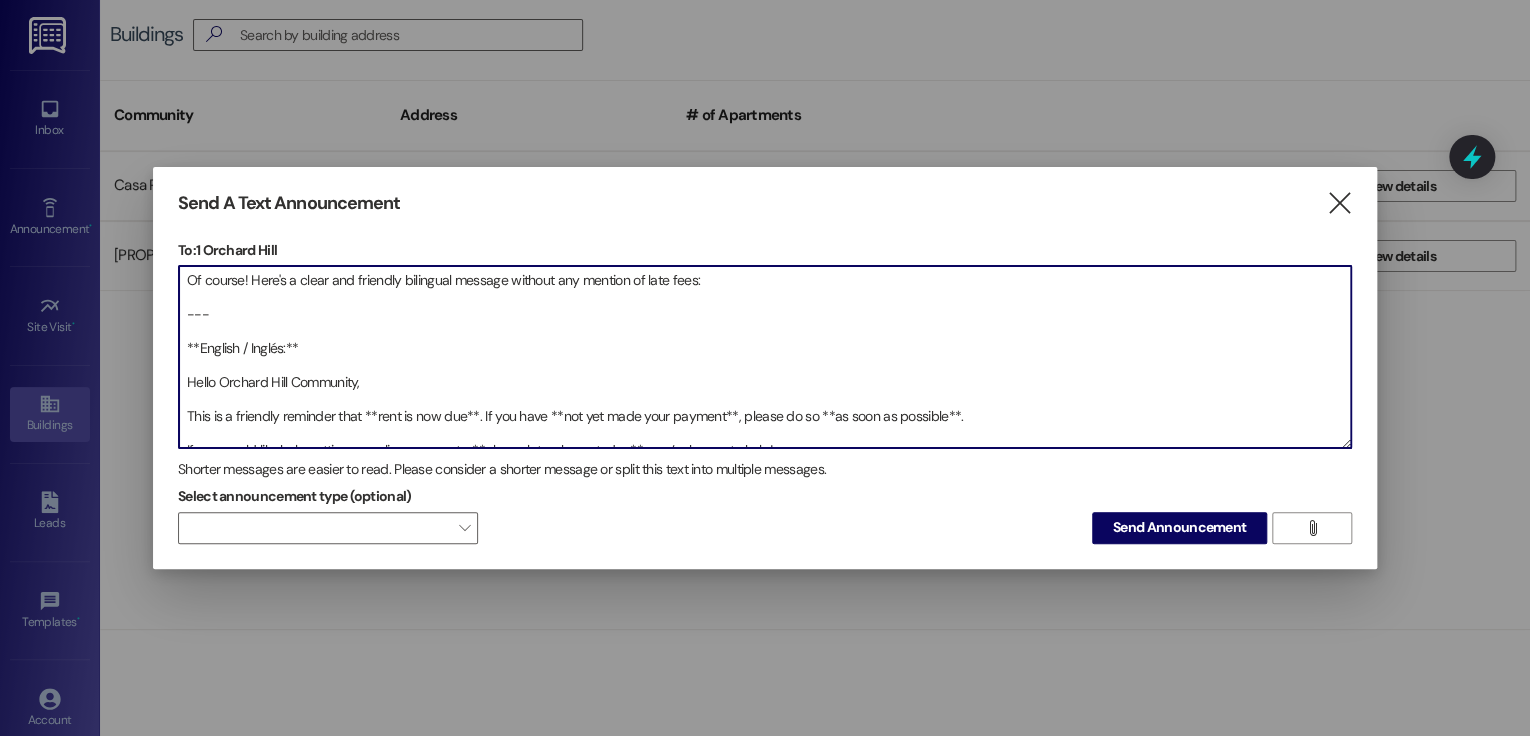 click on "Send A Text Announcement  To:  1 Orchard Hill  Drop image file here Of course! Here's a clear and friendly bilingual message without any mention of late fees:
---
**English / Inglés:**
Hello Orchard Hill Community,
This is a friendly reminder that **rent is now due**. If you have **not yet made your payment**, please do so **as soon as possible**.
If you would like help setting up online payments, **please let us know today**—we’re happy to help!
Thank you,
— Management
---
**Español / Spanish:**
Hola Comunidad de Orchard Hill,
Este es un recordatorio amistoso de que el **alquiler ya está vencido**. Si **aún no ha realizado su pago**, por favor hágalo **lo antes posible**.
Si desea ayuda para configurar los pagos en línea, **infórmenos hoy mismo** y con gusto le ayudaremos.
Gracias,
— Administración
Shorter messages are easier to read. Please consider a shorter message or split this text into multiple messages. Select announcement type (optional)    Send Announcement " at bounding box center [765, 368] 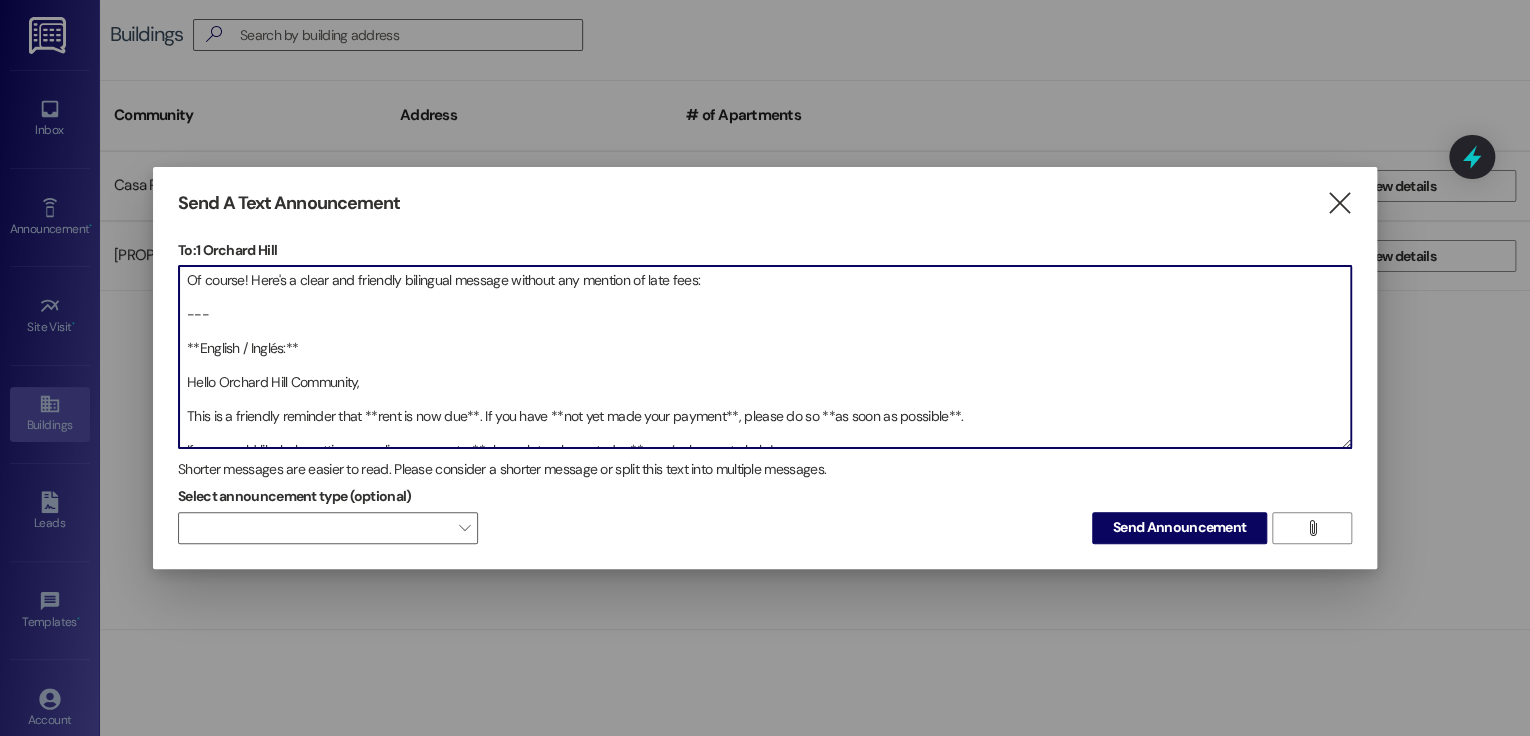 drag, startPoint x: 224, startPoint y: 308, endPoint x: 179, endPoint y: 277, distance: 54.644306 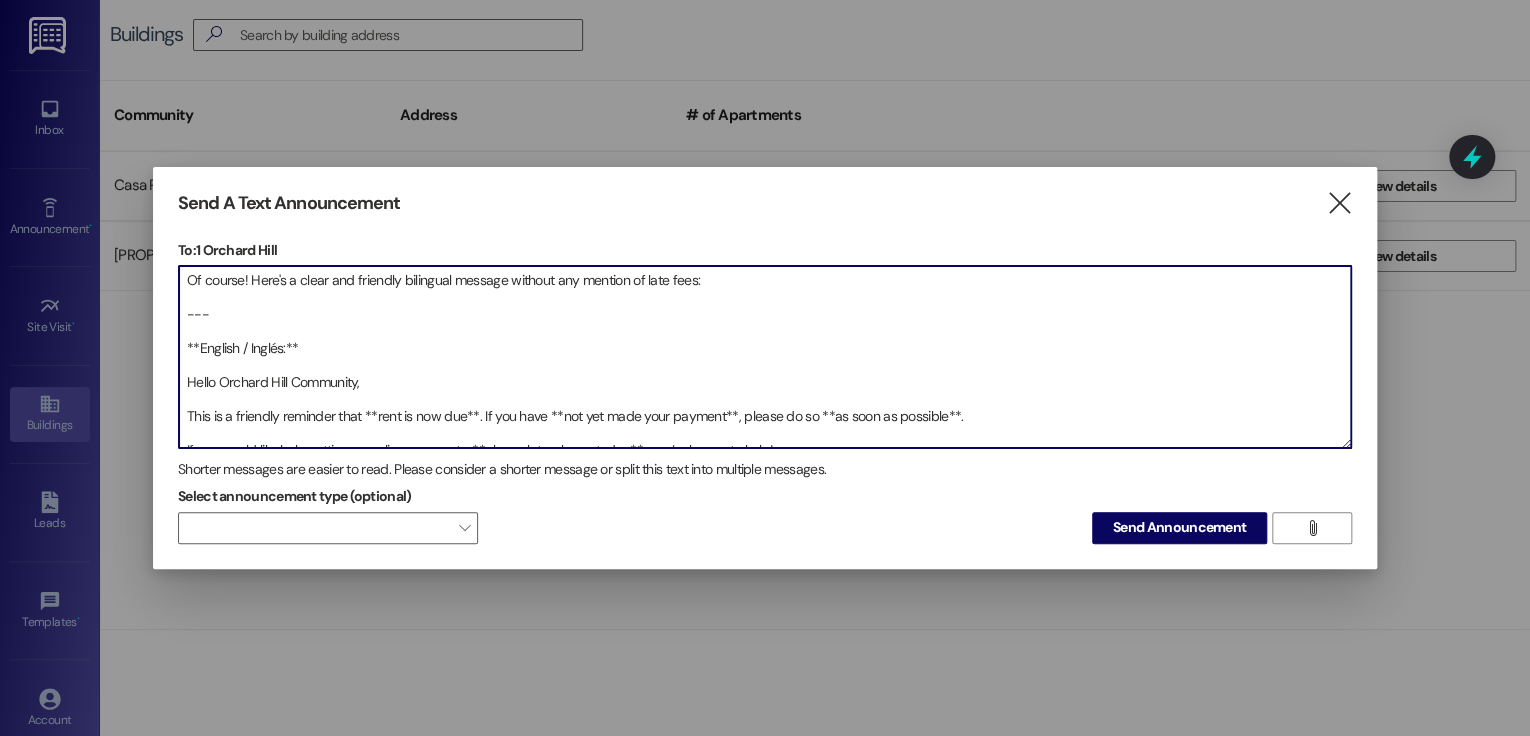 click on "Of course! Here's a clear and friendly bilingual message without any mention of late fees:
---
**English / Inglés:**
Hello Orchard Hill Community,
This is a friendly reminder that **rent is now due**. If you have **not yet made your payment**, please do so **as soon as possible**.
If you would like help setting up online payments, **please let us know today**—we’re happy to help!
Thank you,
— Management
---
**Español / Spanish:**
Hola Comunidad de Orchard Hill,
Este es un recordatorio amistoso de que el **alquiler ya está vencido**. Si **aún no ha realizado su pago**, por favor hágalo **lo antes posible**.
Si desea ayuda para configurar los pagos en línea, **infórmenos hoy mismo** y con gusto le ayudaremos.
Gracias,
— Administración" at bounding box center [765, 357] 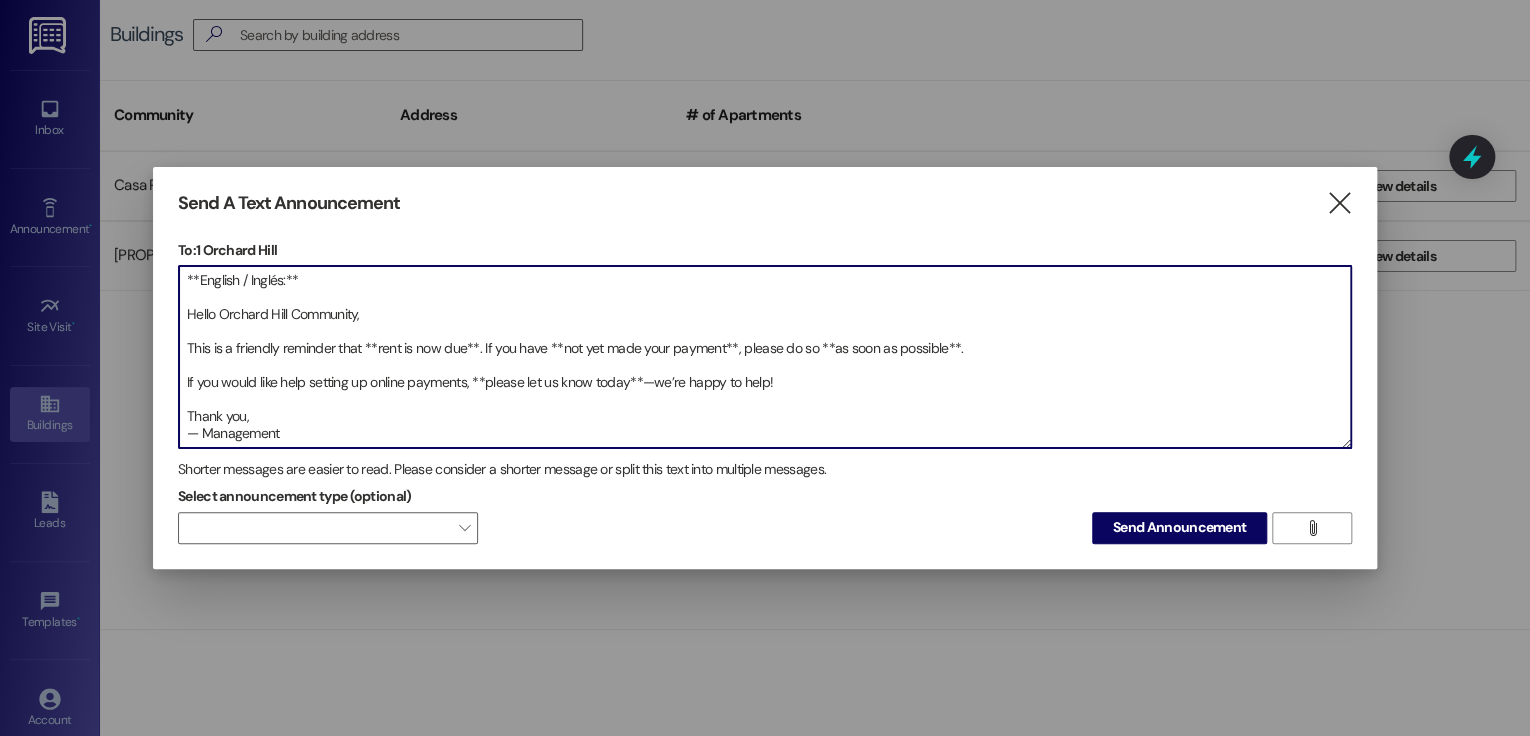 drag, startPoint x: 220, startPoint y: 277, endPoint x: 115, endPoint y: 276, distance: 105.00476 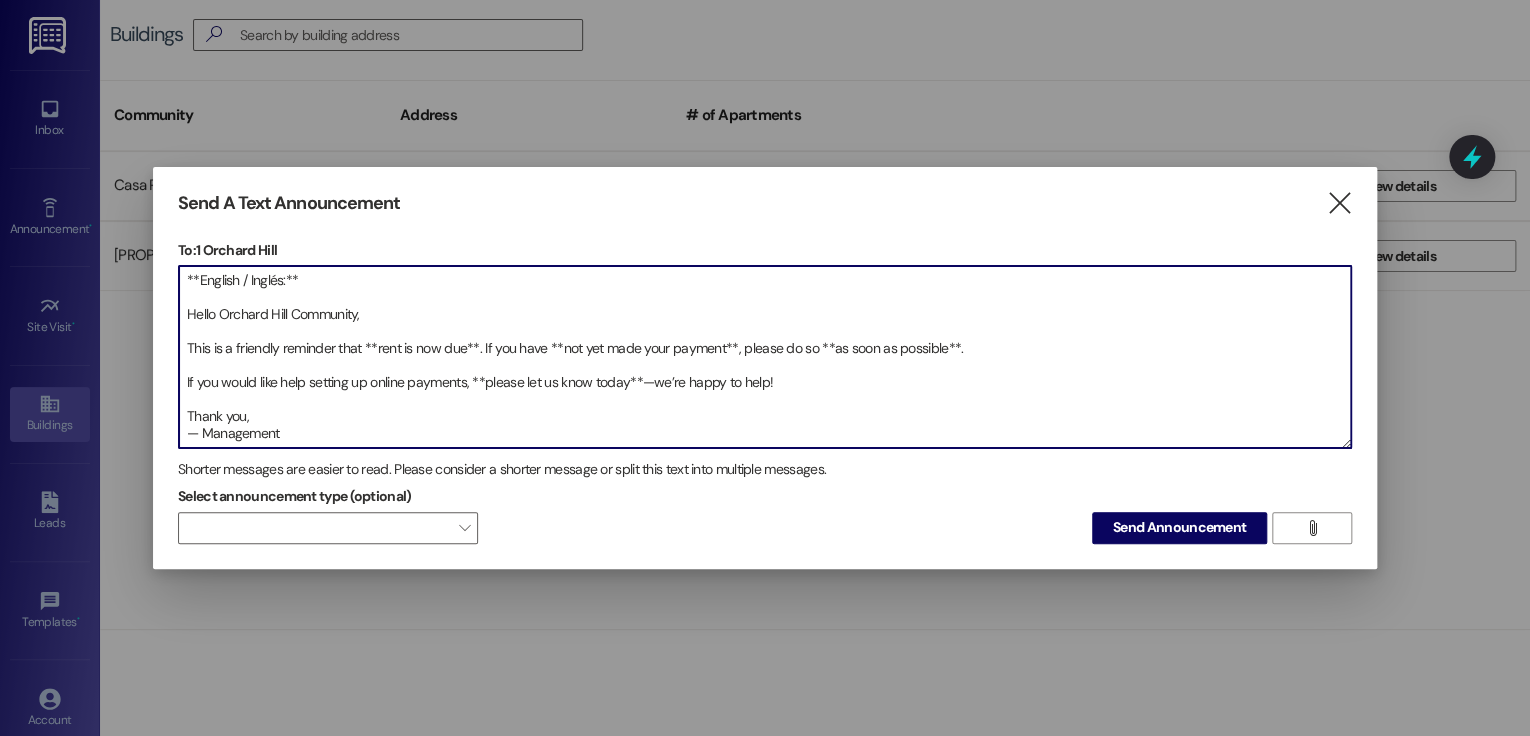 click on "Send A Text Announcement  To: [ADDRESS]  Drop image file here c
**English / Inglés:**
Hello Orchard Hill Community,
This is a friendly reminder that **rent is now due**. If you have **not yet made your payment**, please do so **as soon as possible**.
If you would like help setting up online payments, **please let us know today**—we’re happy to help!
Thank you,
— Management
---
**Español / Spanish:**
Hola Comunidad de Orchard Hill,
Este es un recordatorio amistoso de que el **alquiler ya está vencido**. Si **aún no ha realizado su pago**, por favor hágalo **lo antes posible**.
Si desea ayuda para configurar los pagos en línea, **infórmenos hoy mismo** y con gusto le ayudaremos.
Gracias,
— Administración
Shorter messages are easier to read. Please consider a shorter message or split this text into multiple messages. Select announcement type (optional)    Send Announcement " at bounding box center (765, 368) 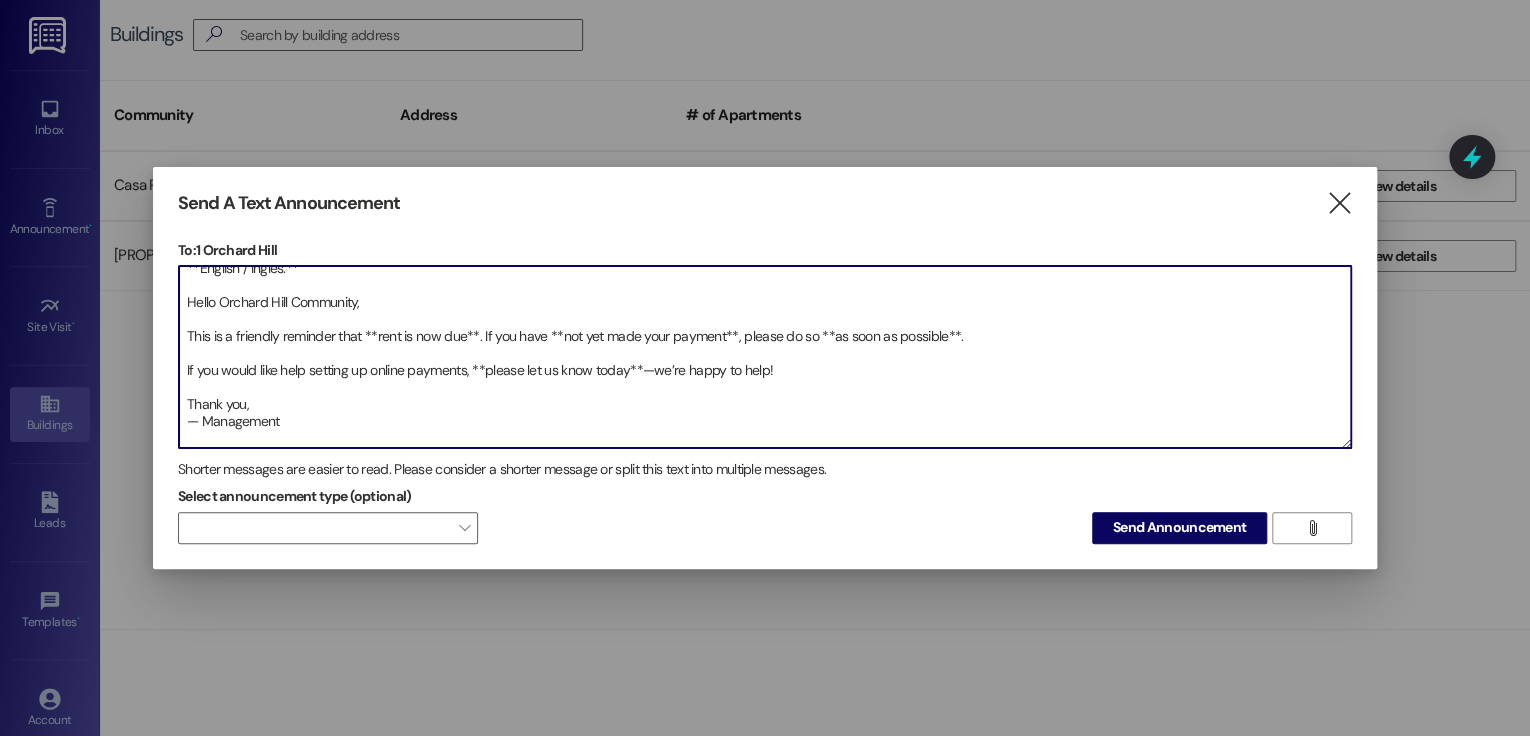 scroll, scrollTop: 0, scrollLeft: 0, axis: both 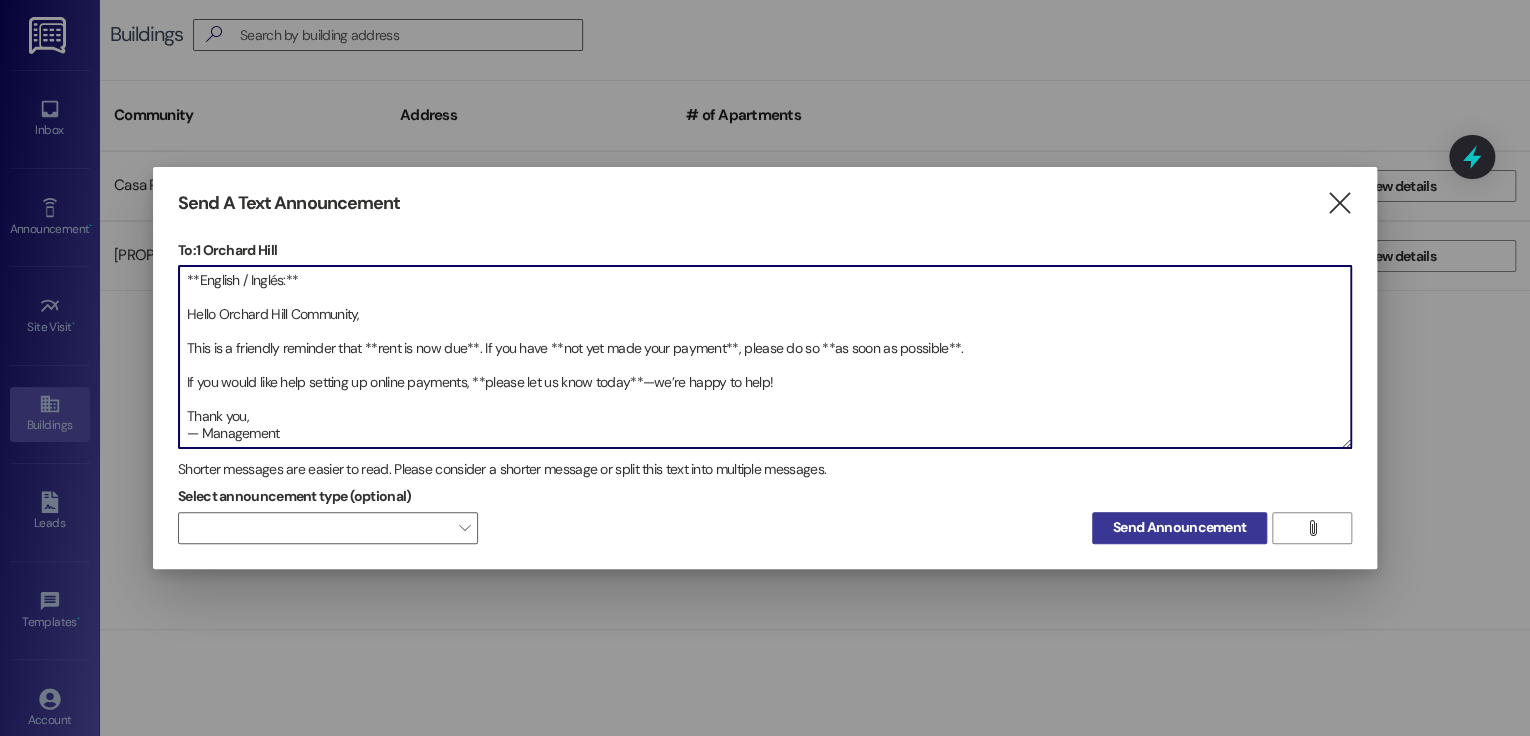 type on "**English / Inglés:**
Hello Orchard Hill Community,
This is a friendly reminder that **rent is now due**. If you have **not yet made your payment**, please do so **as soon as possible**.
If you would like help setting up online payments, **please let us know today**—we’re happy to help!
Thank you,
— Management
---
**Español / Spanish:**
Hola Comunidad de Orchard Hill,
Este es un recordatorio amistoso de que el **alquiler ya está vencido**. Si **aún no ha realizado su pago**, por favor hágalo **lo antes posible**.
Si desea ayuda para configurar los pagos en línea, **infórmenos hoy mismo** y con gusto le ayudaremos.
Gracias,
— Administración" 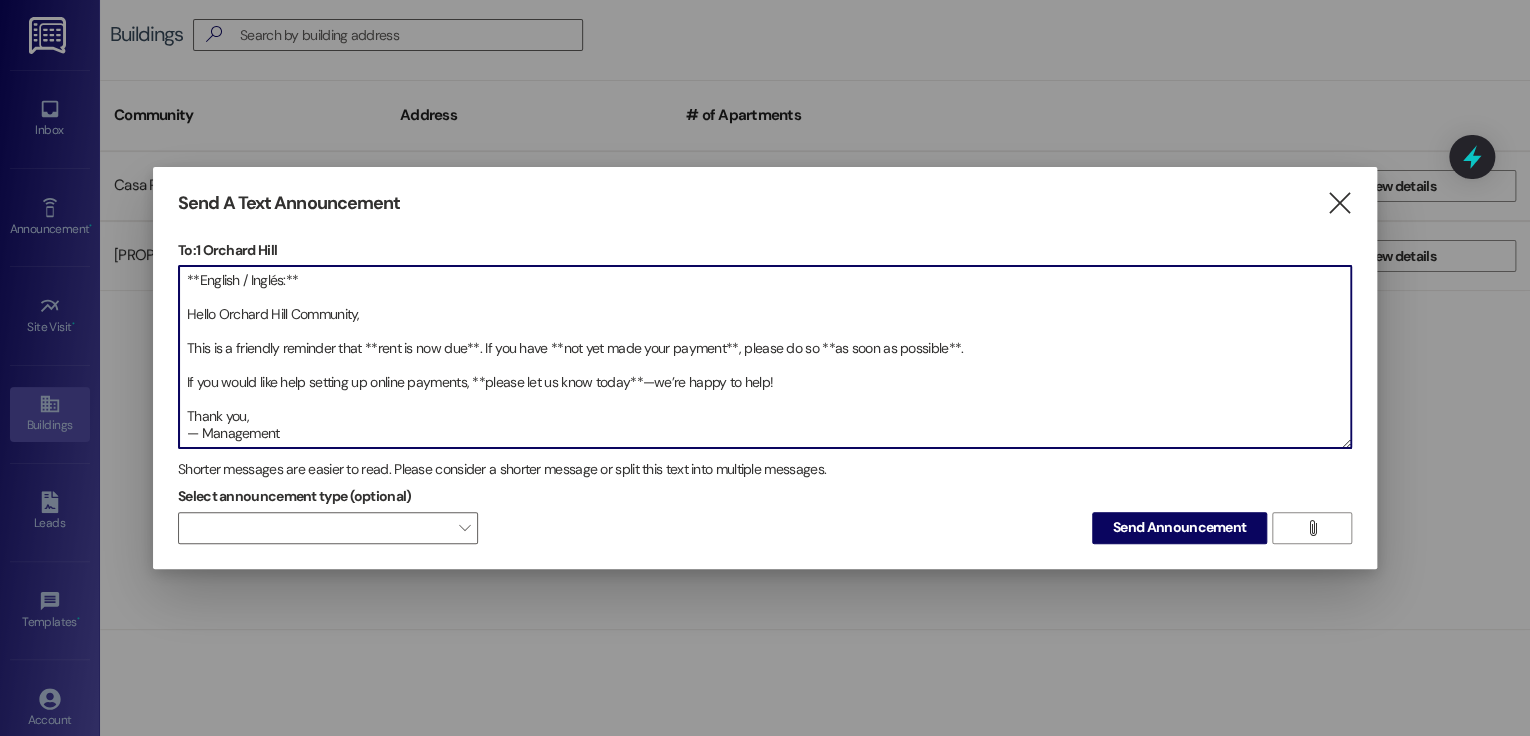 click on "Send Announcement" at bounding box center [1179, 527] 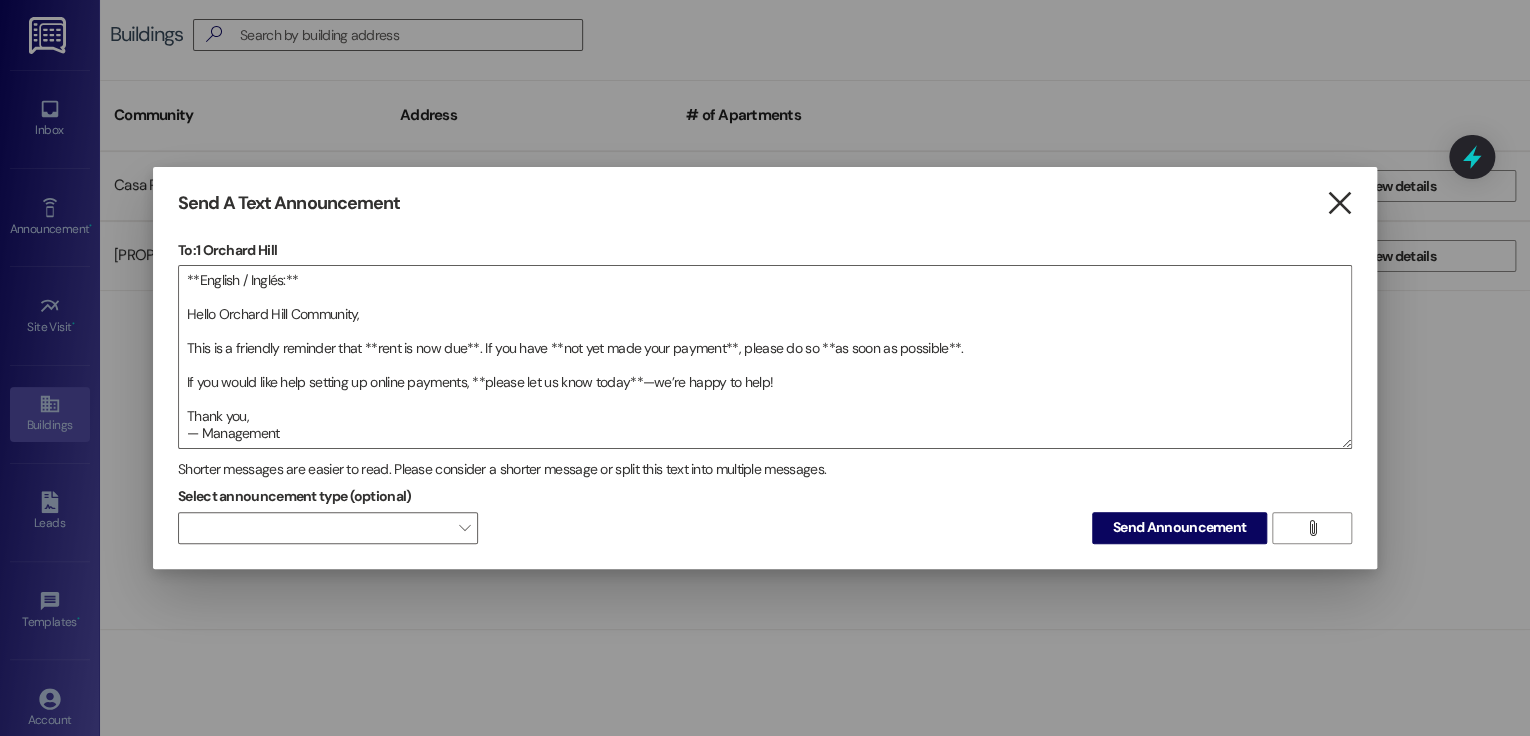 click on "" at bounding box center (1338, 203) 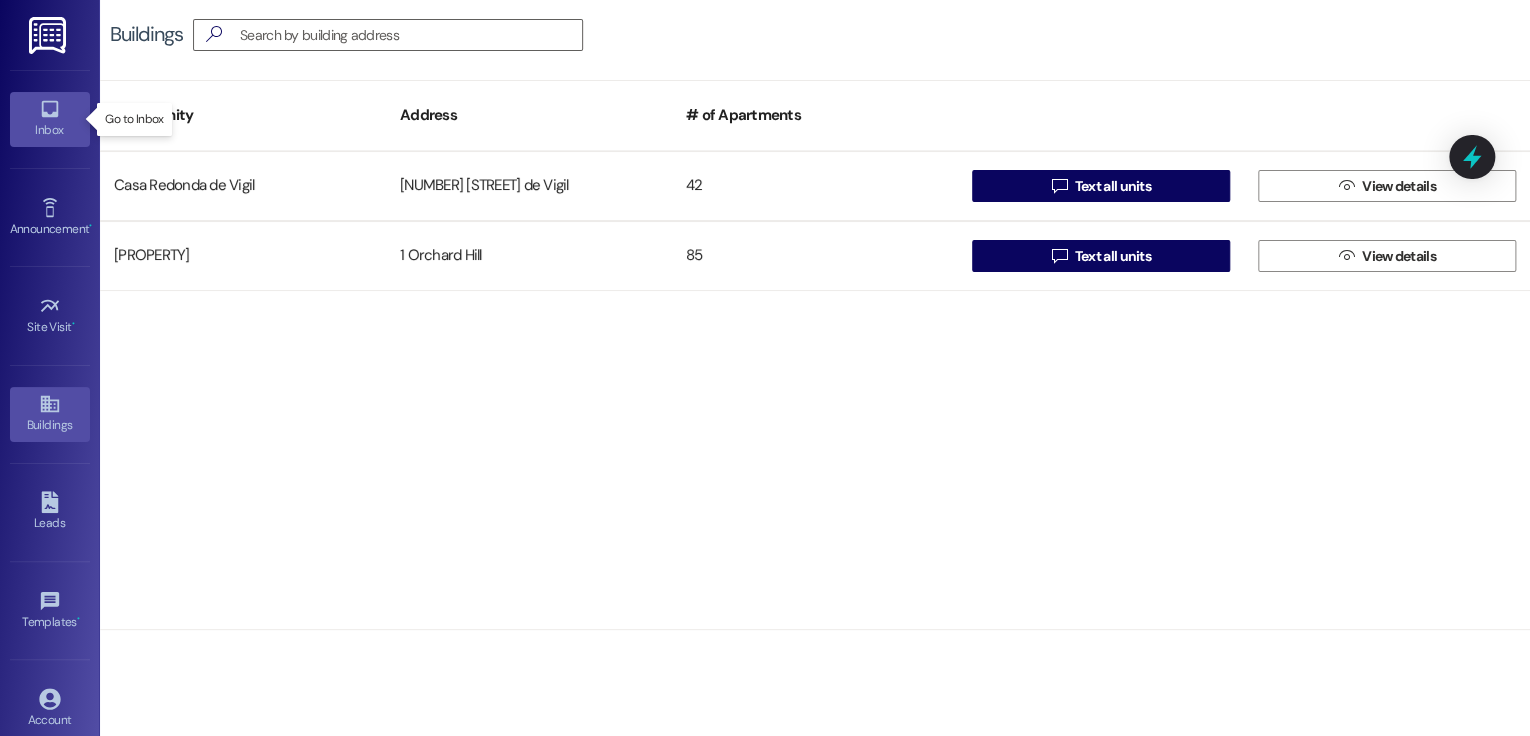 click on "Inbox" at bounding box center [50, 130] 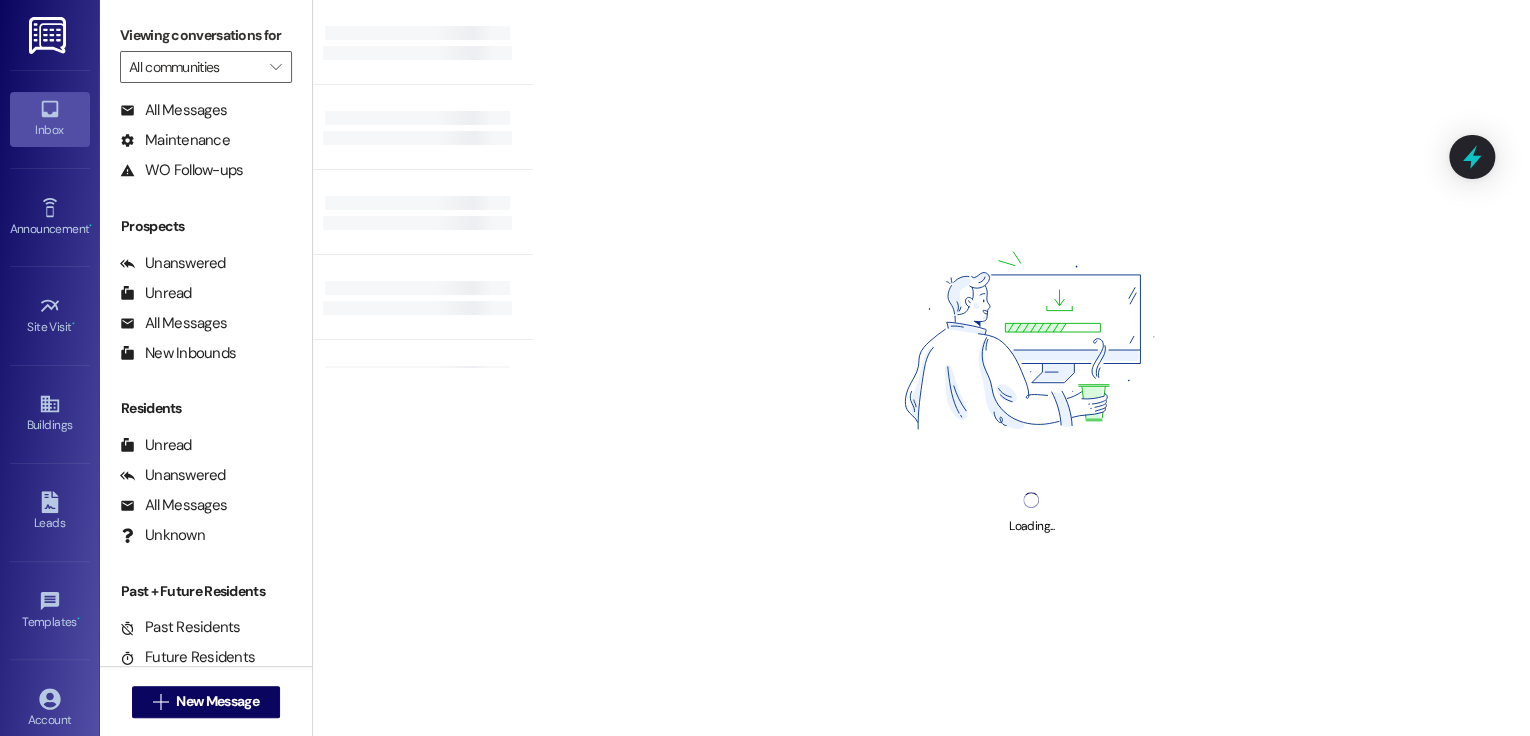 scroll, scrollTop: 120, scrollLeft: 0, axis: vertical 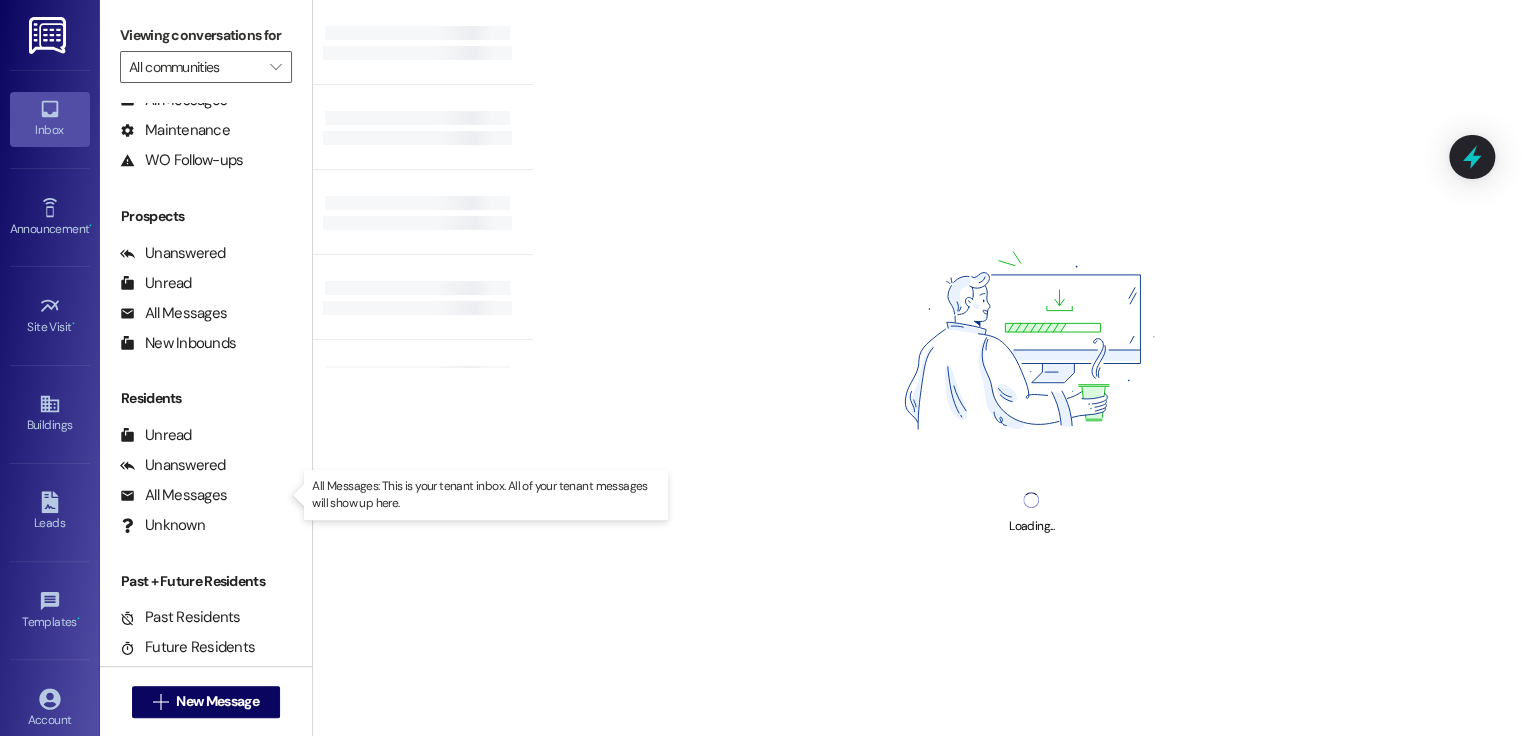 click on "All Messages" at bounding box center [173, 495] 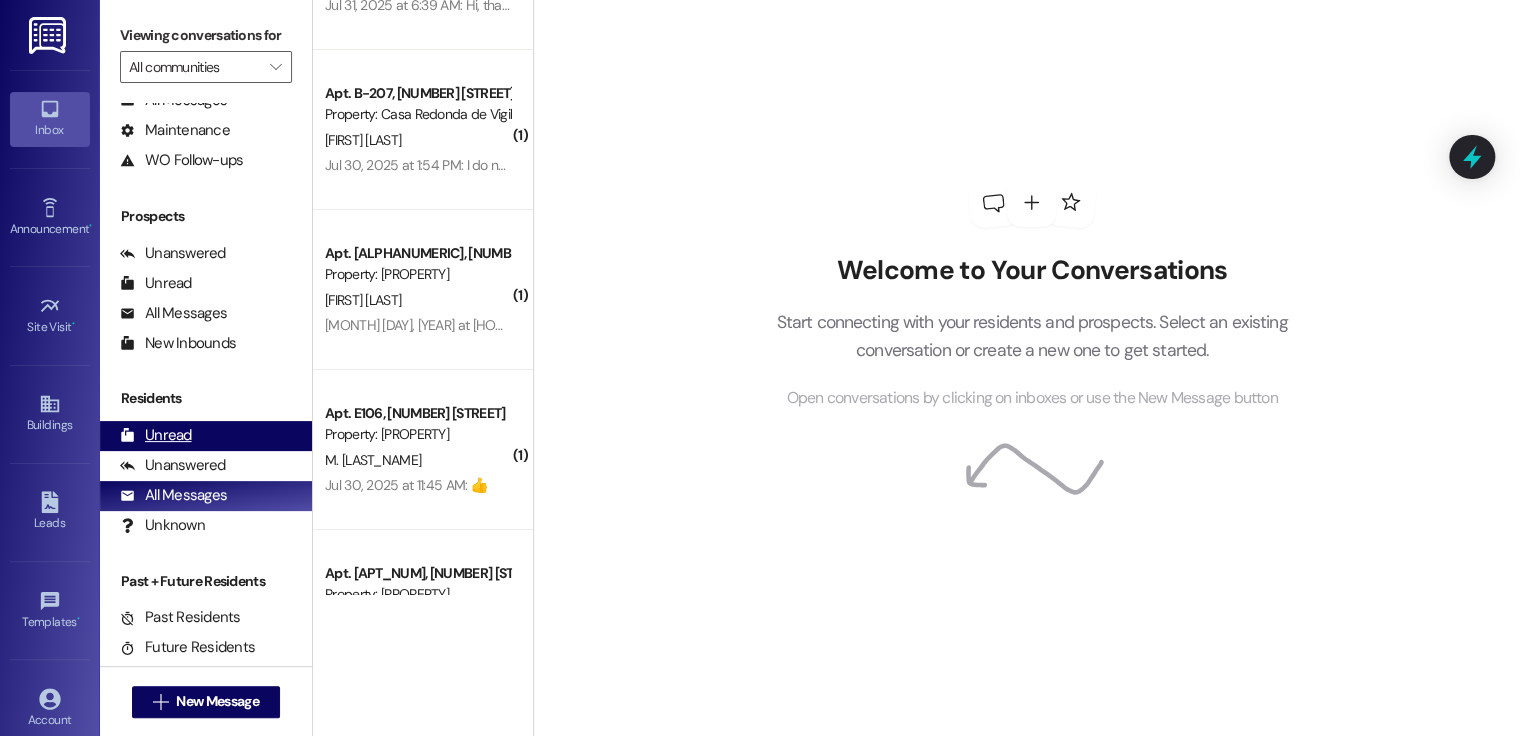 scroll, scrollTop: 80, scrollLeft: 0, axis: vertical 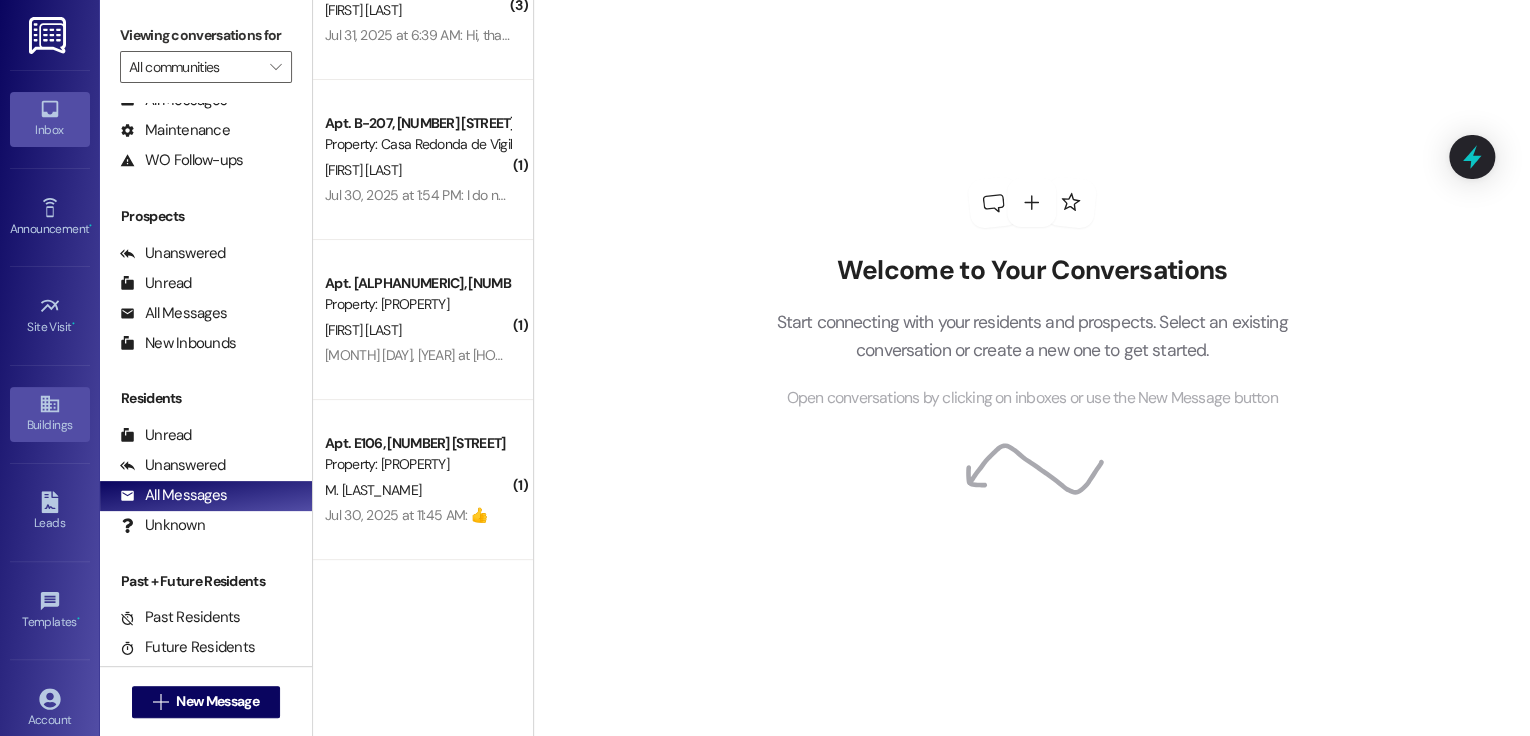 click 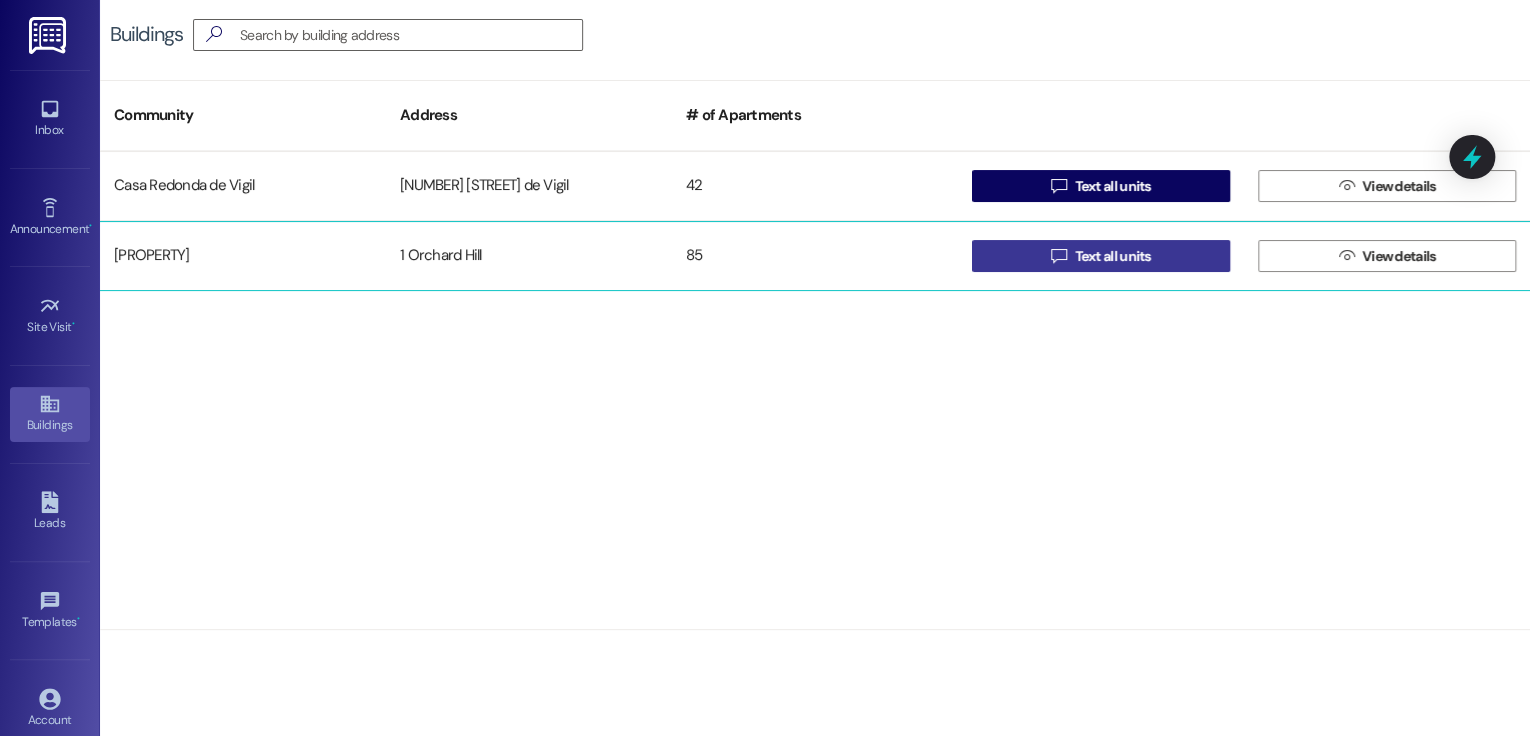 click on "Text all units" at bounding box center (1113, 256) 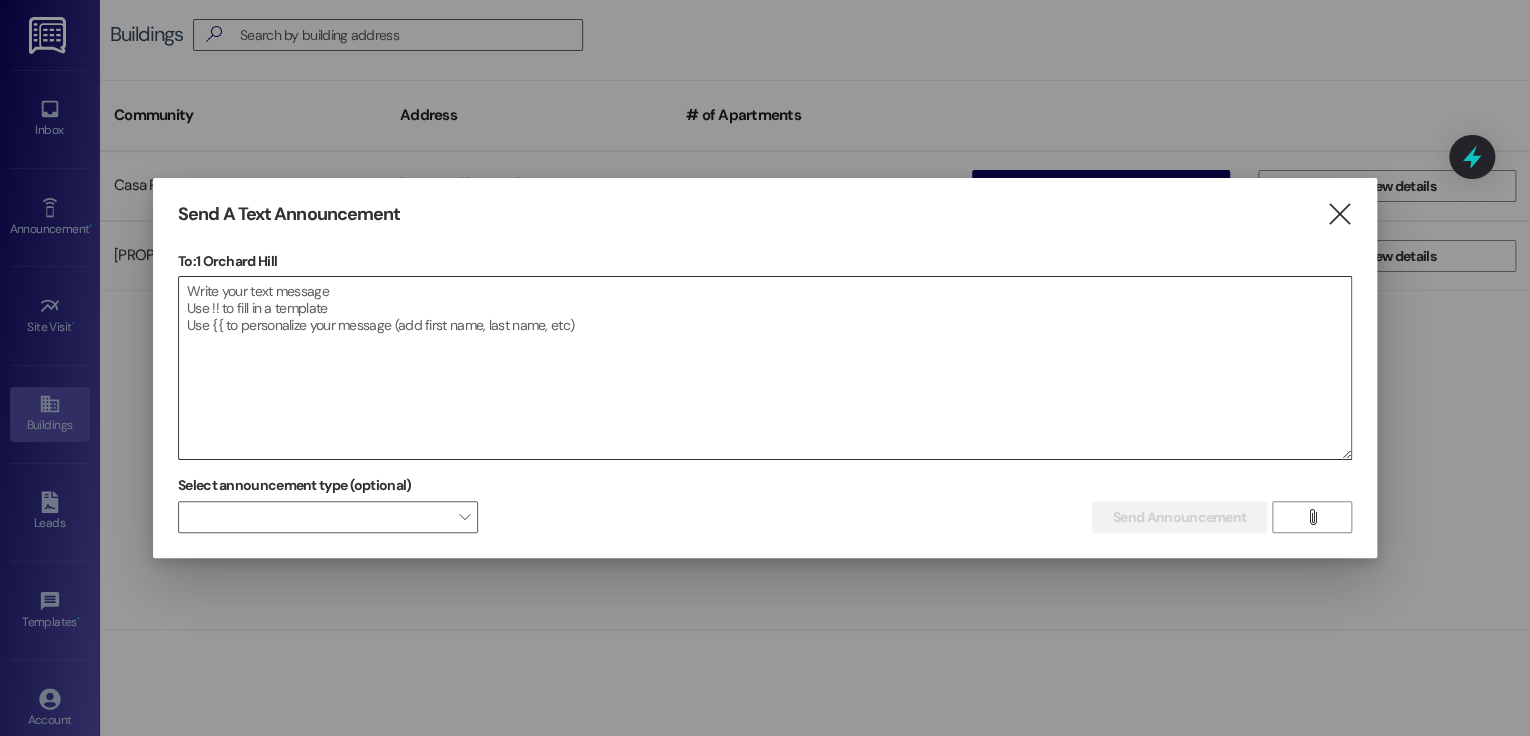 click at bounding box center (765, 368) 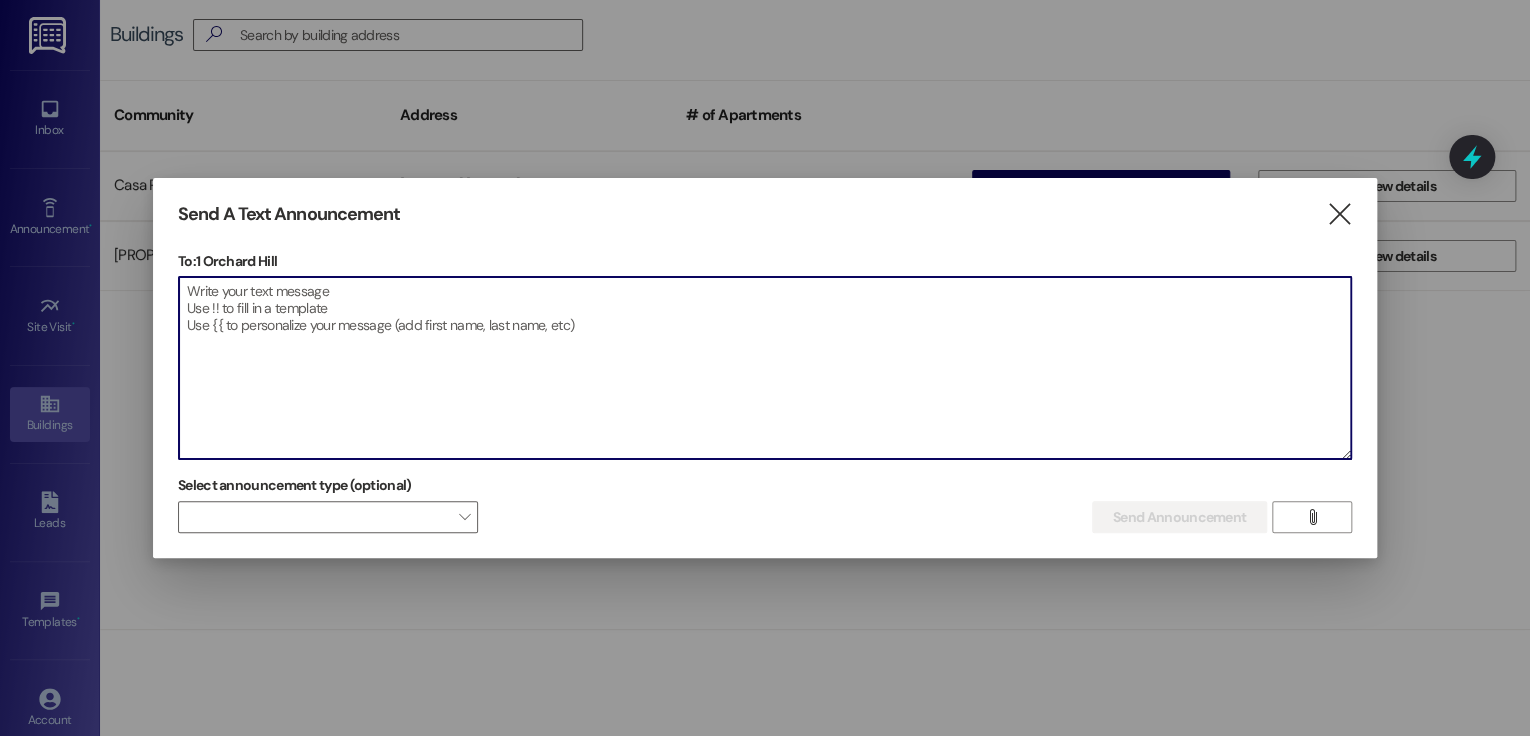 paste on "Of course! Here's a clear and friendly bilingual message without any mention of late fees:
---
**English / Inglés:**
Hello Orchard Hill Community,
This is a friendly reminder that **rent is now due**. If you have **not yet made your payment**, please do so **as soon as possible**.
If you would like help setting up online payments, **please let us know today**—we’re happy to help!
Thank you,
— Management
---
**Español / Spanish:**
Hola Comunidad de Orchard Hill,
Este es un recordatorio amistoso de que el **alquiler ya está vencido**. Si **aún no ha realizado su pago**, por favor hágalo **lo antes posible**.
Si desea ayuda para configurar los pagos en línea, **infórmenos hoy mismo** y con gusto le ayudaremos.
Gracias,
— Administración
---
Let me know if you'd like it shortened for a text message format!" 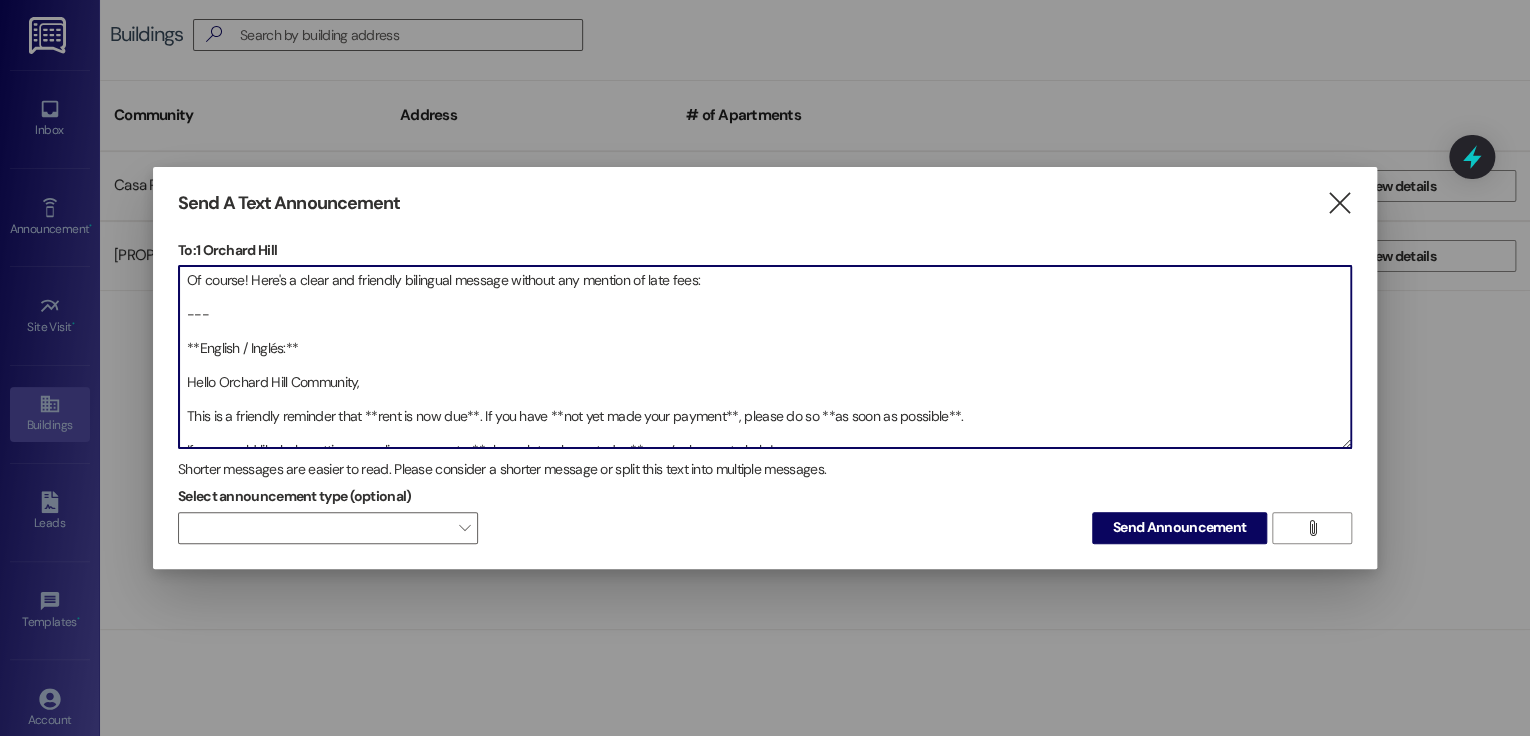scroll, scrollTop: 368, scrollLeft: 0, axis: vertical 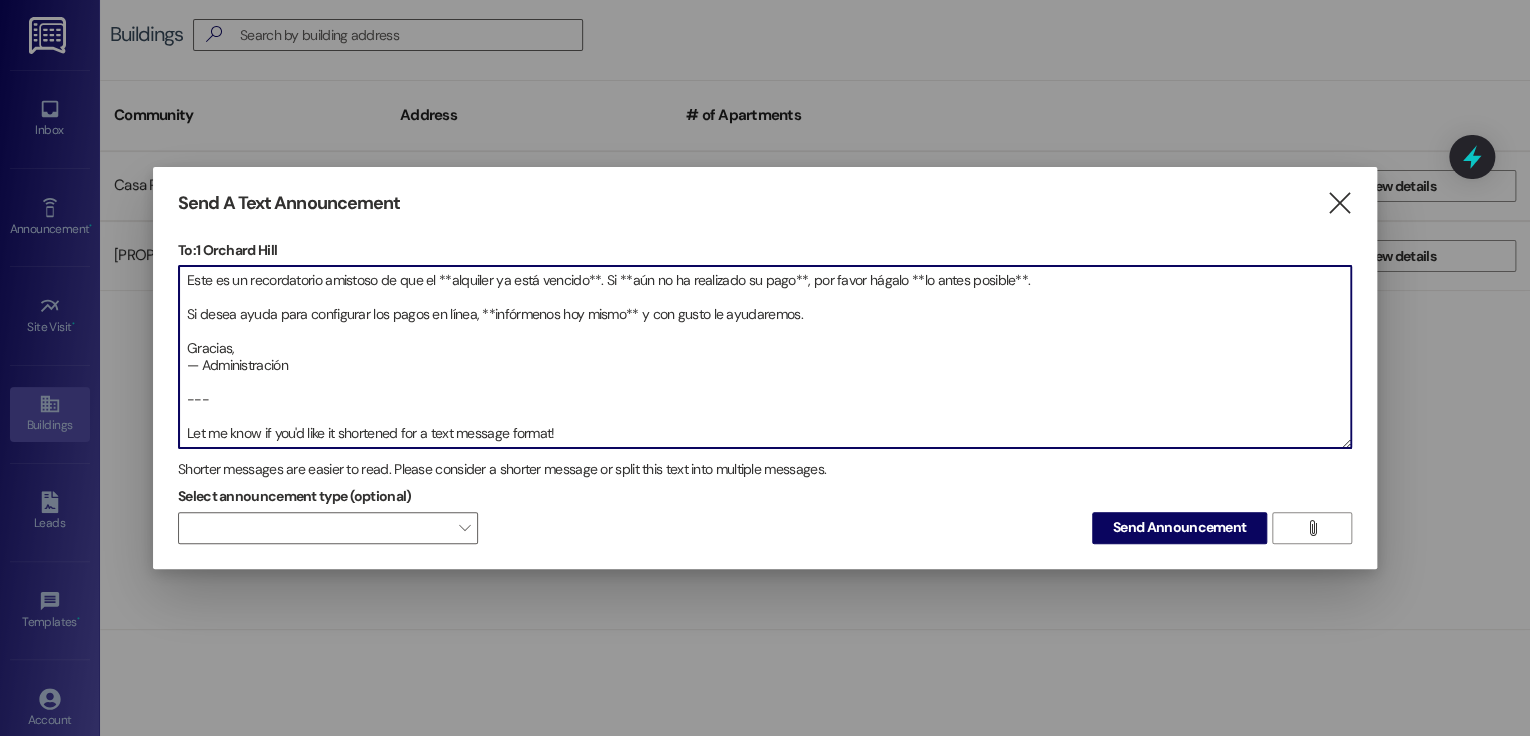 drag, startPoint x: 606, startPoint y: 424, endPoint x: 256, endPoint y: 368, distance: 354.4517 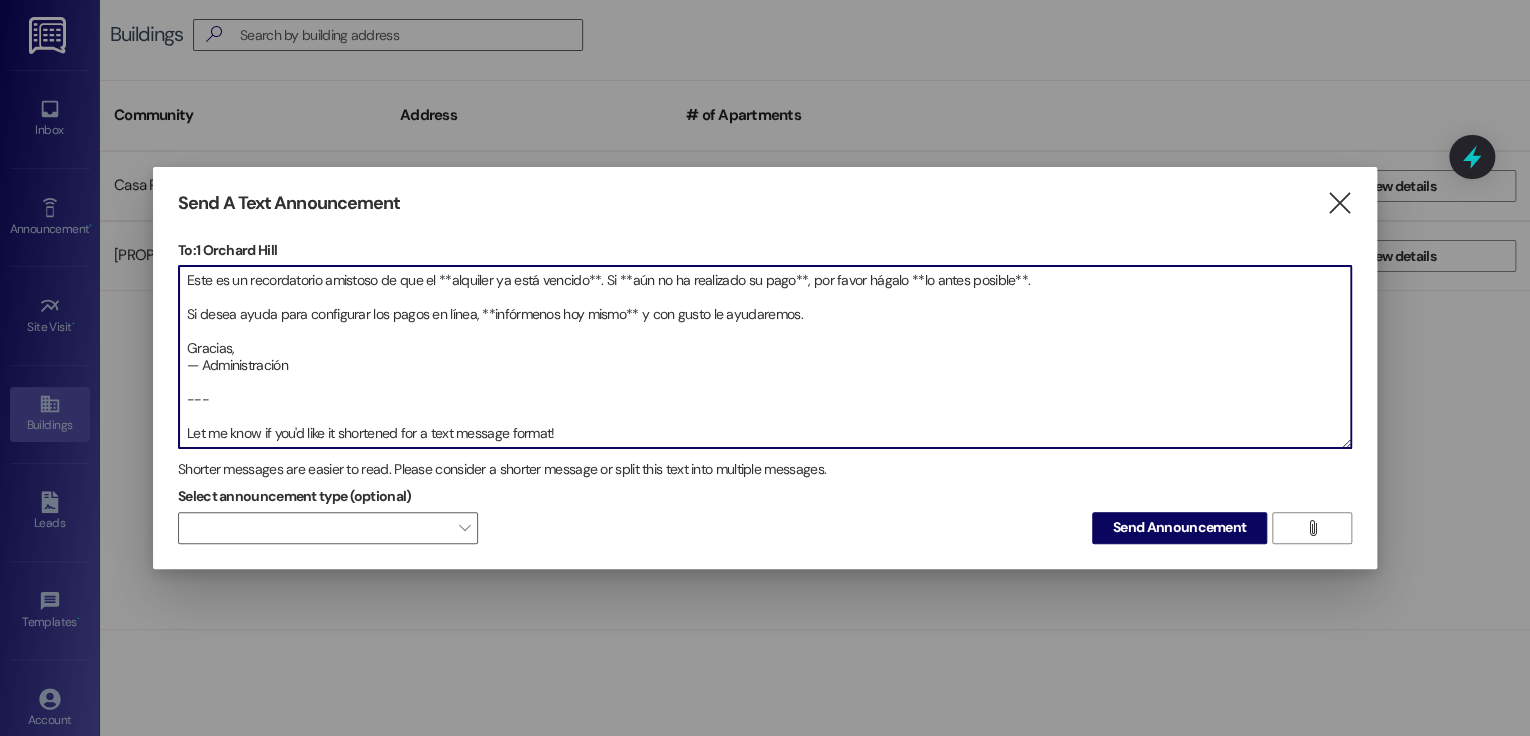 click on "Of course! Here's a clear and friendly bilingual message without any mention of late fees:
---
**English / Inglés:**
Hello Orchard Hill Community,
This is a friendly reminder that **rent is now due**. If you have **not yet made your payment**, please do so **as soon as possible**.
If you would like help setting up online payments, **please let us know today**—we’re happy to help!
Thank you,
— Management
---
**Español / Spanish:**
Hola Comunidad de Orchard Hill,
Este es un recordatorio amistoso de que el **alquiler ya está vencido**. Si **aún no ha realizado su pago**, por favor hágalo **lo antes posible**.
Si desea ayuda para configurar los pagos en línea, **infórmenos hoy mismo** y con gusto le ayudaremos.
Gracias,
— Administración
---
Let me know if you'd like it shortened for a text message format!" at bounding box center (765, 357) 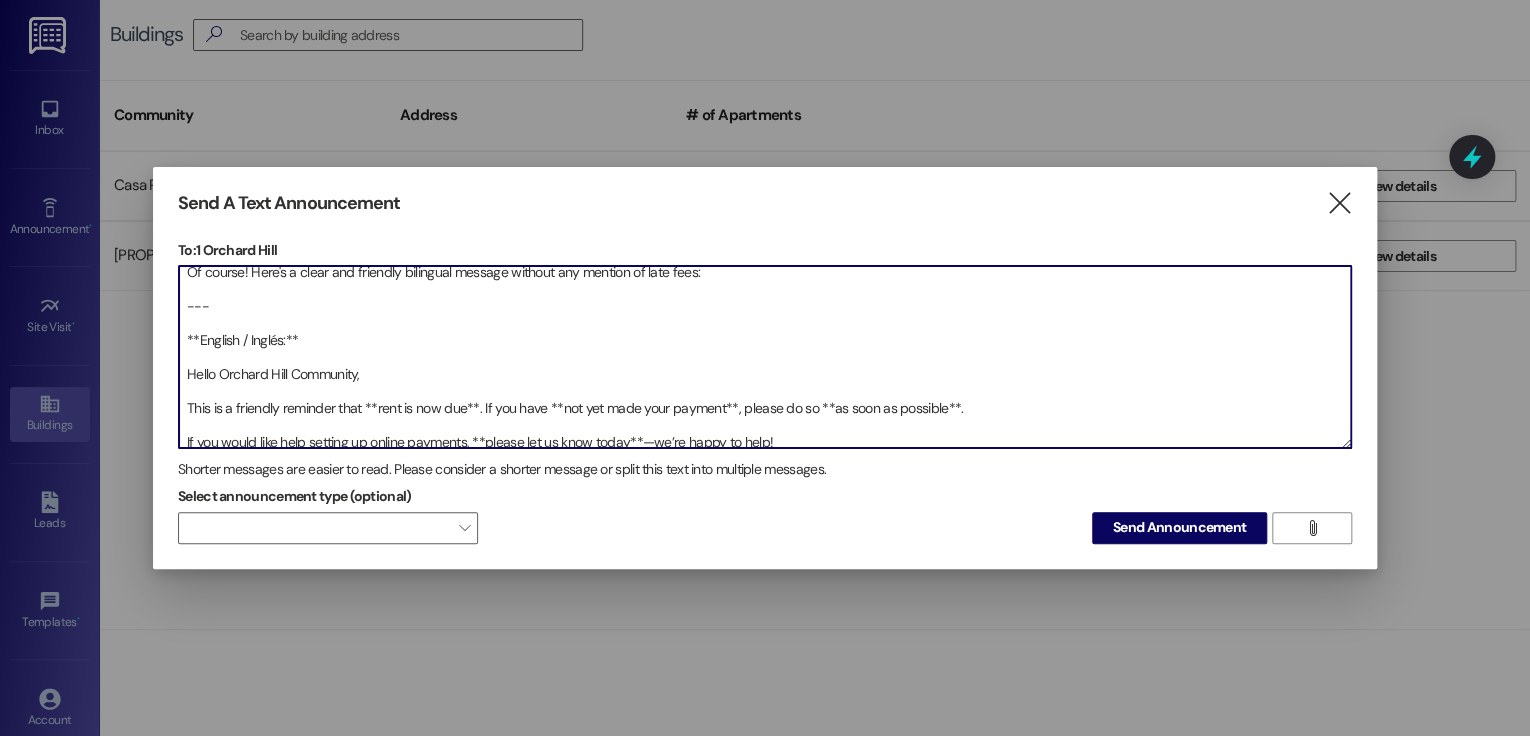 scroll, scrollTop: 0, scrollLeft: 0, axis: both 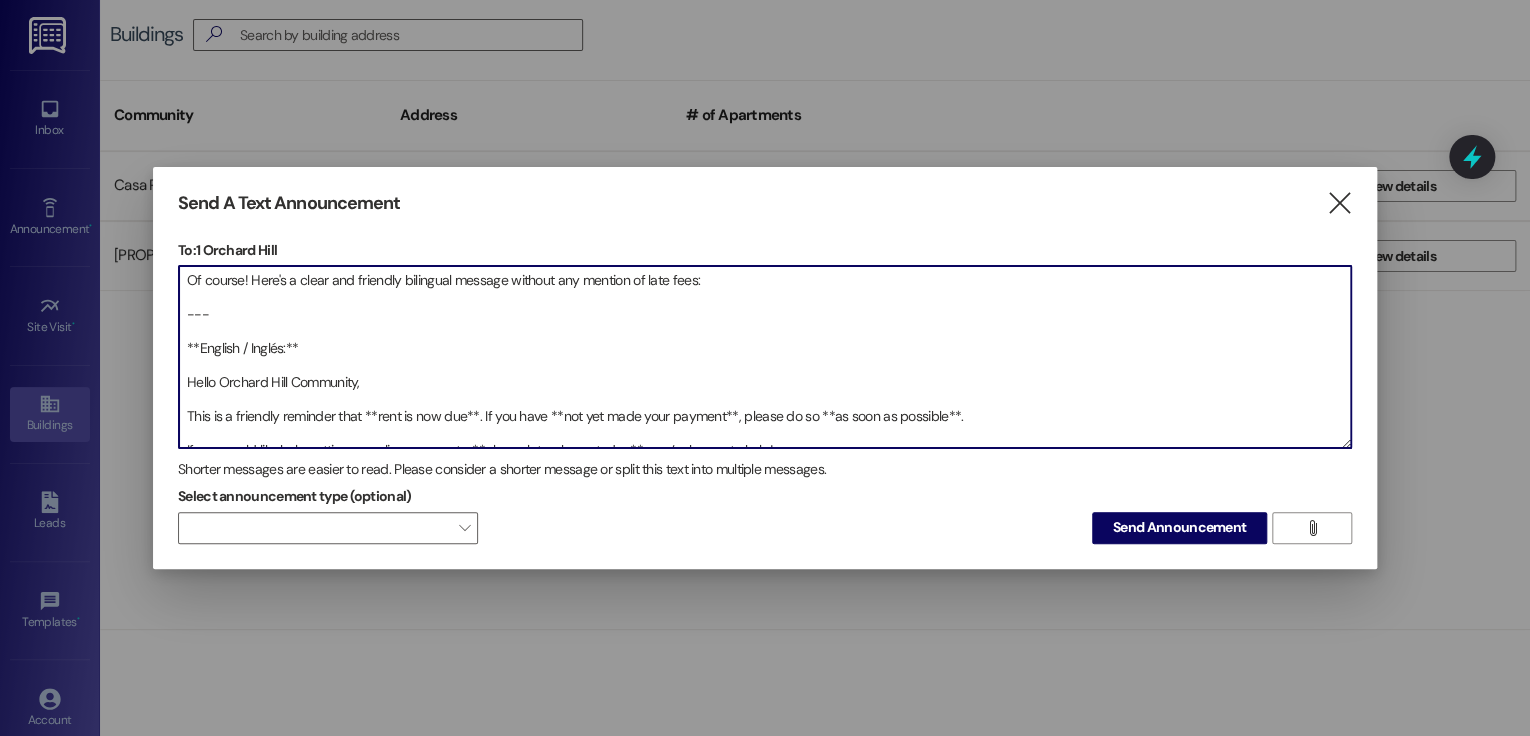 drag, startPoint x: 236, startPoint y: 324, endPoint x: 174, endPoint y: 272, distance: 80.919716 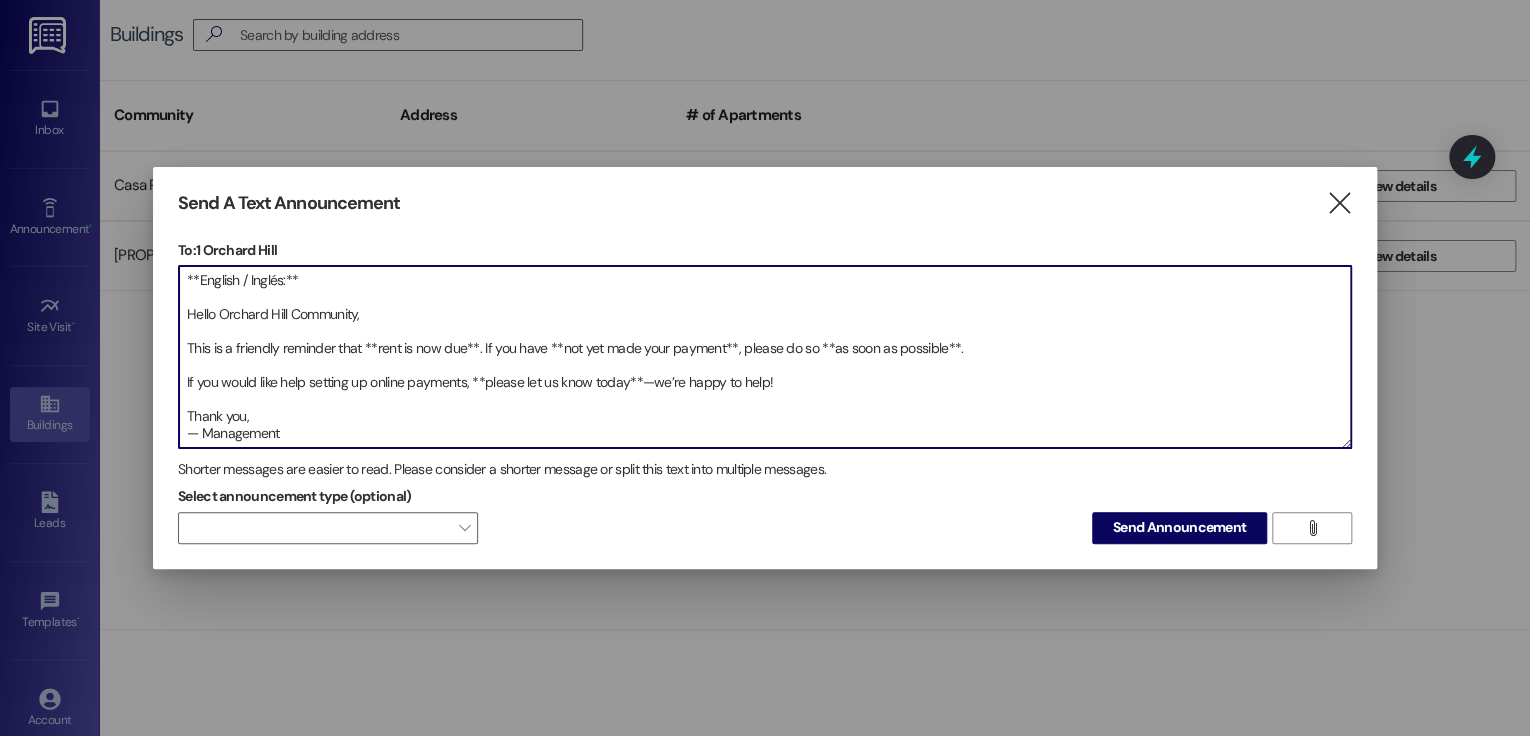 scroll, scrollTop: 249, scrollLeft: 0, axis: vertical 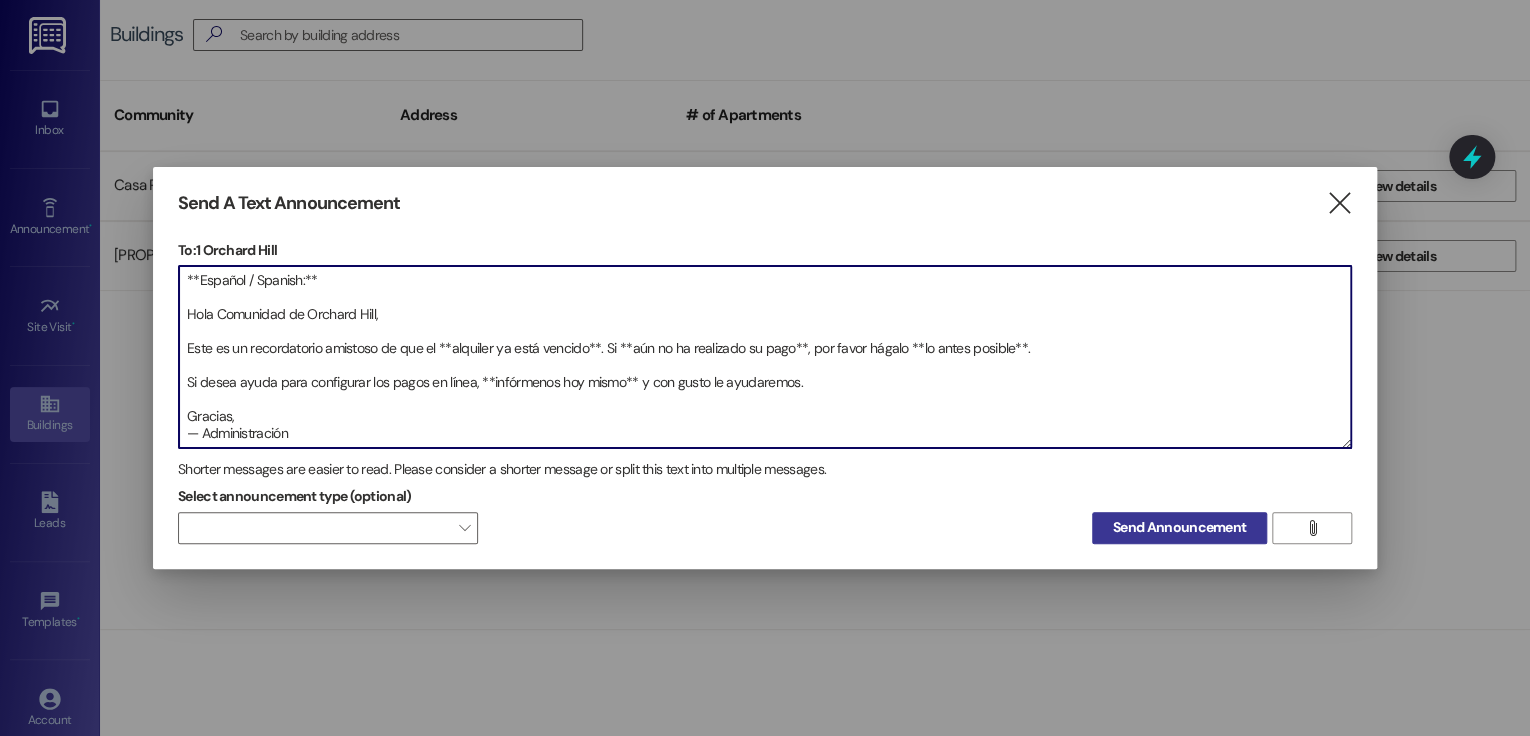 type on "**English / Inglés:**
Hello Orchard Hill Community,
This is a friendly reminder that **rent is now due**. If you have **not yet made your payment**, please do so **as soon as possible**.
If you would like help setting up online payments, **please let us know today**—we’re happy to help!
Thank you,
— Management
---
**Español / Spanish:**
Hola Comunidad de Orchard Hill,
Este es un recordatorio amistoso de que el **alquiler ya está vencido**. Si **aún no ha realizado su pago**, por favor hágalo **lo antes posible**.
Si desea ayuda para configurar los pagos en línea, **infórmenos hoy mismo** y con gusto le ayudaremos.
Gracias,
— Administración" 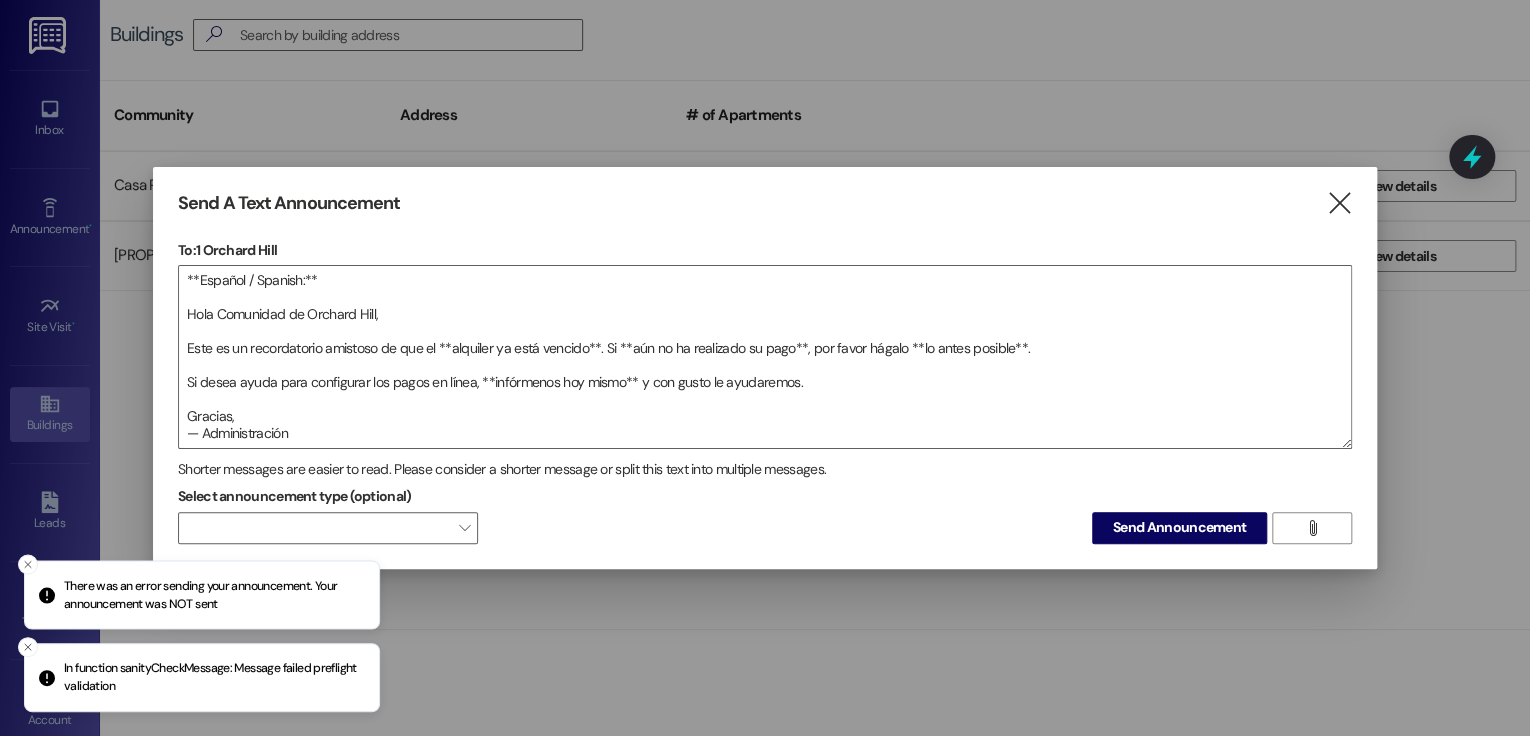 click 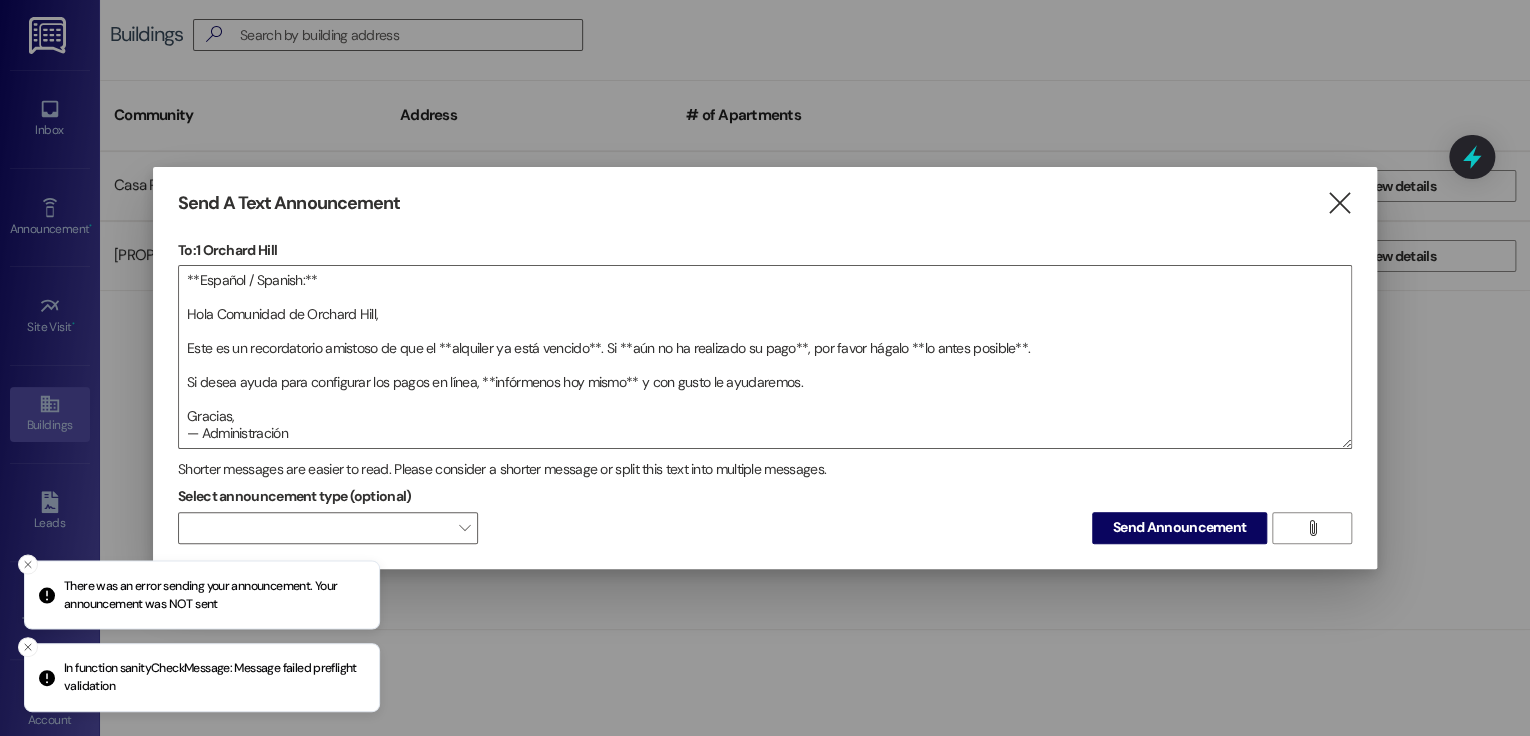 drag, startPoint x: 29, startPoint y: 560, endPoint x: 27, endPoint y: 593, distance: 33.06055 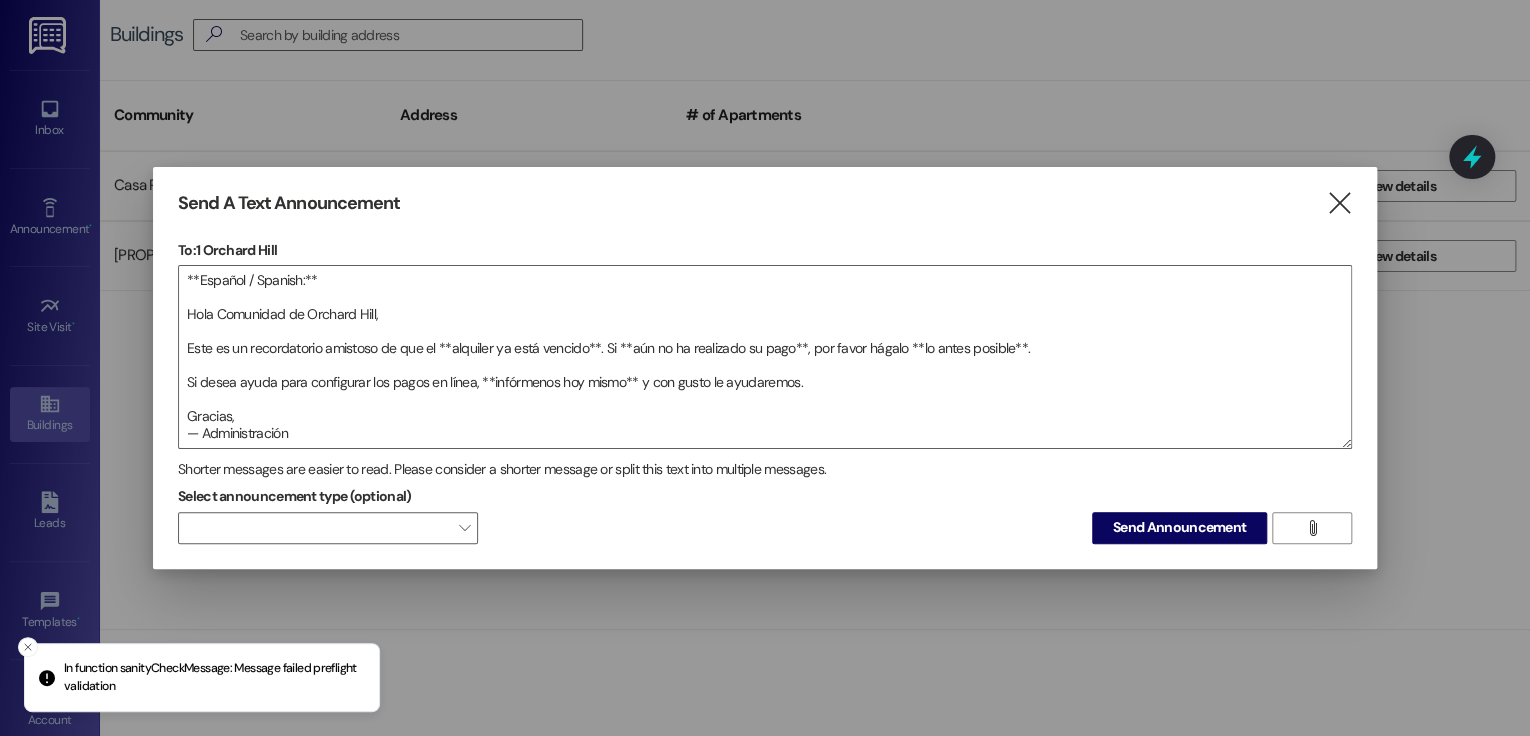 drag, startPoint x: 28, startPoint y: 645, endPoint x: 552, endPoint y: 545, distance: 533.45667 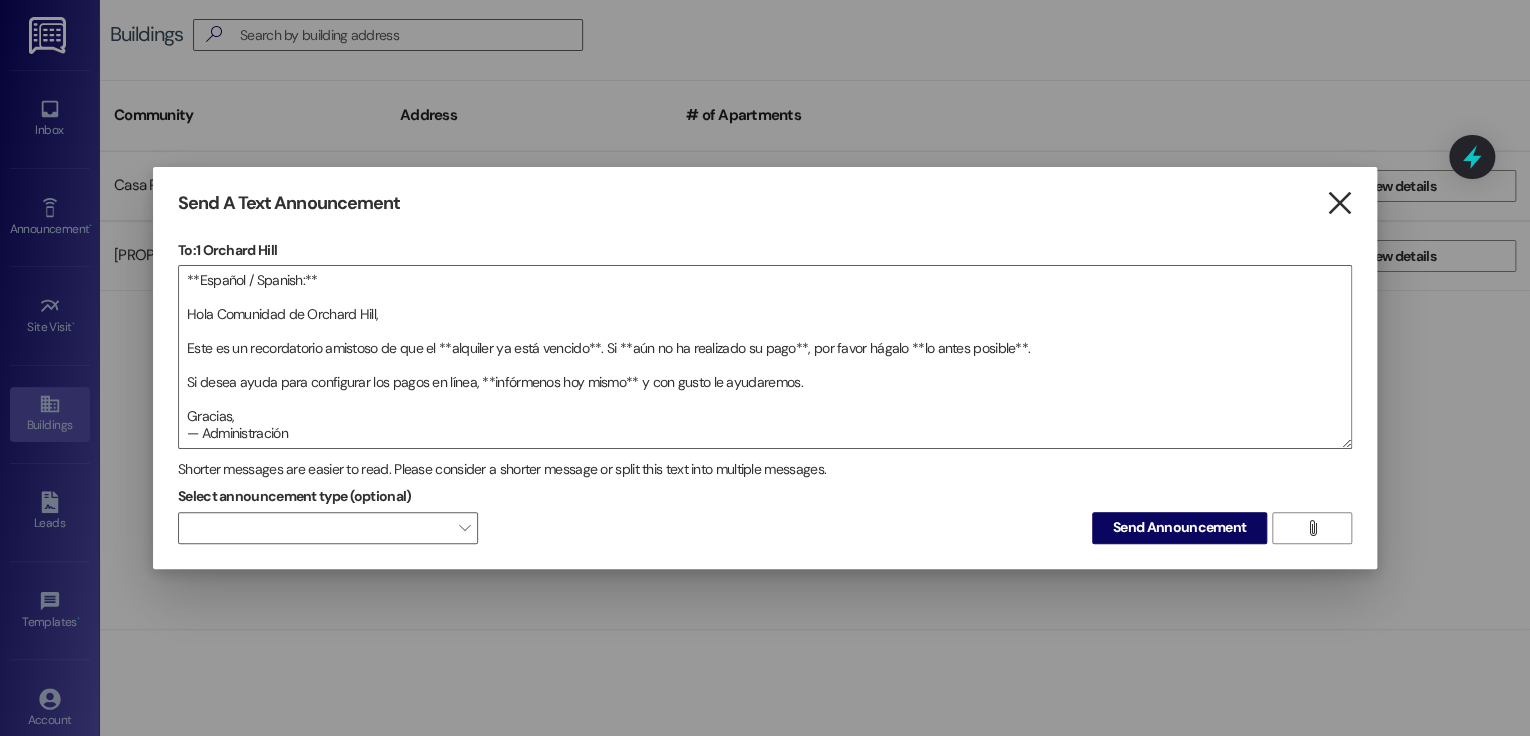 click on "" at bounding box center (1338, 203) 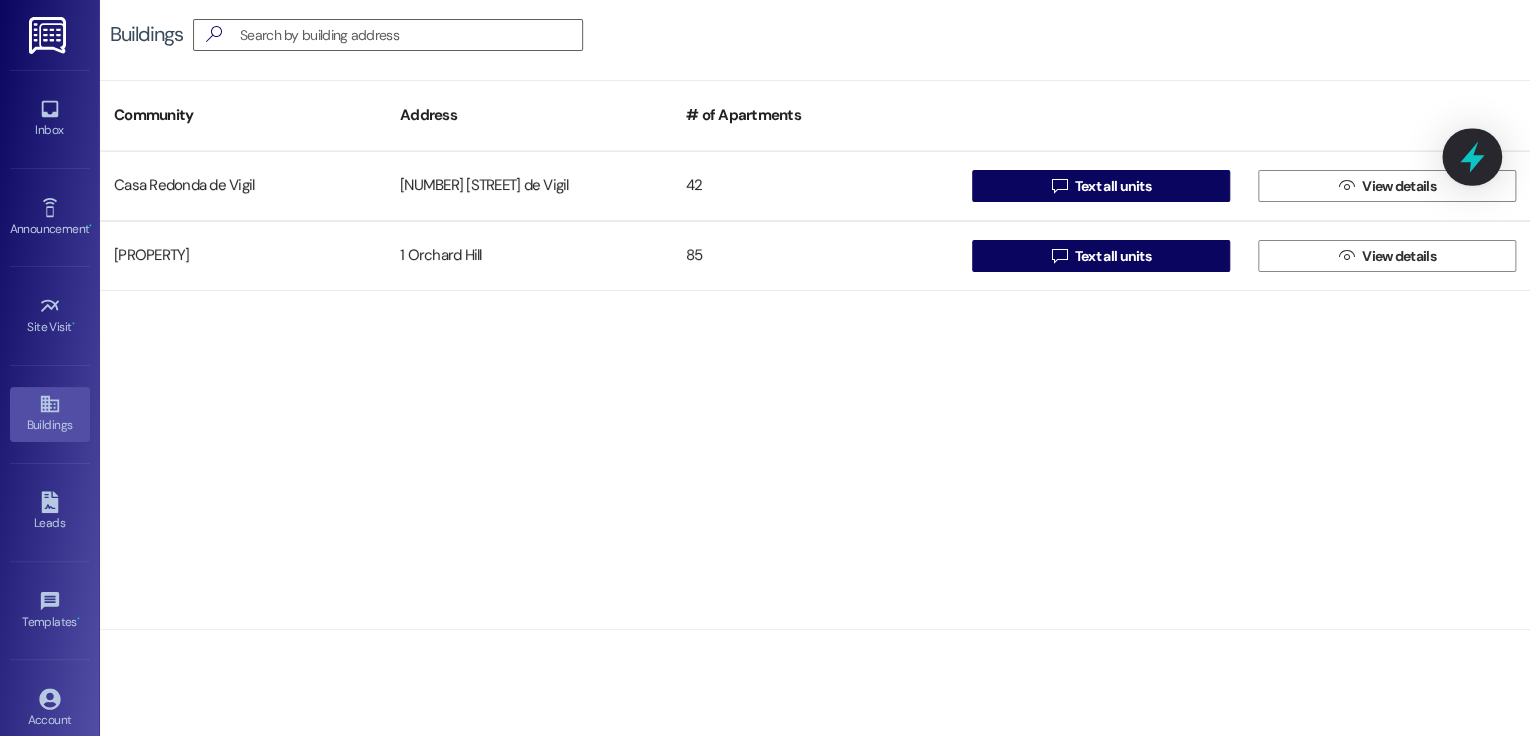 click 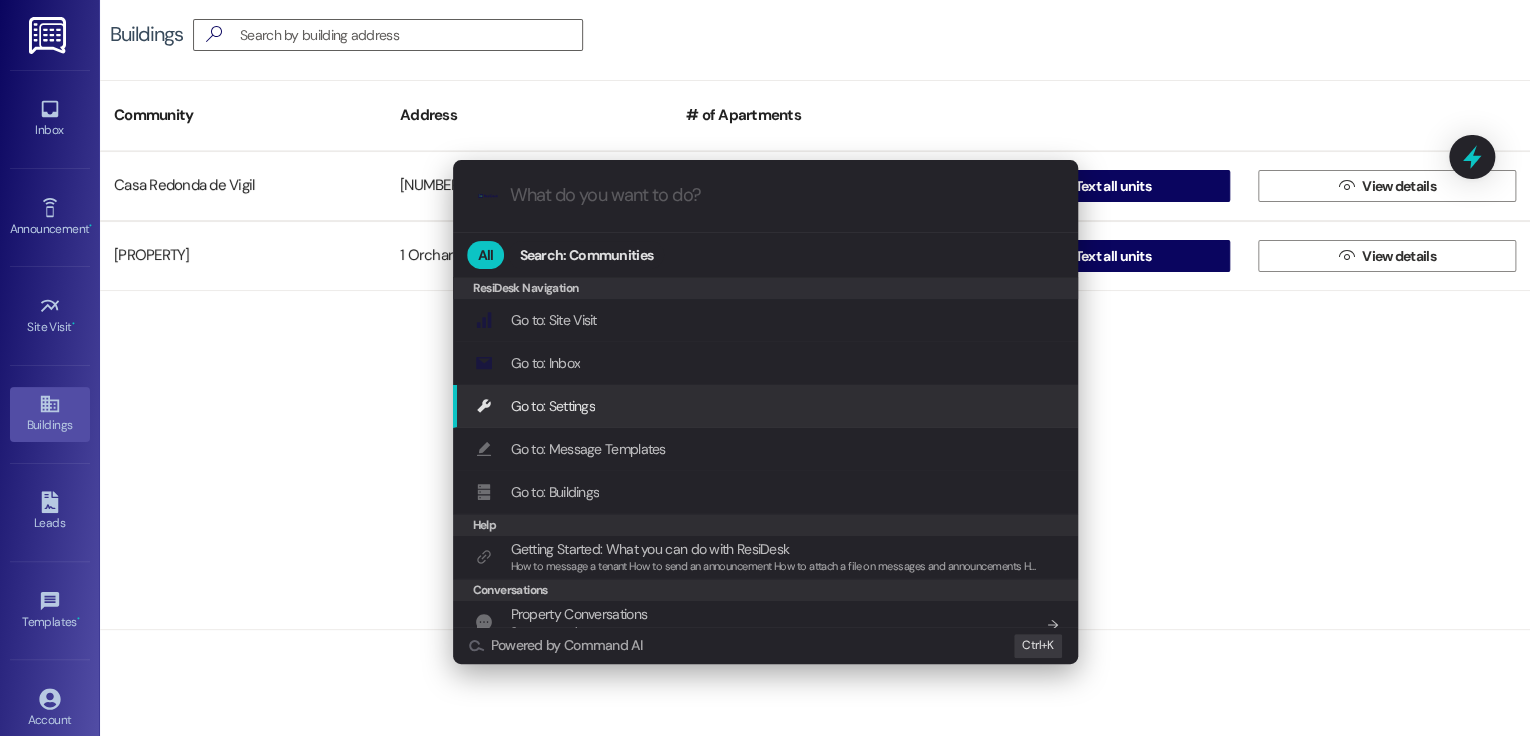 click on ".cls-1{fill:#0a055f;}.cls-2{fill:#0cc4c4;} resideskLogoBlueOrange All Search: Communities ResiDesk Navigation ResiDesk Navigation Go to: Site Visit Add shortcut Go to: Inbox Add shortcut Go to: Settings Add shortcut Go to: Message Templates Add shortcut Go to: Buildings Add shortcut Help Getting Started: What you can do with ResiDesk How to message a tenant
How to send an announcement
How to attach a file on messages and announcements
How to message a prospect
How to message an inbound prospect
How to send an internal message
How to use the ResiDesk Outlook Add-in Add shortcut Conversations Property Conversations See conversations at a property Add shortcut Send Announcement Add shortcut Site Visit Property Activity View activity metrics for a property Add shortcut Entrata Integration 💻 Show Entrata Integration Dashboard Add shortcut Powered by Command AI Ctrl+ K" at bounding box center (765, 368) 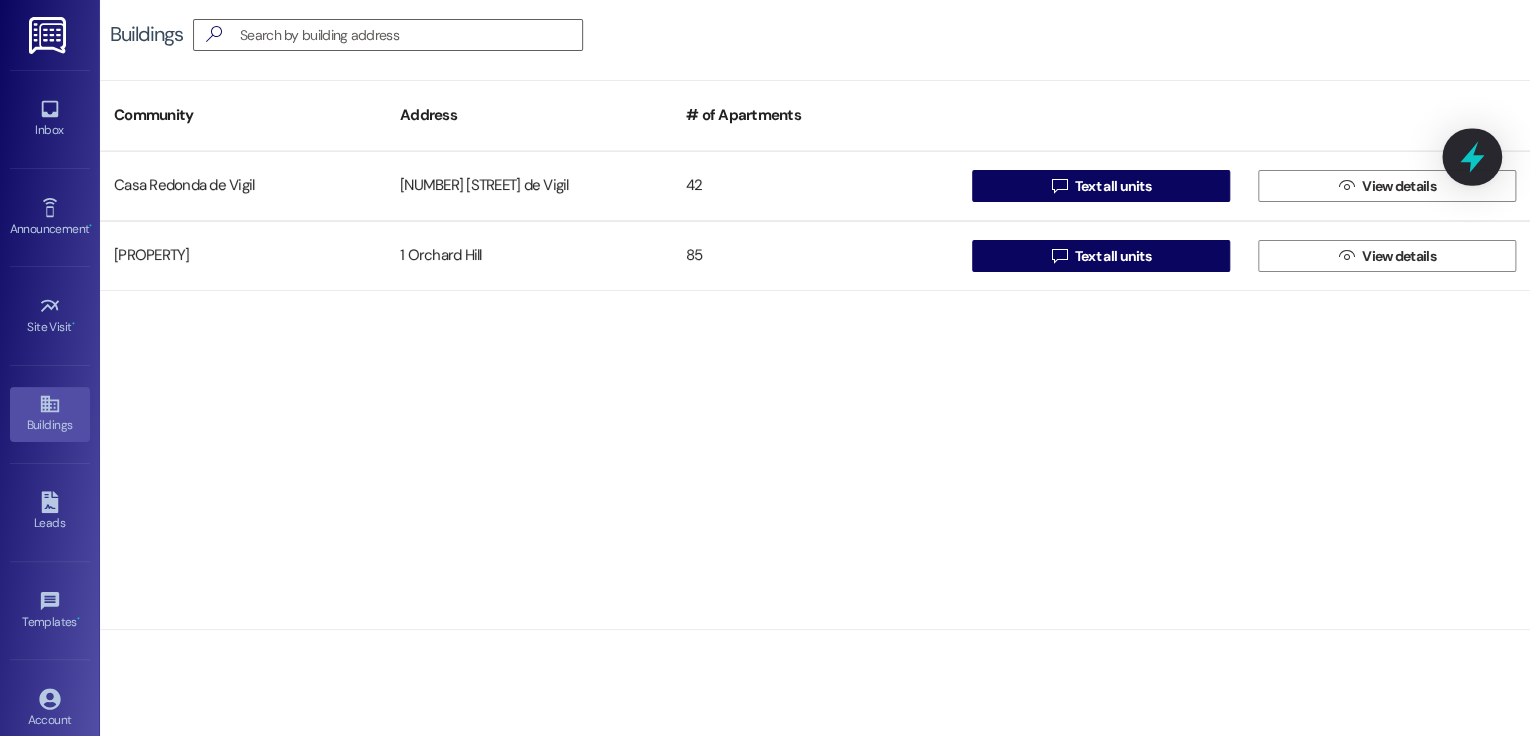 click 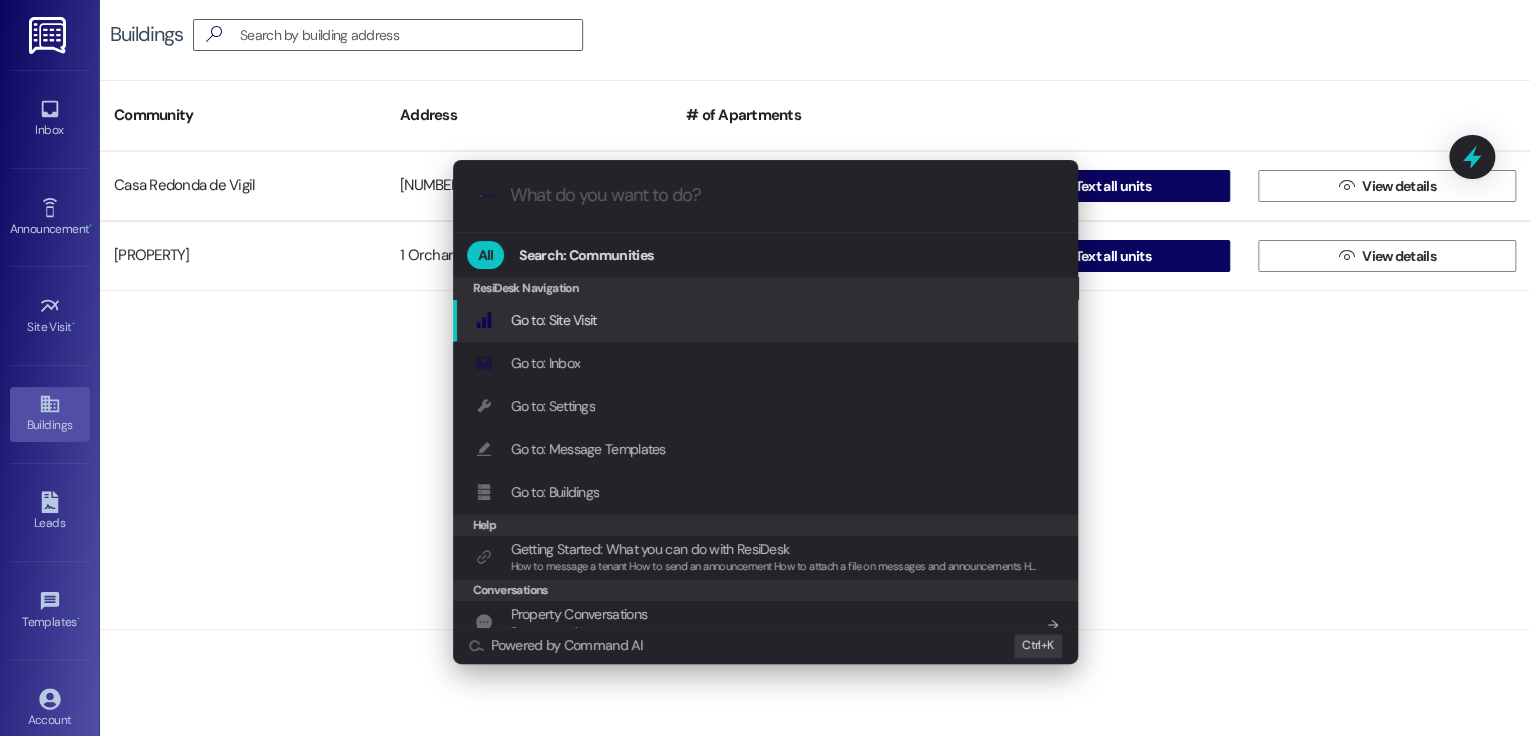 drag, startPoint x: 1468, startPoint y: 162, endPoint x: 1233, endPoint y: 591, distance: 489.14825 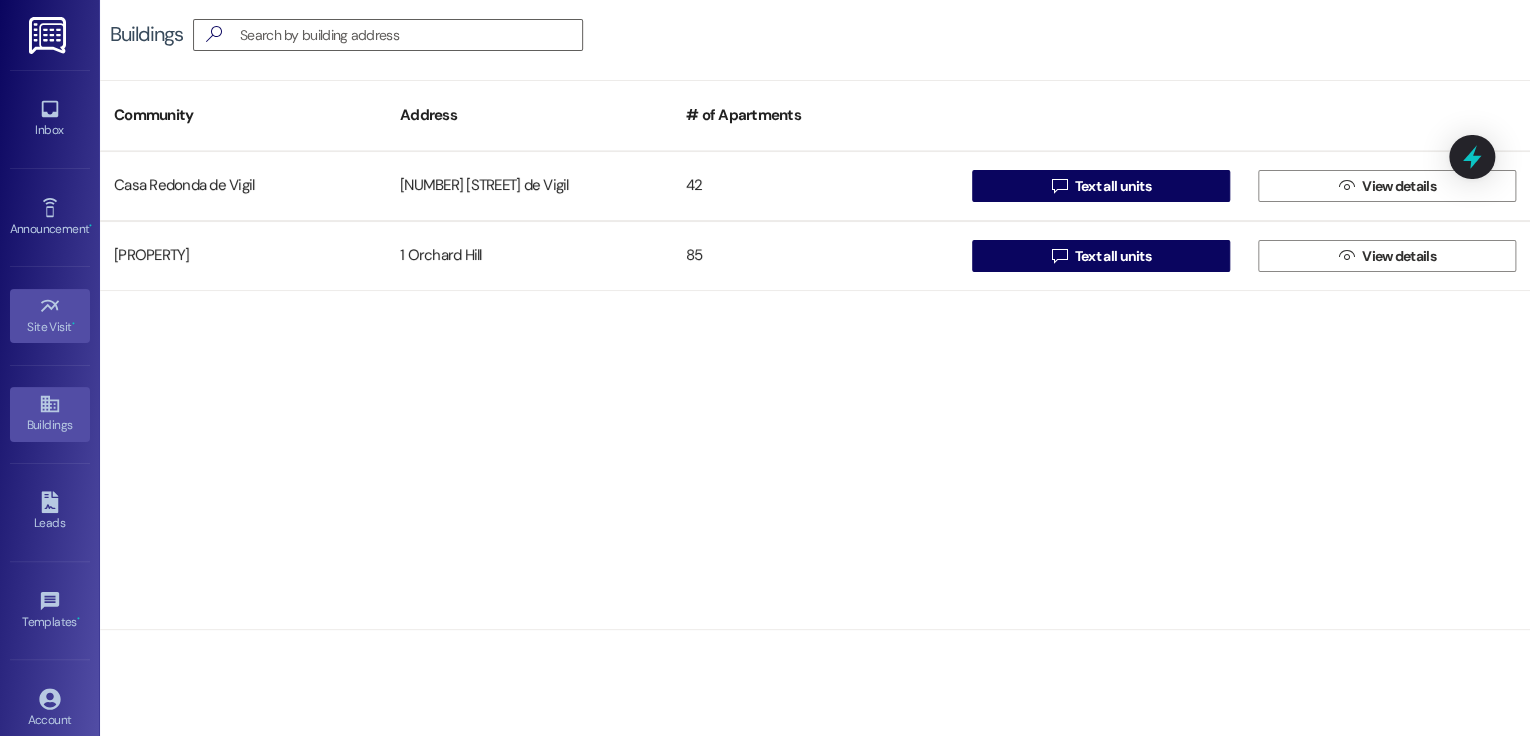 click on "Site Visit   •" at bounding box center (50, 327) 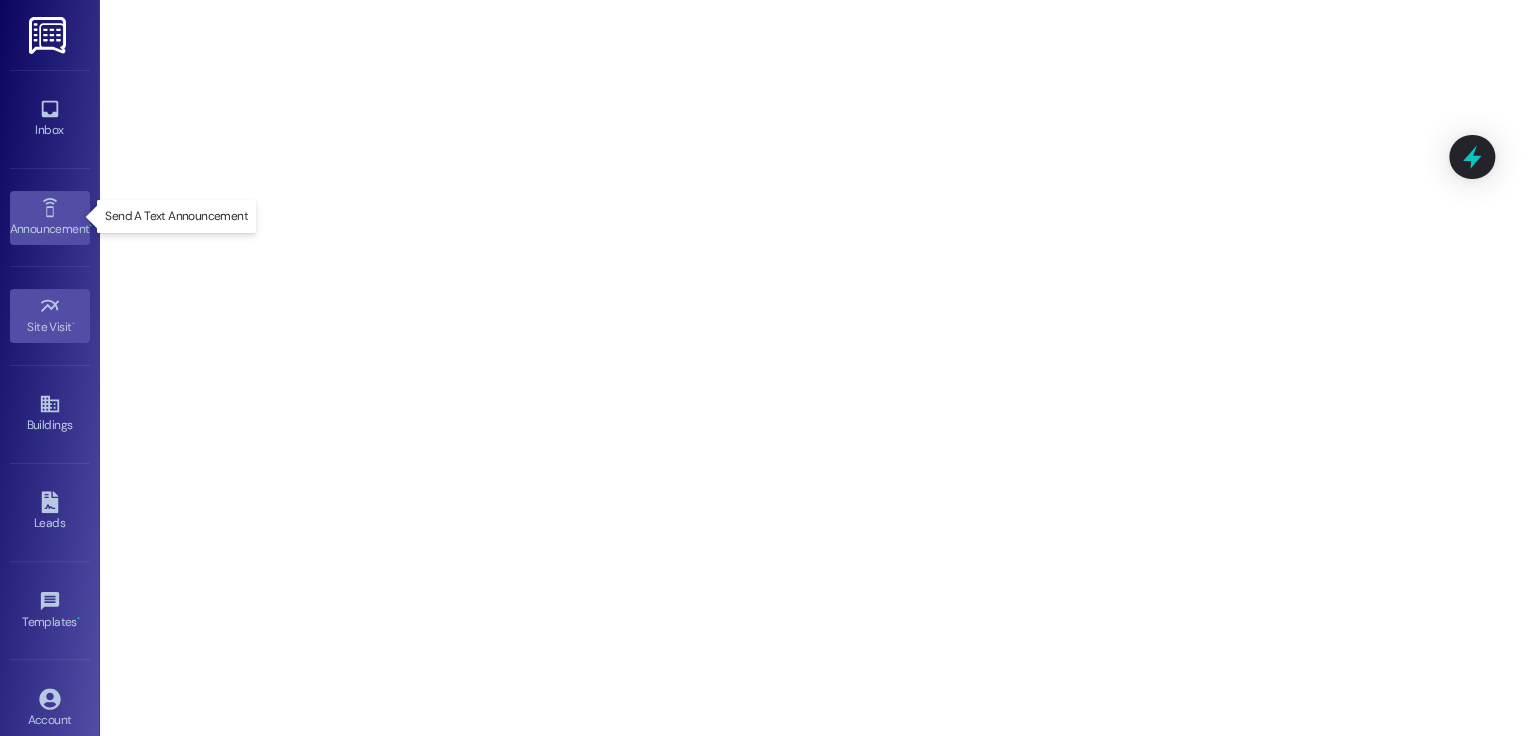 click on "Announcement   •" at bounding box center [50, 229] 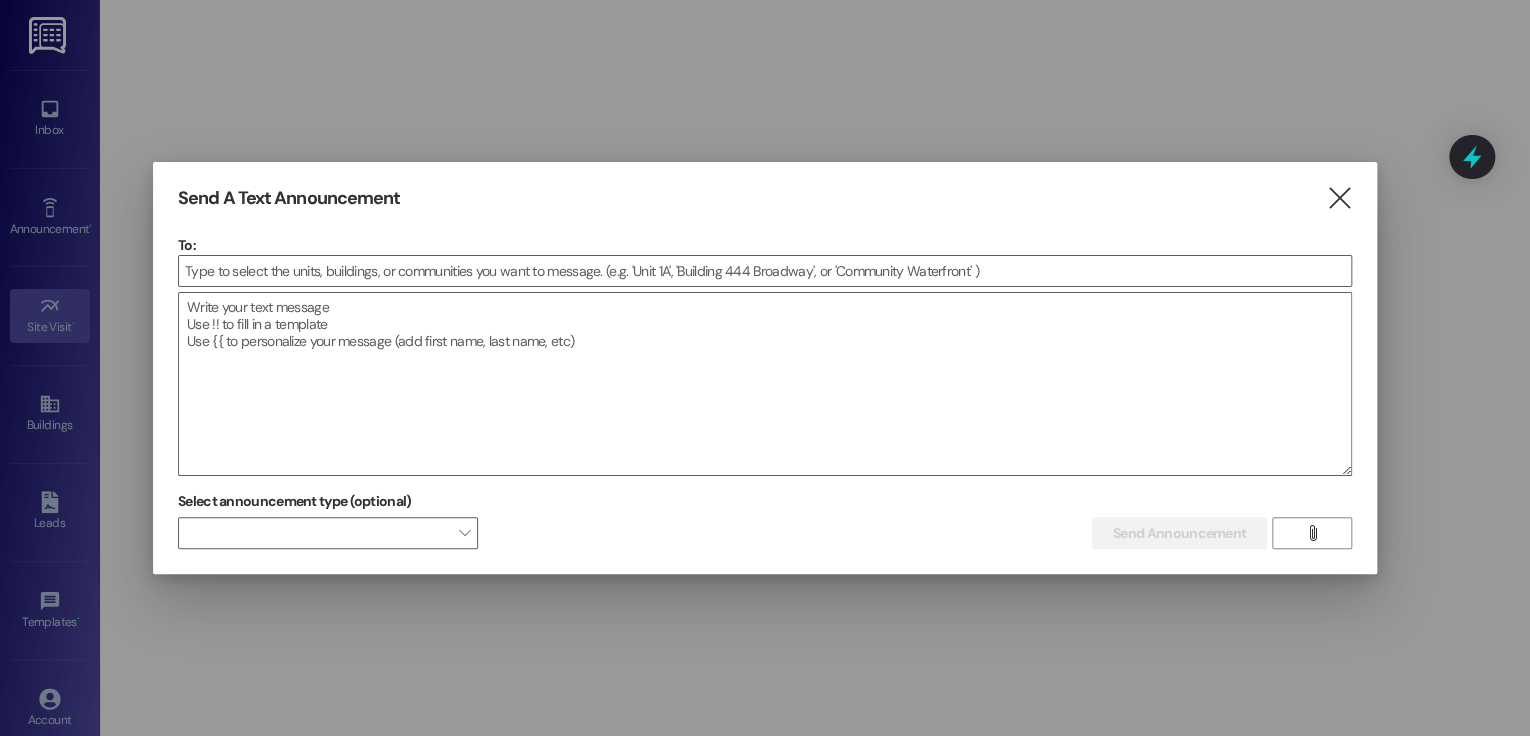 click on "" at bounding box center [1338, 198] 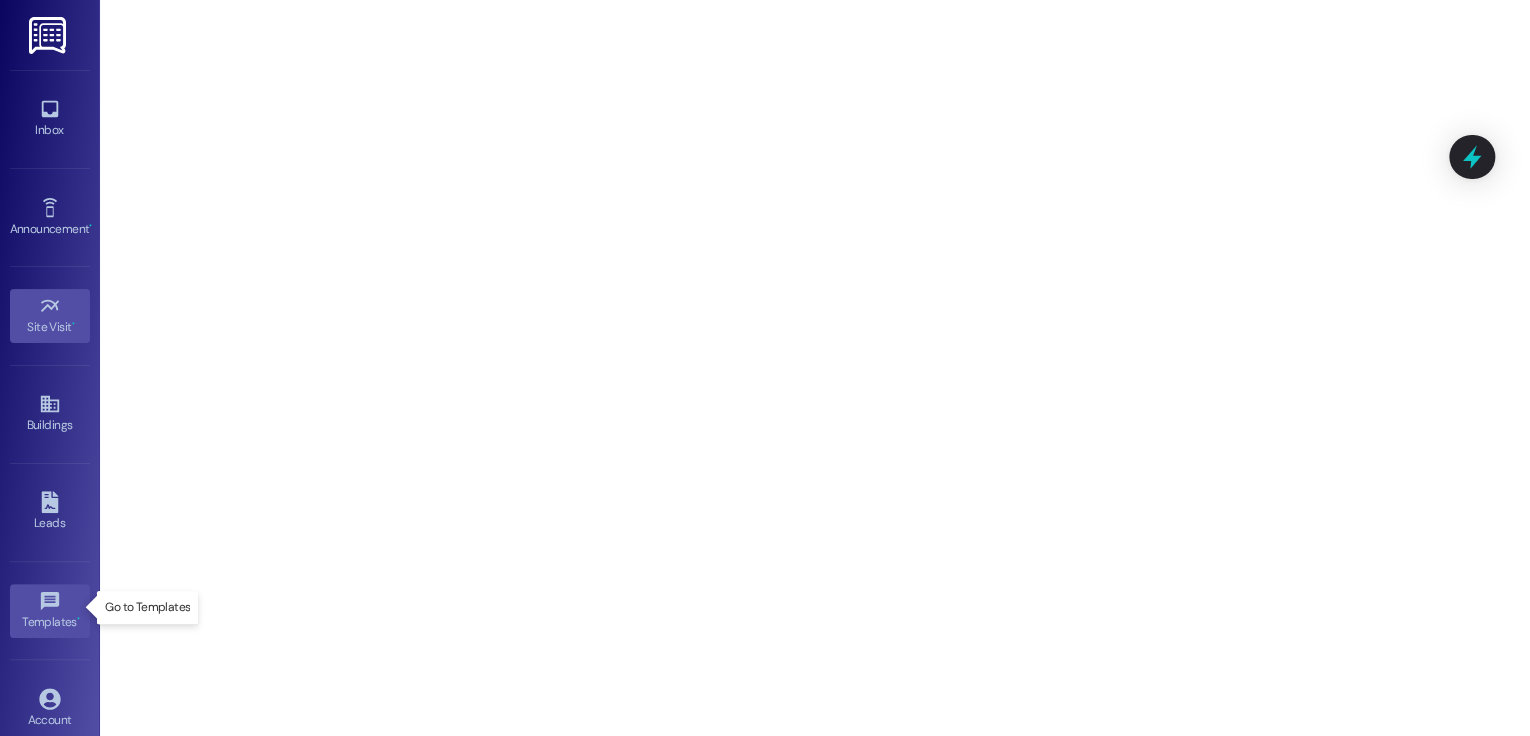 click on "Templates   •" at bounding box center [50, 622] 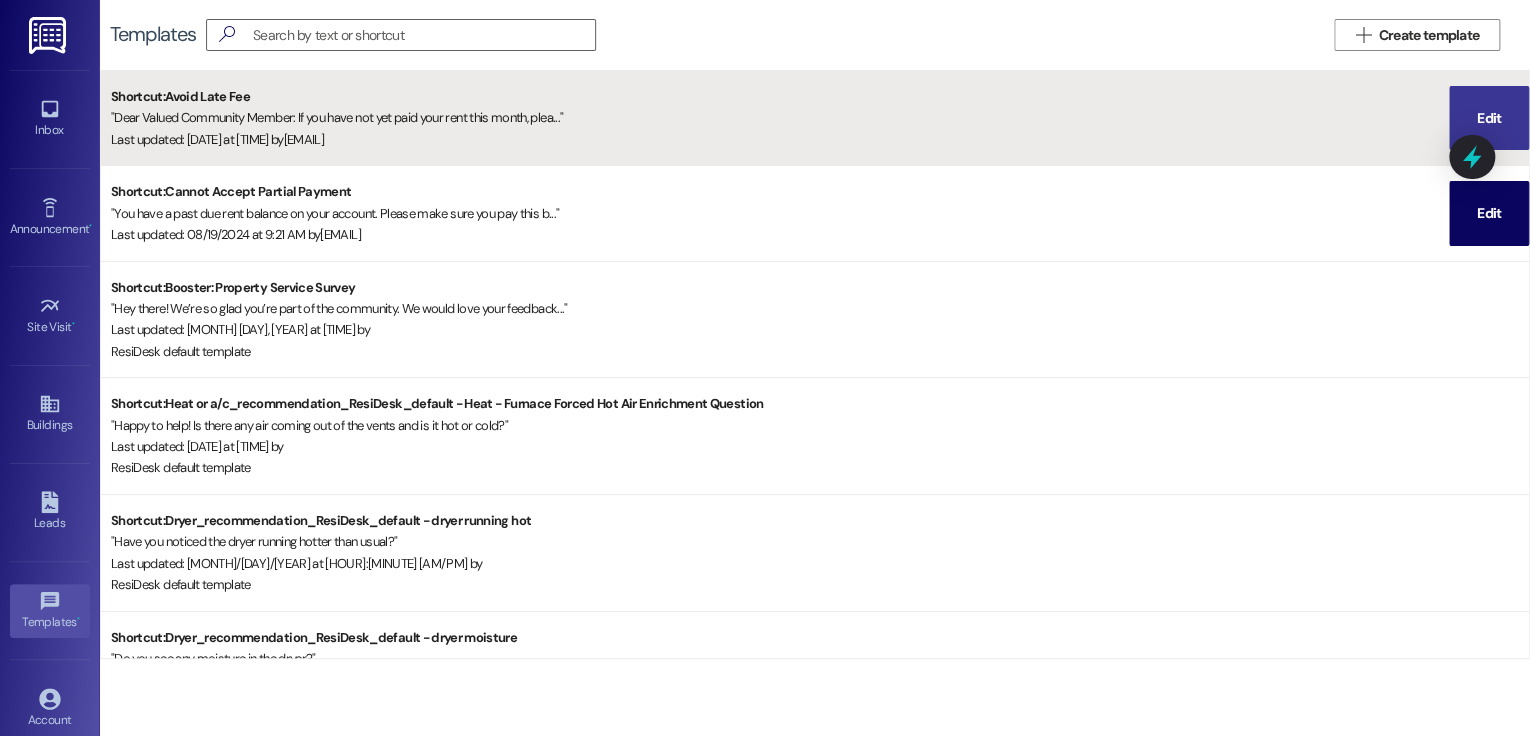 click on "Edit" at bounding box center (1489, 118) 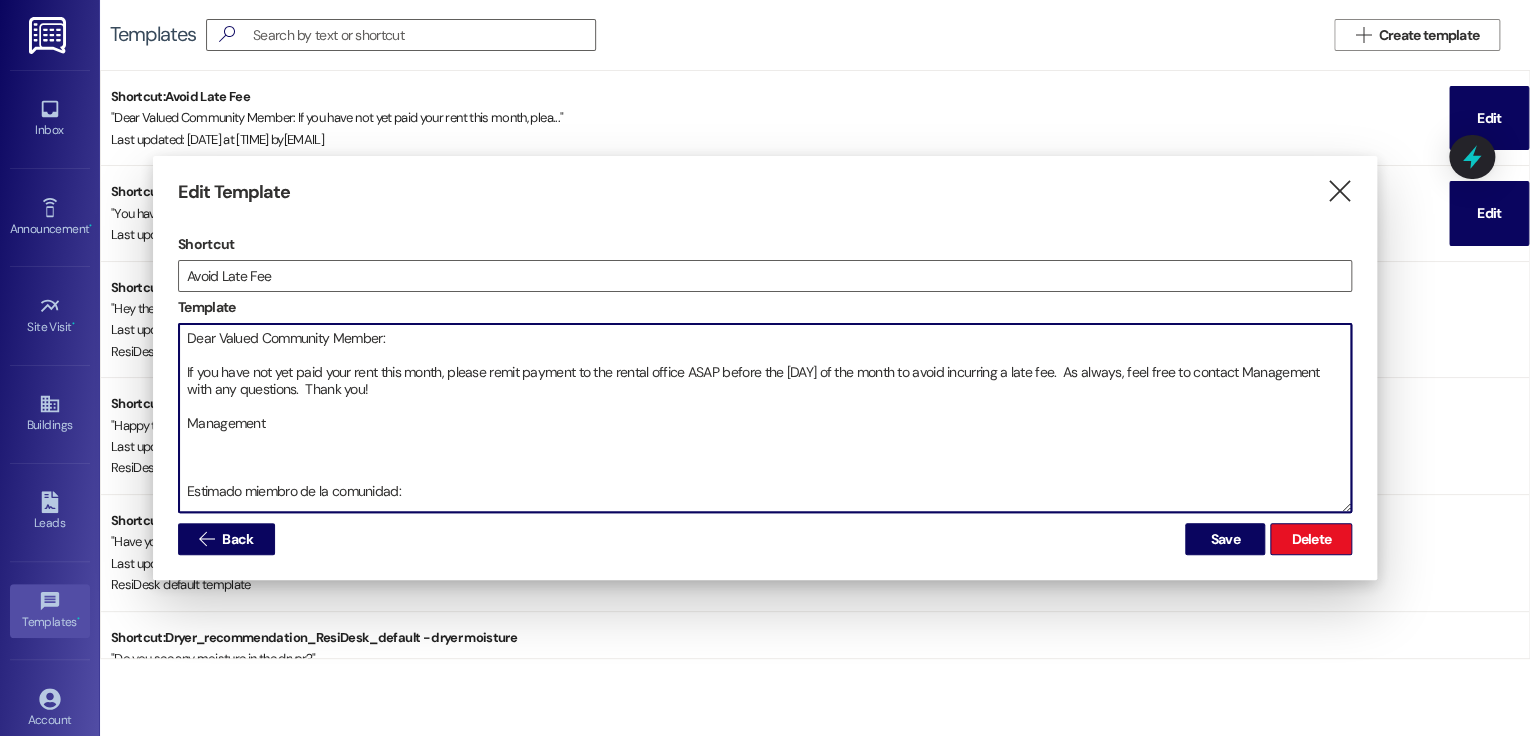 drag, startPoint x: 439, startPoint y: 490, endPoint x: 189, endPoint y: 320, distance: 302.32434 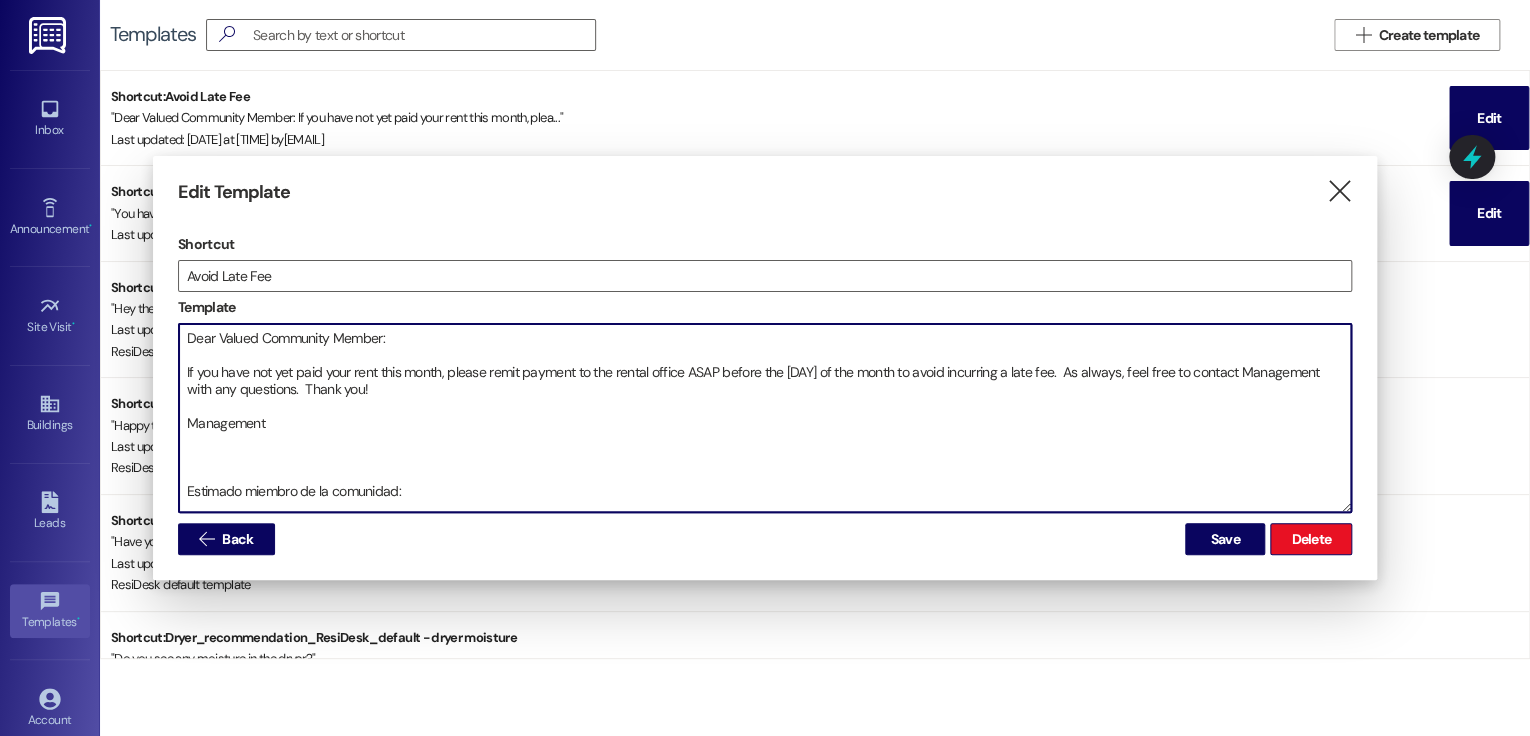 click on "Shortcut Avoid Late Fee Template Dear Valued Community Member:
If you have not yet paid your rent this month, please remit payment to the rental office ASAP before the 9th of the month to avoid incurring a late fee.  As always, feel free to contact Management with any questions.  Thank you!
Management
Estimado miembro de la comunidad:
Si aún no ha pagado su alquiler este mes, remita el pago a la oficina de alquiler lo antes posible antes del día 9 del mes para evitar el cobro de un cargo por pago atrasado. Como siempre, no dude en ponerse en contacto con la gerencia si tiene alguna pregunta. ¡Gracias!
Administración" at bounding box center (765, 371) 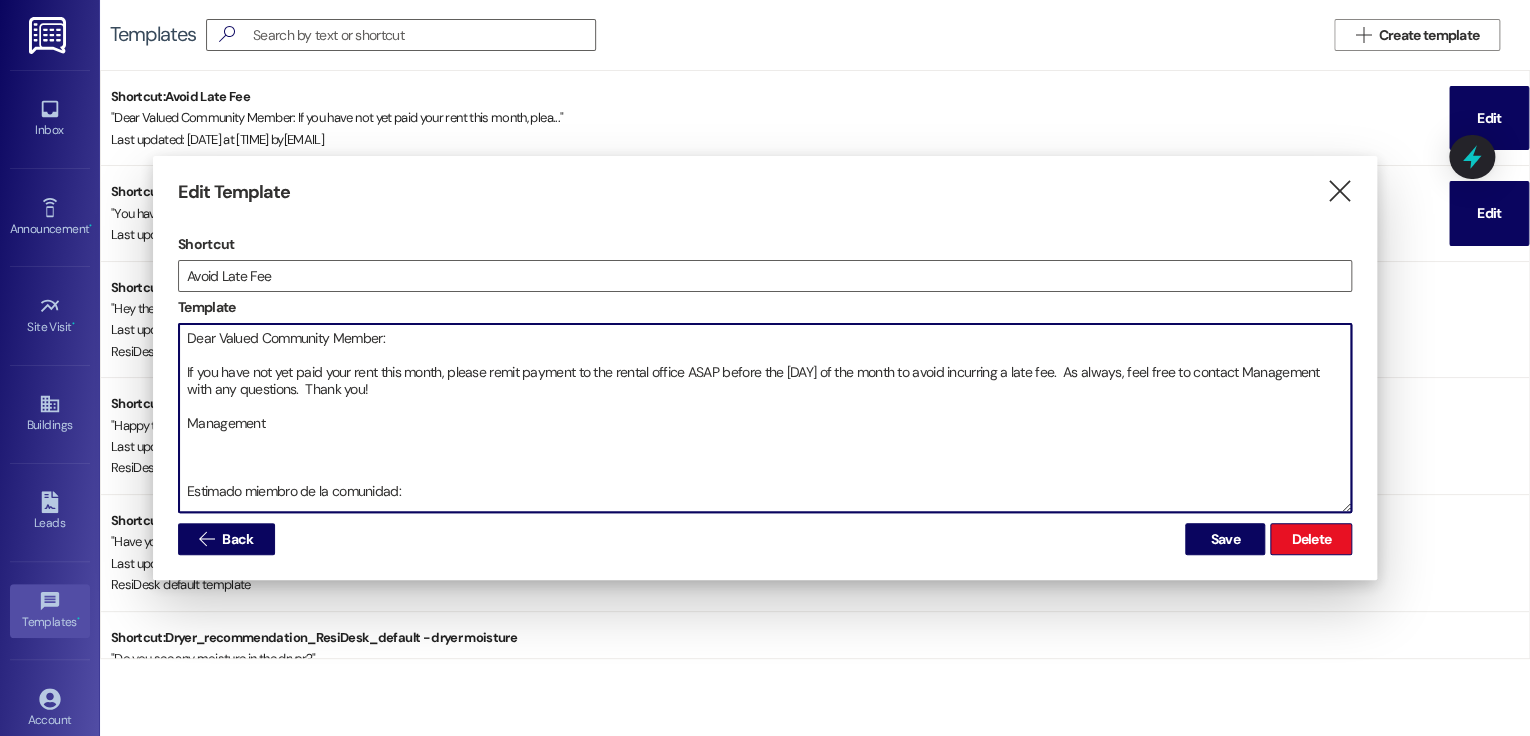 paste on "Of course! Here's a clear and friendly bilingual message without any mention of late fees:
---
**English / Inglés:**
Hello Orchard Hill Community,
This is a friendly reminder that **rent is now due**. If you have **not yet made your payment**, please do so **as soon as possible**.
If you would like help setting up online payments, **please let us know today**—we’re happy to help!
Thank you,
— Management
---
**Español / Spanish:**
Hola Comunidad de Orchard Hill,
Este es un recordatorio amistoso de que el **alquiler ya está vencido**. Si **aún no ha realizado su pago**, por favor hágalo **lo antes posible**.
Si desea ayuda para configurar los pagos en línea, **infórmenos hoy mismo** y con gusto le ayudaremos.
Gracias,
— Administración
---
Let me know if you'd like it shortened for a text message format!" 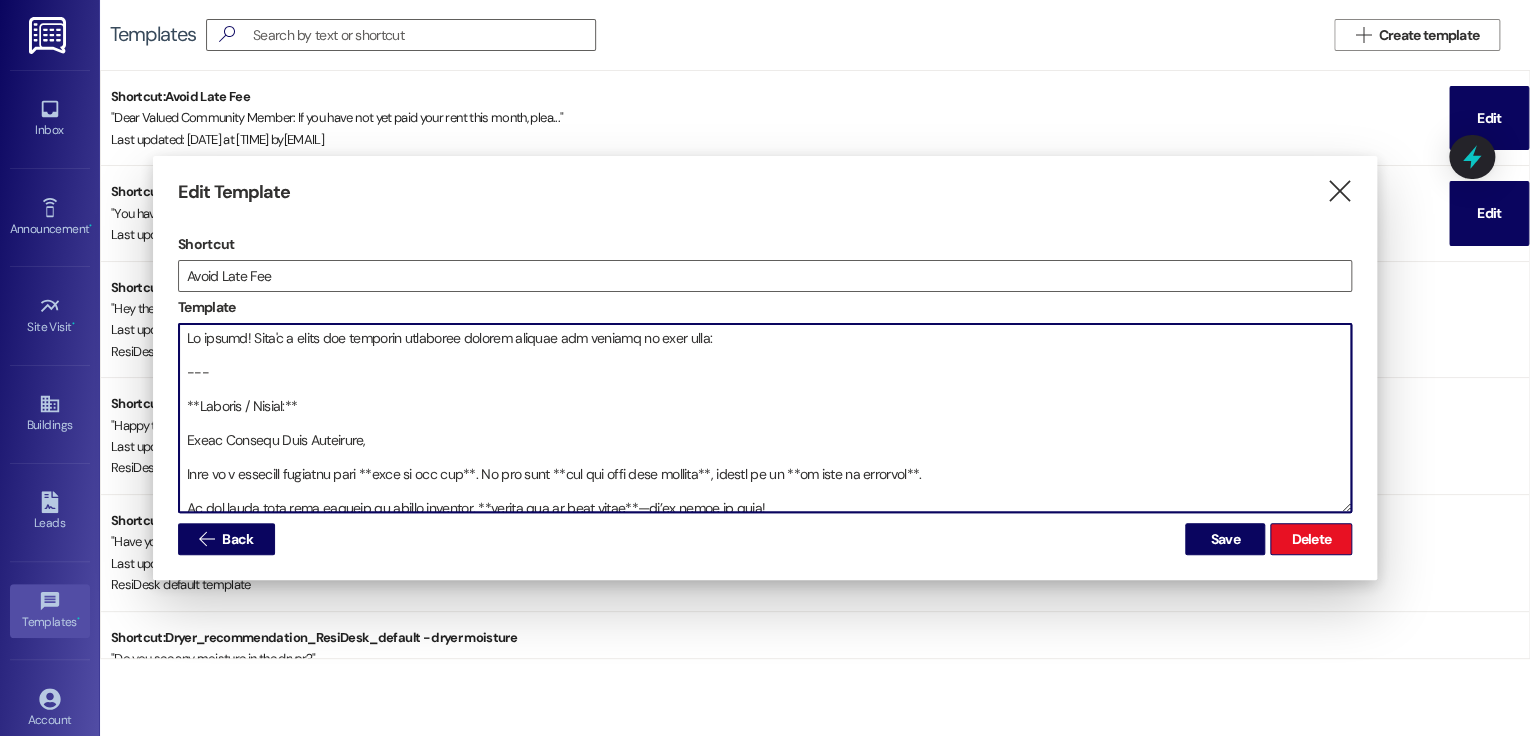 scroll, scrollTop: 361, scrollLeft: 0, axis: vertical 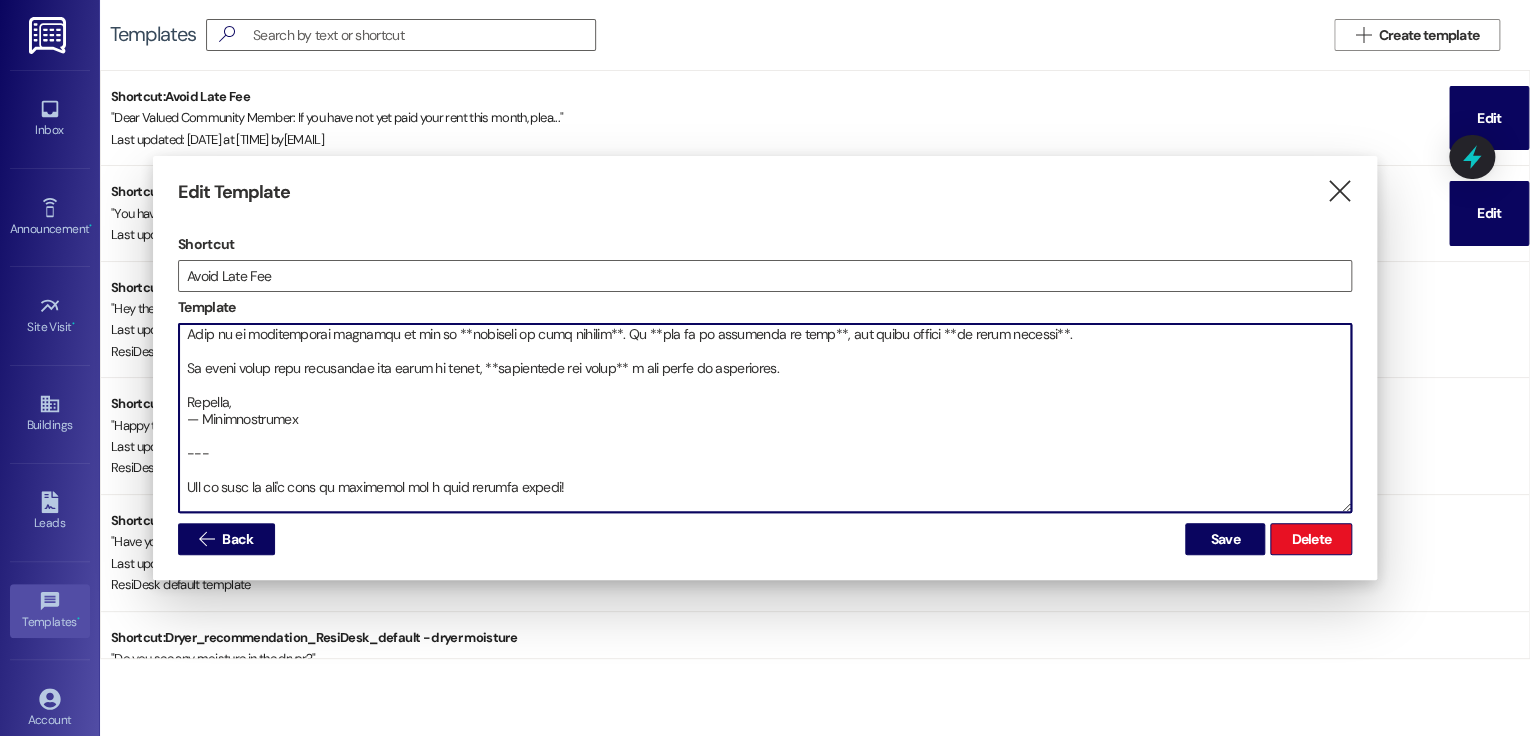 drag, startPoint x: 579, startPoint y: 492, endPoint x: 193, endPoint y: 452, distance: 388.06702 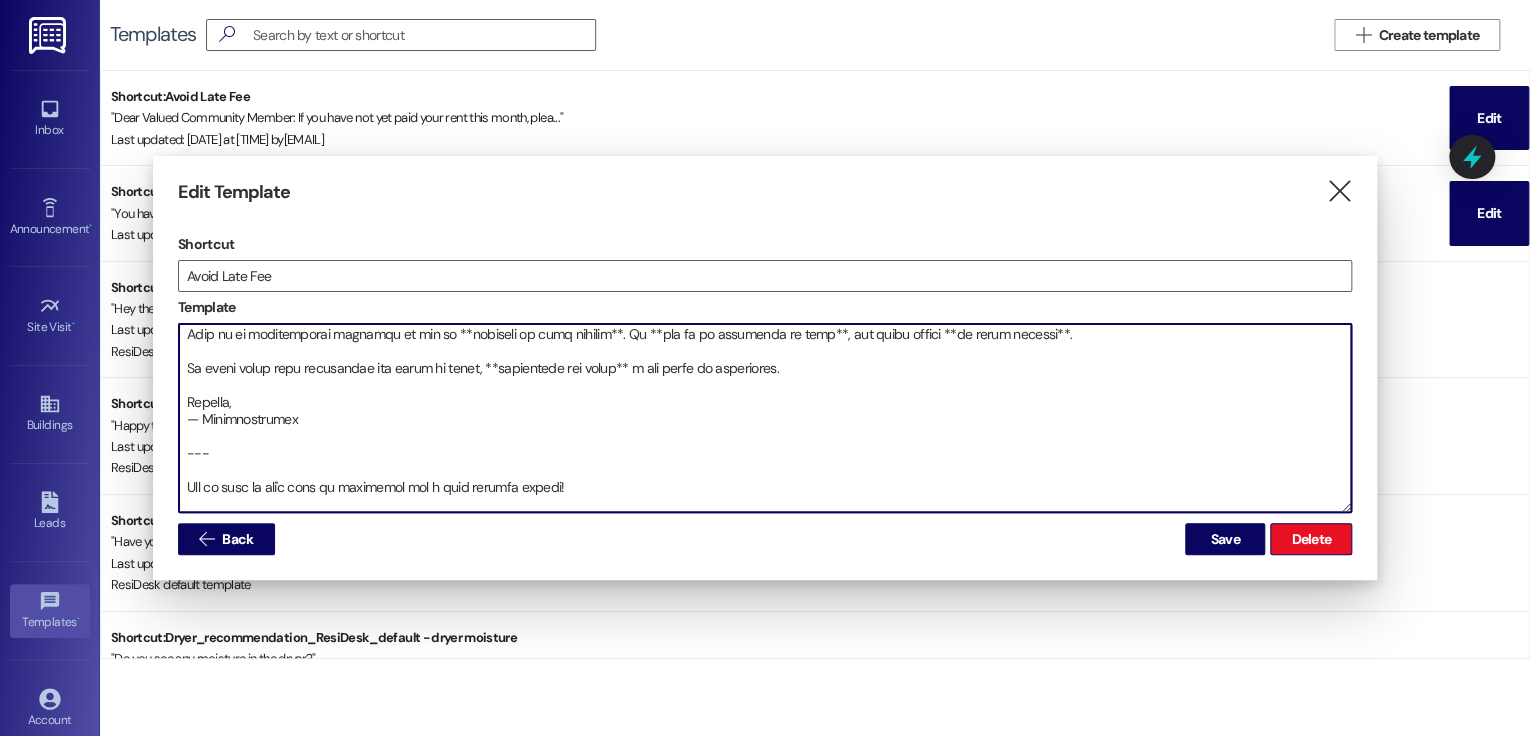 click at bounding box center [765, 418] 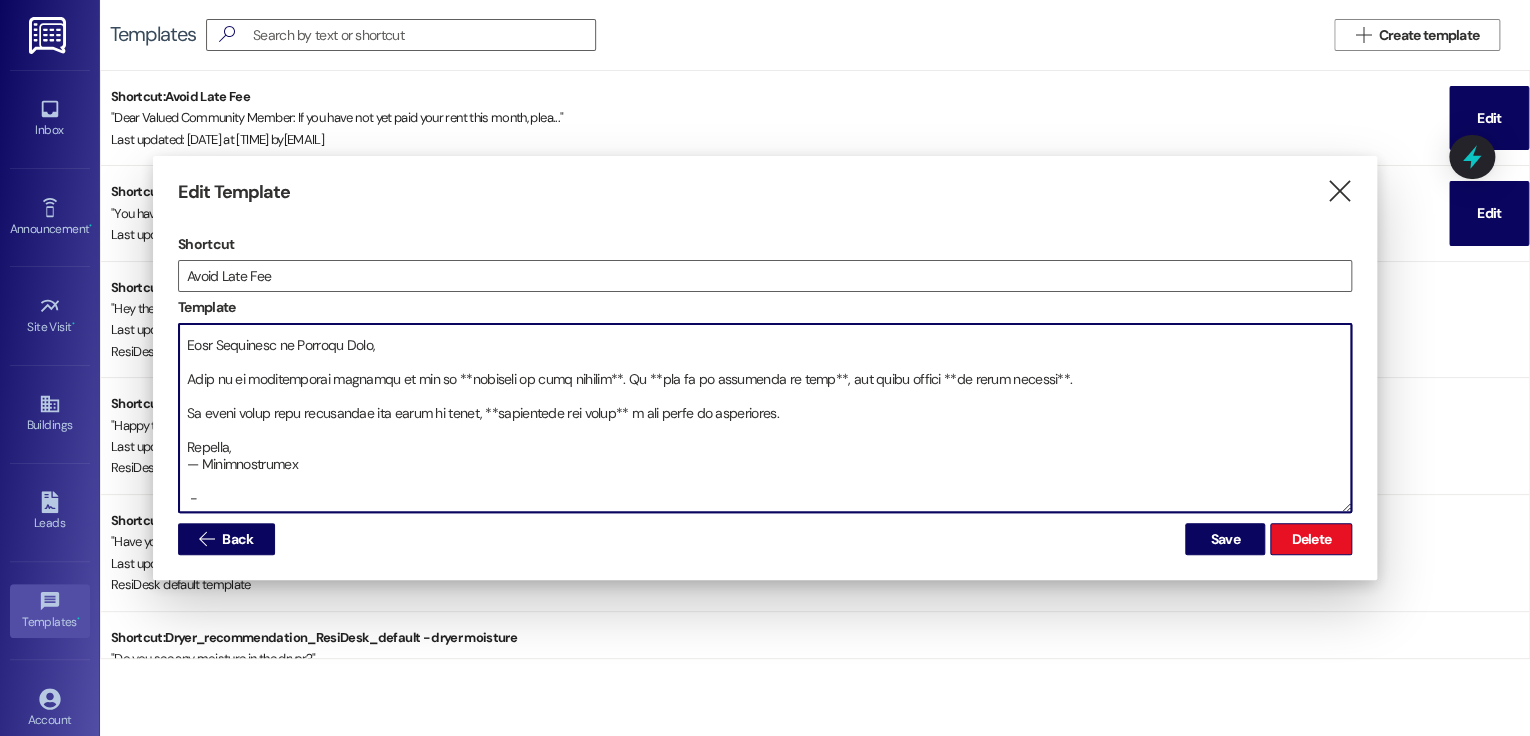 scroll, scrollTop: 0, scrollLeft: 0, axis: both 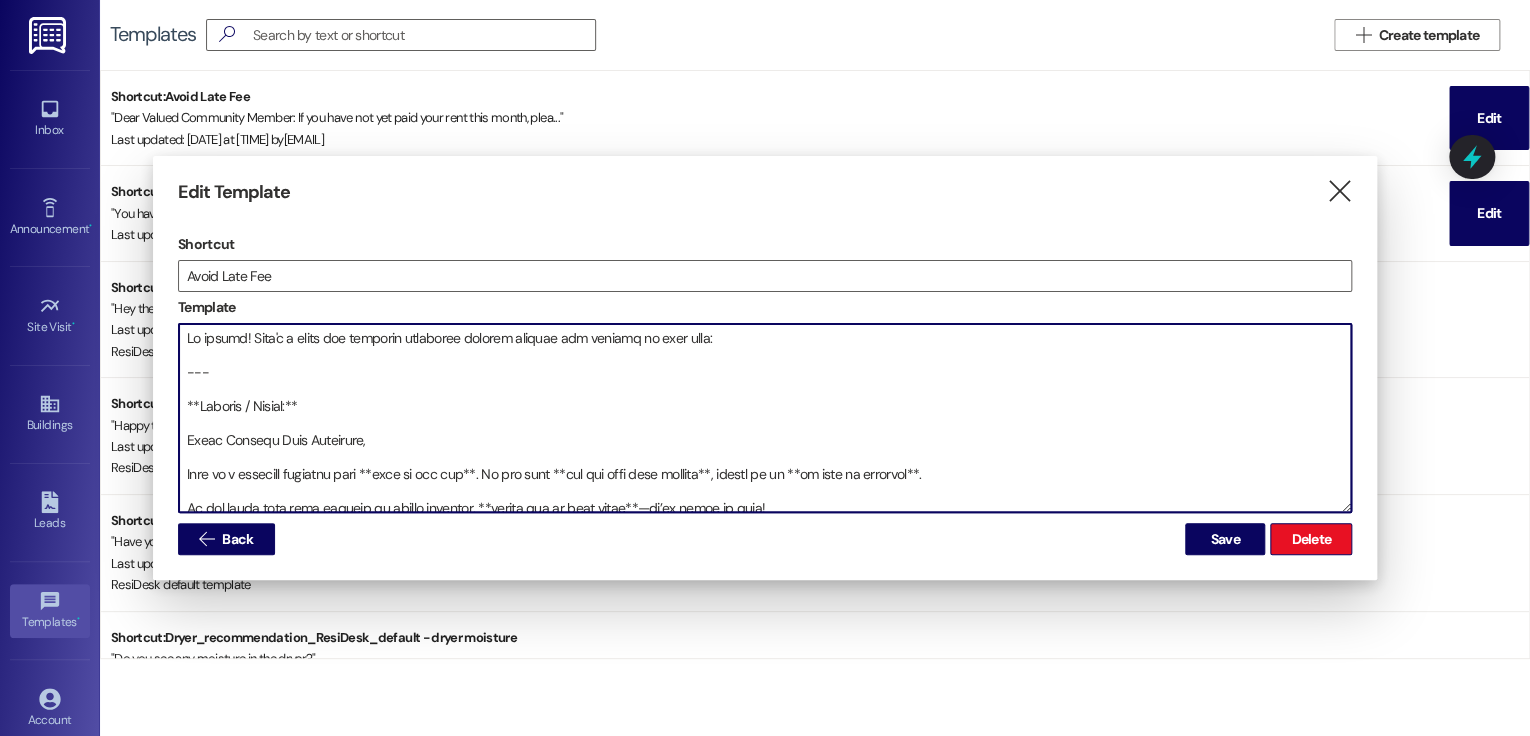 drag, startPoint x: 312, startPoint y: 504, endPoint x: 163, endPoint y: 292, distance: 259.12354 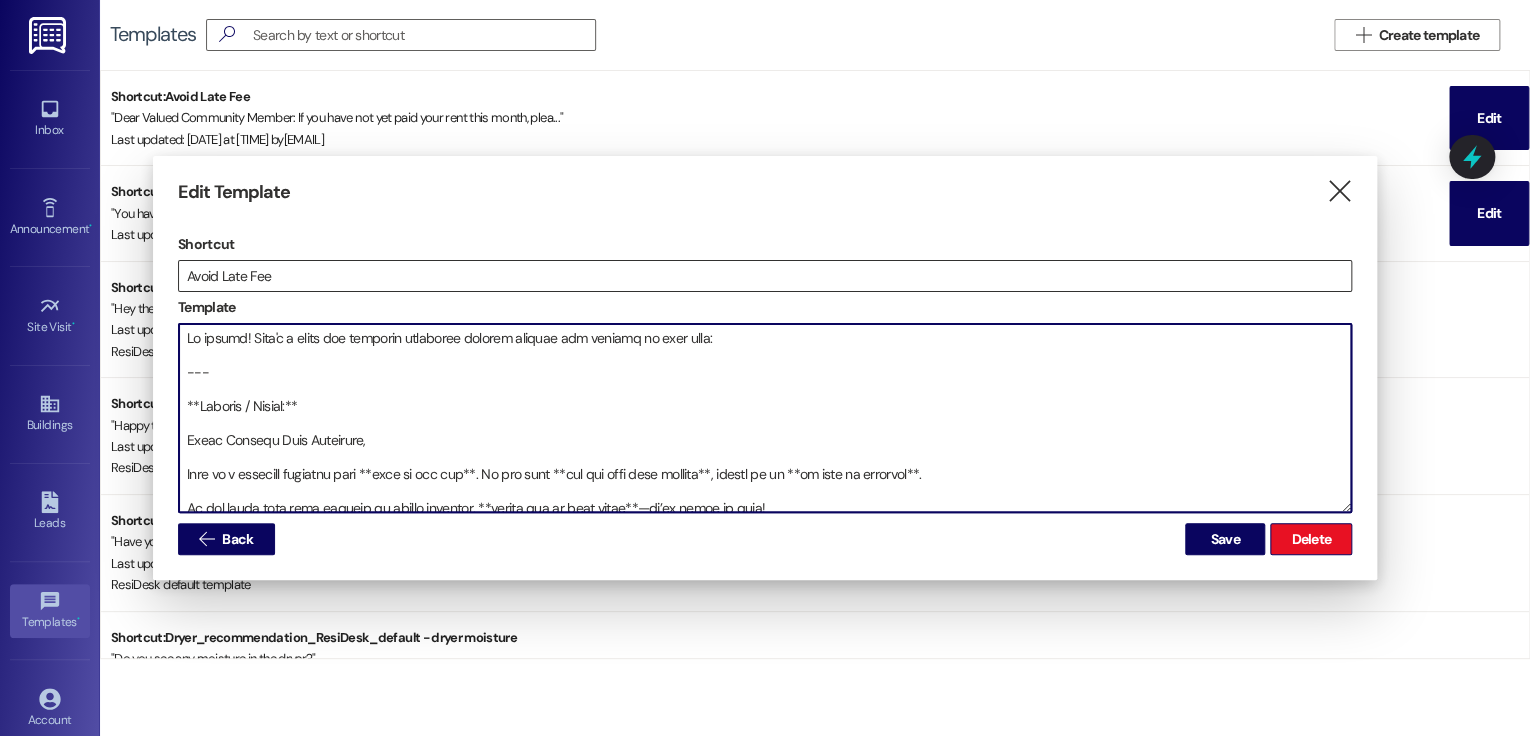 paste on "---
Let me know if you'd like it shortened for a text message format!" 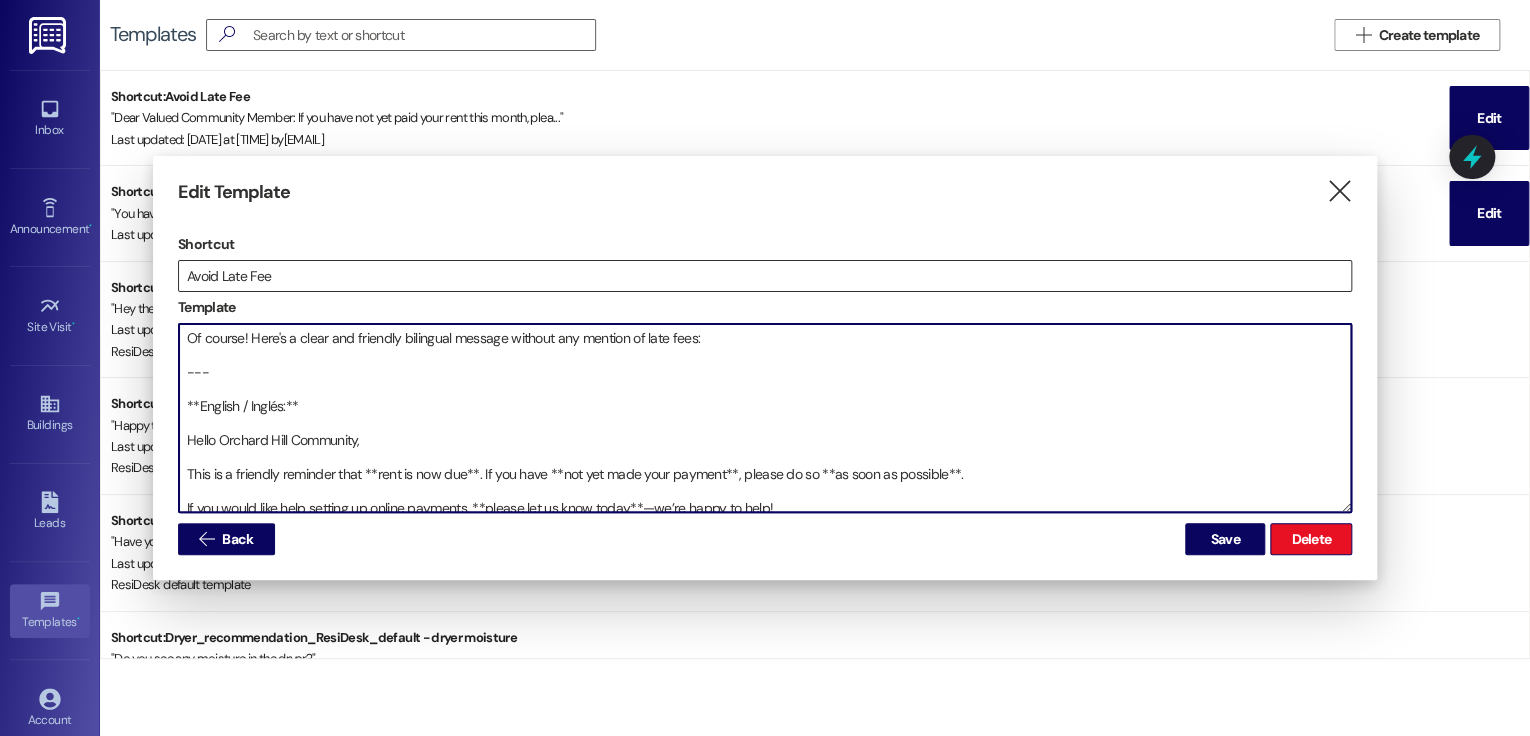 scroll, scrollTop: 361, scrollLeft: 0, axis: vertical 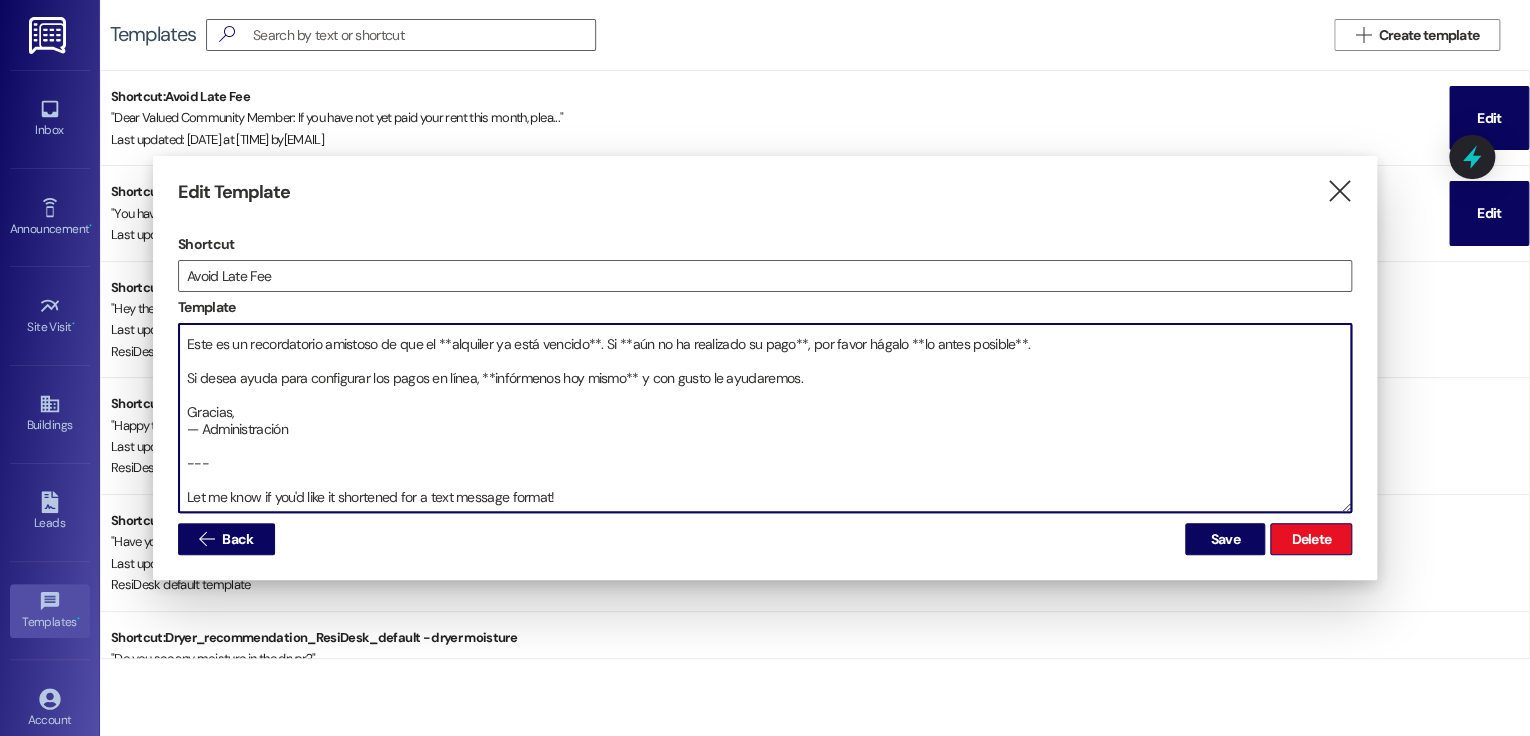 drag, startPoint x: 564, startPoint y: 486, endPoint x: 158, endPoint y: 447, distance: 407.86887 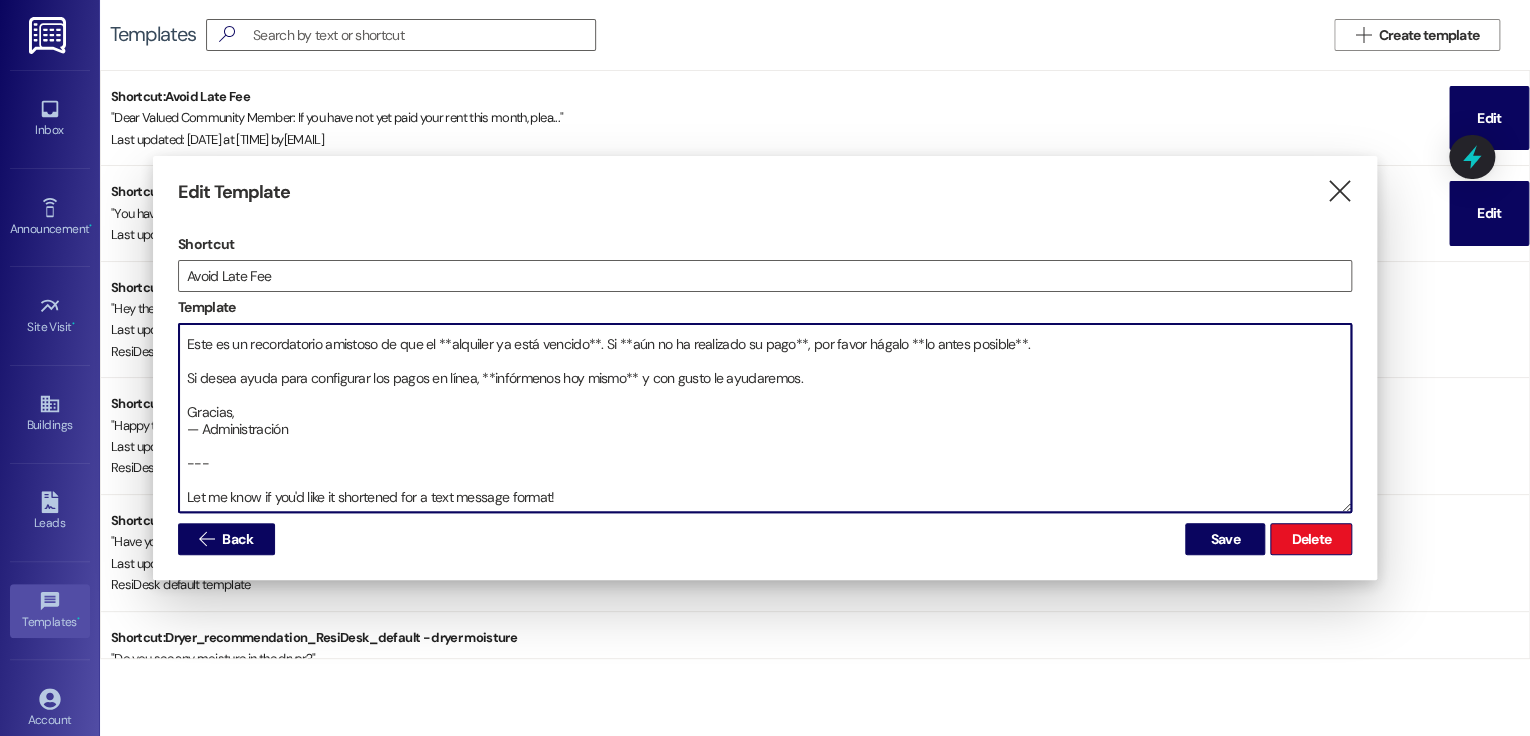 click on "Edit Template  Shortcut Avoid Late Fee Template Of course! Here's a clear and friendly bilingual message without any mention of late fees:
---
**English / Inglés:**
Hello Orchard Hill Community,
This is a friendly reminder that **rent is now due**. If you have **not yet made your payment**, please do so **as soon as possible**.
If you would like help setting up online payments, **please let us know today**—we’re happy to help!
Thank you,
— Management
---
**Español / Spanish:**
Hola Comunidad de Orchard Hill,
Este es un recordatorio amistoso de que el **alquiler ya está vencido**. Si **aún no ha realizado su pago**, por favor hágalo **lo antes posible**.
Si desea ayuda para configurar los pagos en línea, **infórmenos hoy mismo** y con gusto le ayudaremos.
Gracias,
— Administración
---
Let me know if you'd like it shortened for a text message format!
 Back Save Delete" at bounding box center [765, 368] 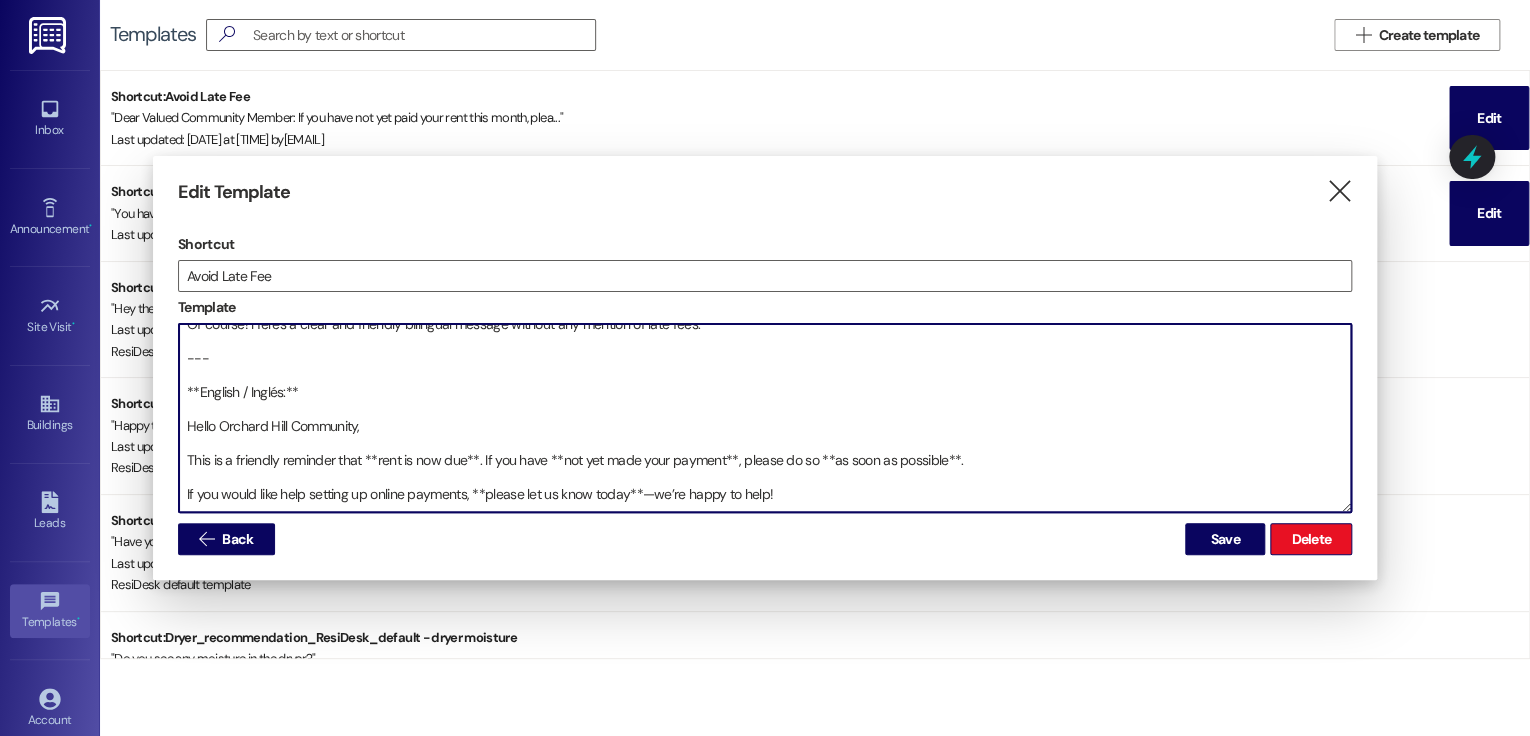 scroll, scrollTop: 0, scrollLeft: 0, axis: both 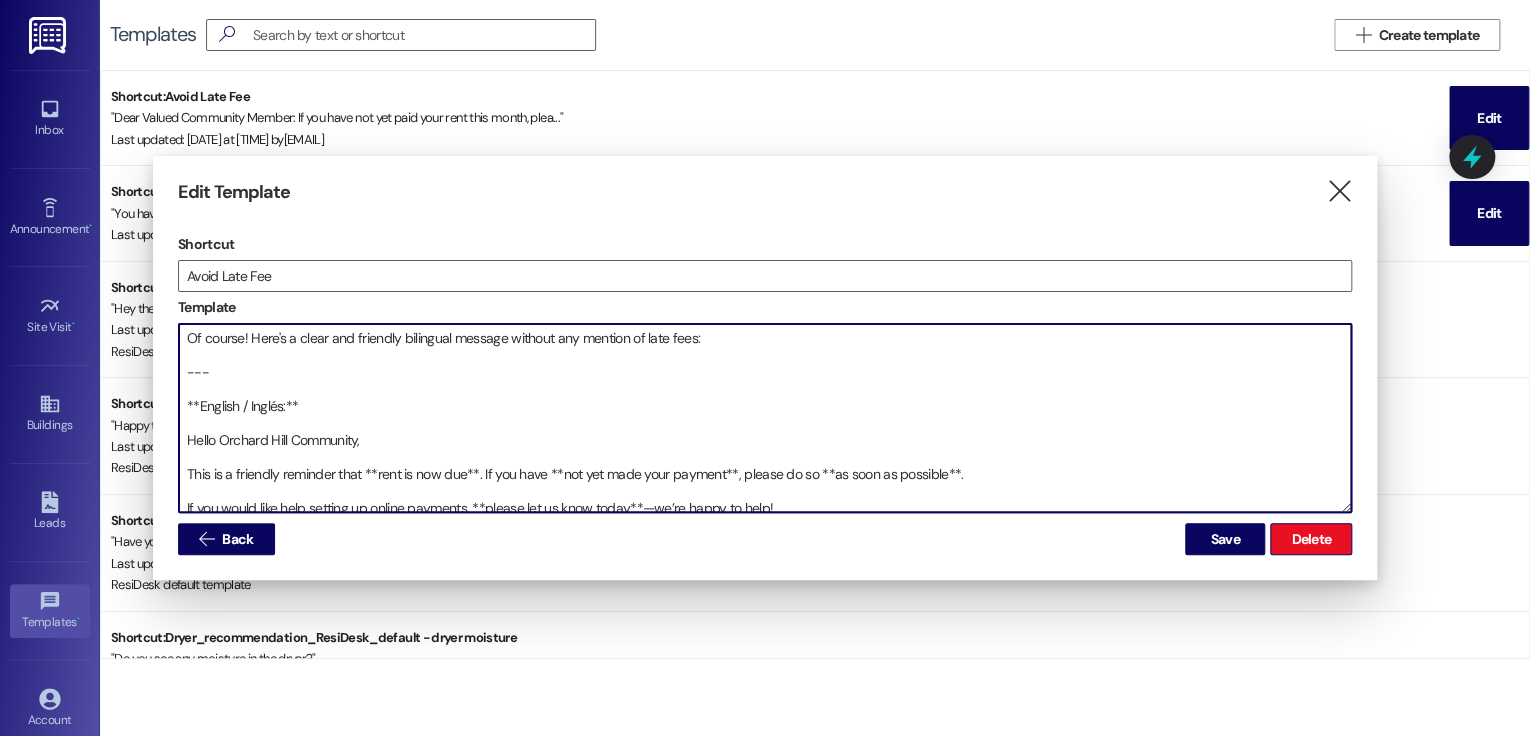 drag, startPoint x: 223, startPoint y: 364, endPoint x: 152, endPoint y: 324, distance: 81.49233 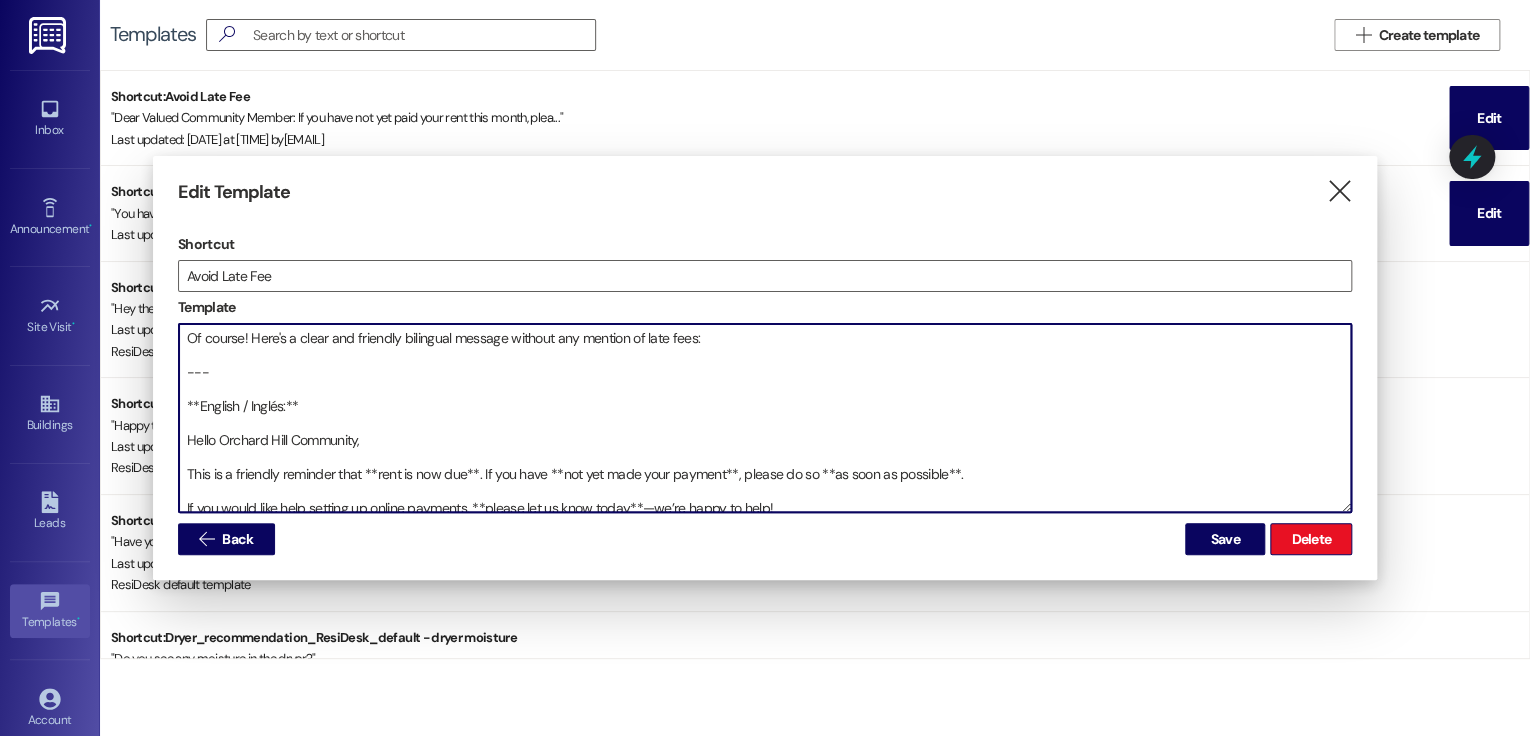 click on "Edit Template  Shortcut Avoid Late Fee Template Of course! Here's a clear and friendly bilingual message without any mention of late fees:
---
**English / Inglés:**
Hello [PROPERTY] Community,
This is a friendly reminder that **rent is now due**. If you have **not yet made your payment**, please do so **as soon as possible**.
If you would like help setting up online payments, **please let us know today**—we’re happy to help!
Thank you,
— Management
---
**Español / Spanish:**
Hola Comunidad de [PROPERTY],
Este es un recordatorio amistoso de que el **alquiler ya está vencido**. Si **aún no ha realizado su pago**, por favor hágalo **lo antes posible**.
Si desea ayuda para configurar los pagos en línea, **infórmenos hoy mismo** y con gusto le ayudaremos.
Gracias,
— Administración
 Back Save Delete" at bounding box center [765, 368] 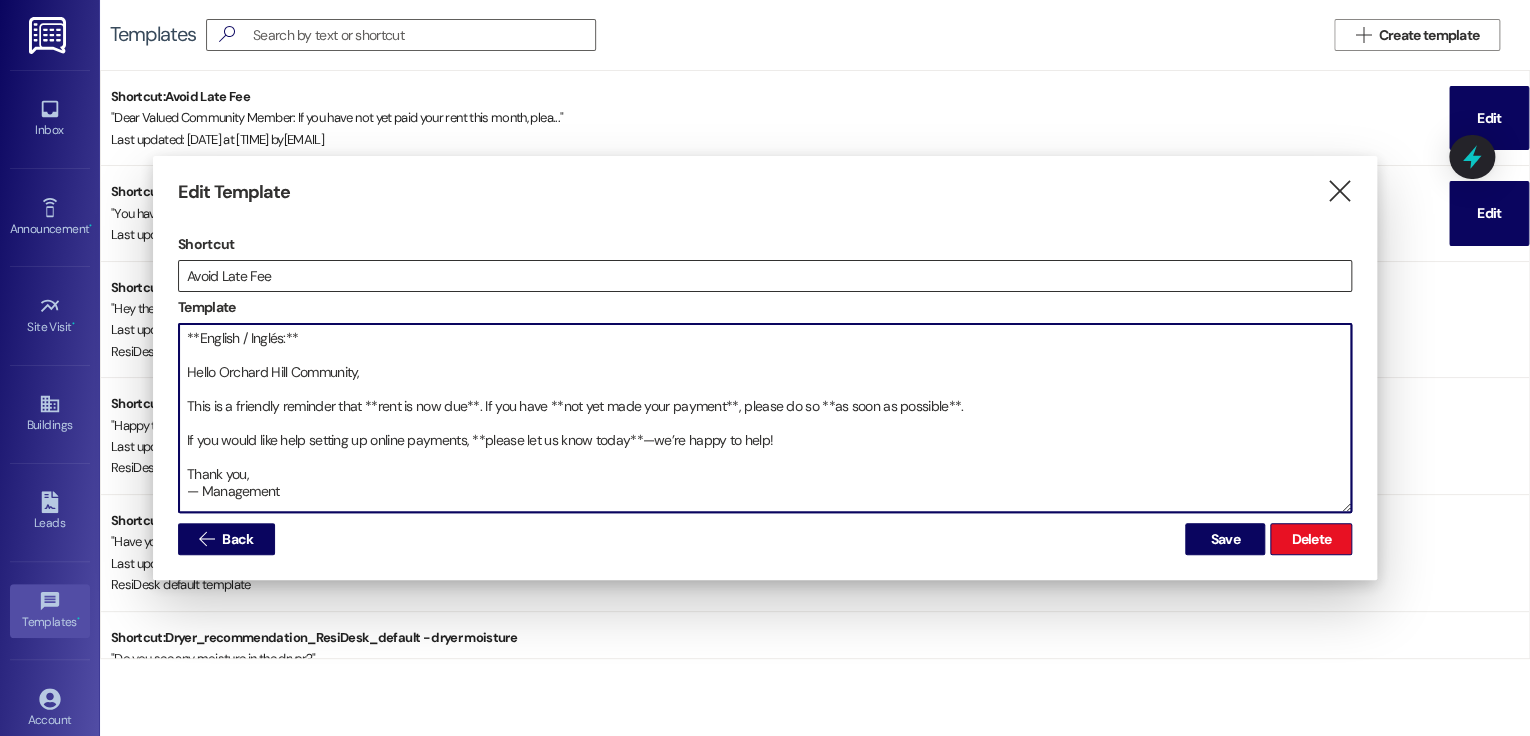 type on "**English / Inglés:**
Hello Orchard Hill Community,
This is a friendly reminder that **rent is now due**. If you have **not yet made your payment**, please do so **as soon as possible**.
If you would like help setting up online payments, **please let us know today**—we’re happy to help!
Thank you,
— Management
---
**Español / Spanish:**
Hola Comunidad de Orchard Hill,
Este es un recordatorio amistoso de que el **alquiler ya está vencido**. Si **aún no ha realizado su pago**, por favor hágalo **lo antes posible**.
Si desea ayuda para configurar los pagos en línea, **infórmenos hoy mismo** y con gusto le ayudaremos.
Gracias,
— Administración" 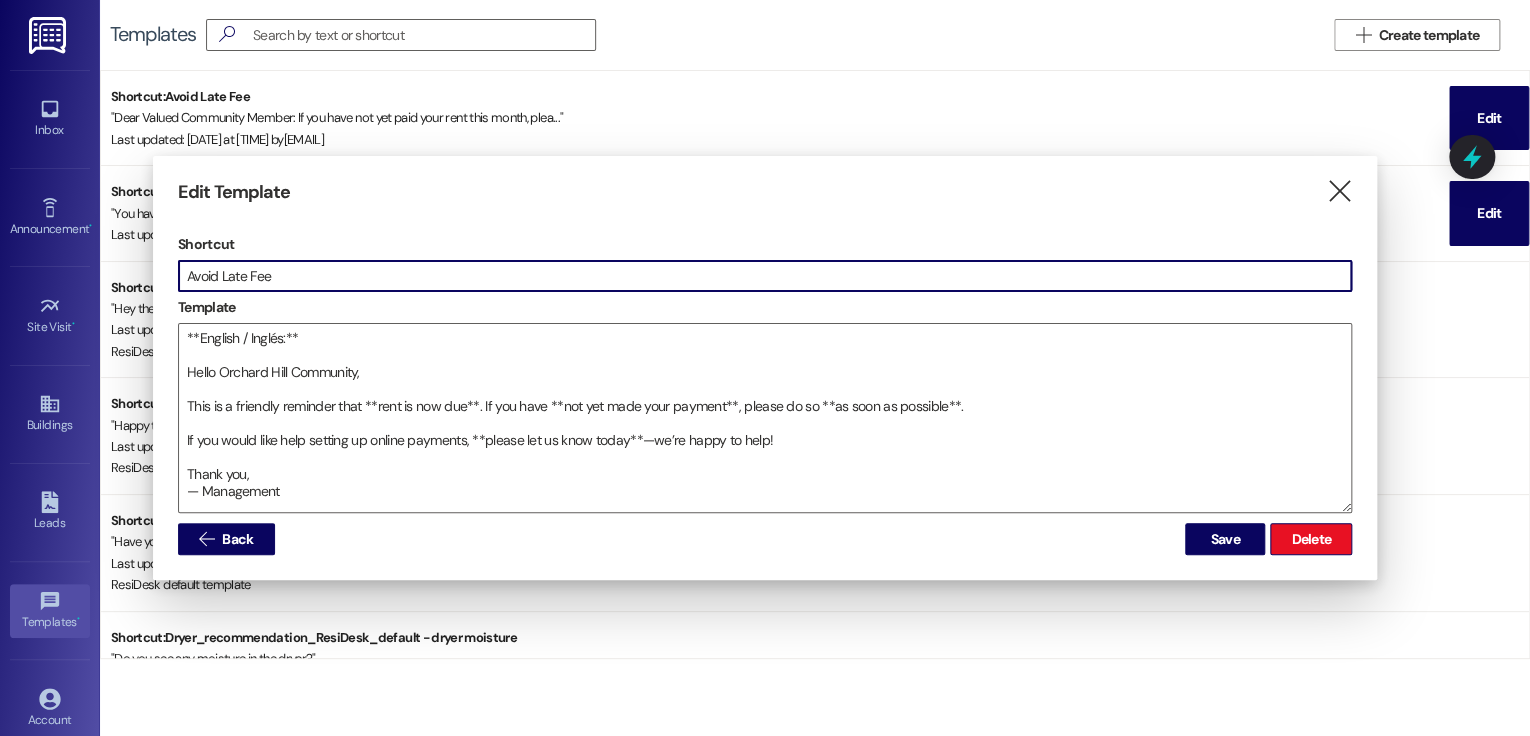 drag, startPoint x: 303, startPoint y: 276, endPoint x: 16, endPoint y: 232, distance: 290.35324 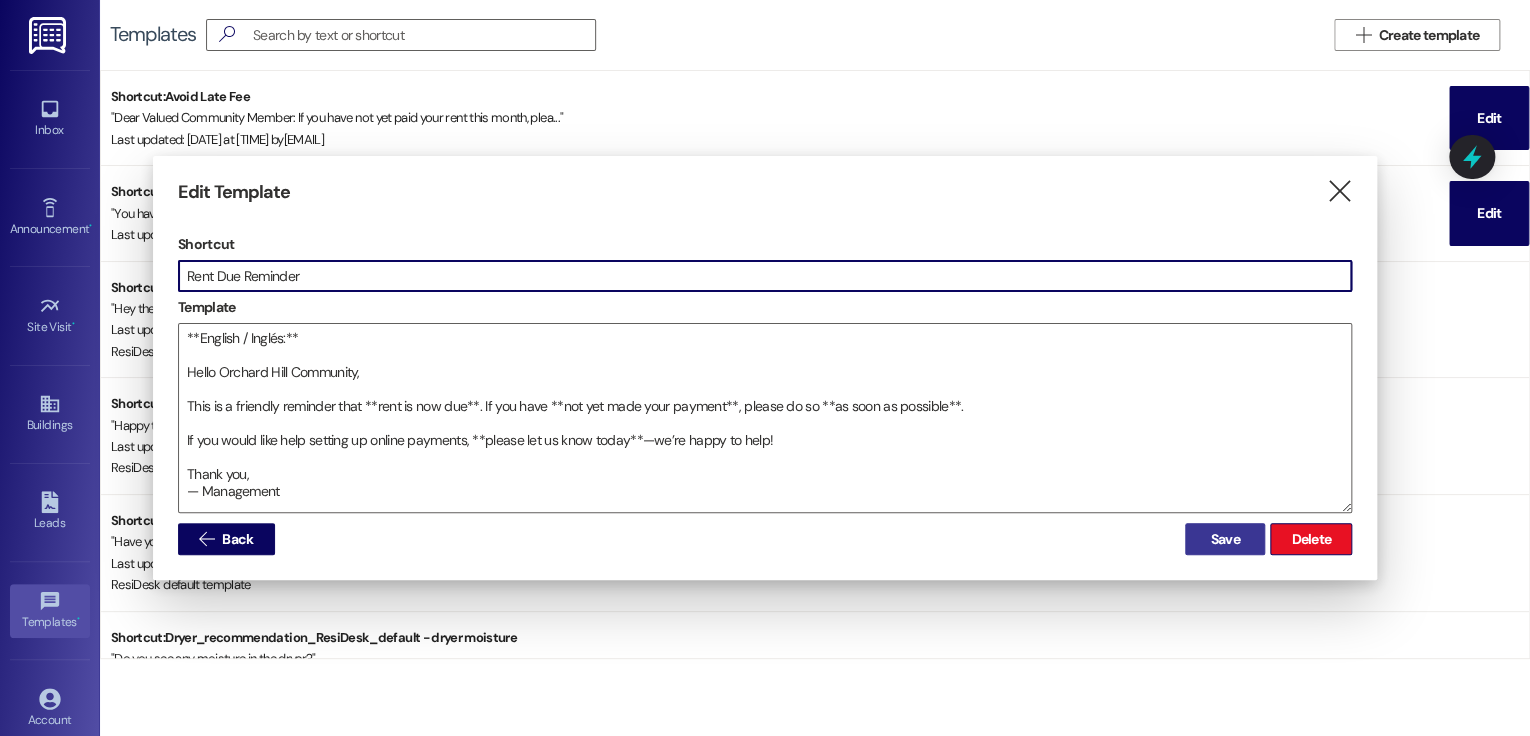 type on "Rent Due Reminder" 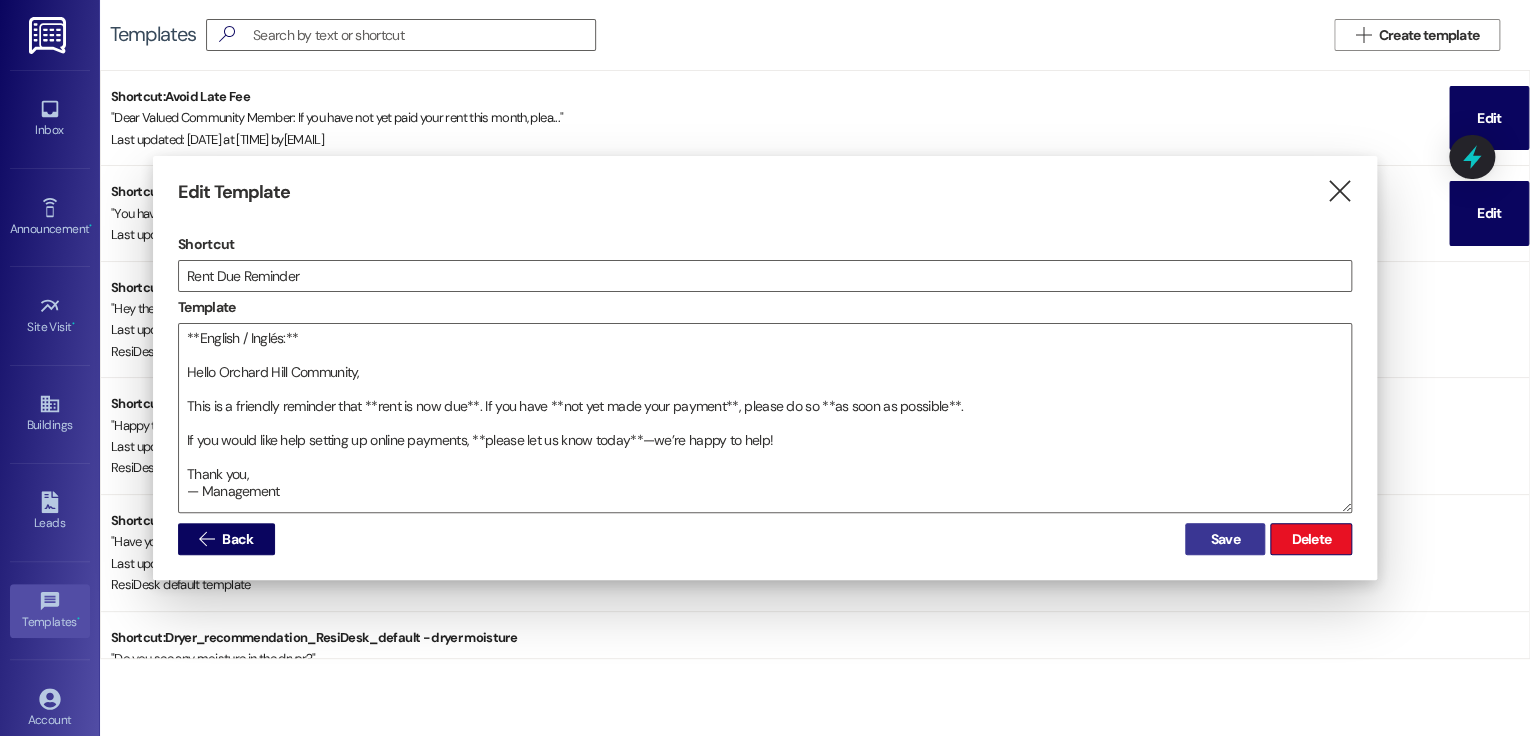 click on "Save" at bounding box center (1225, 539) 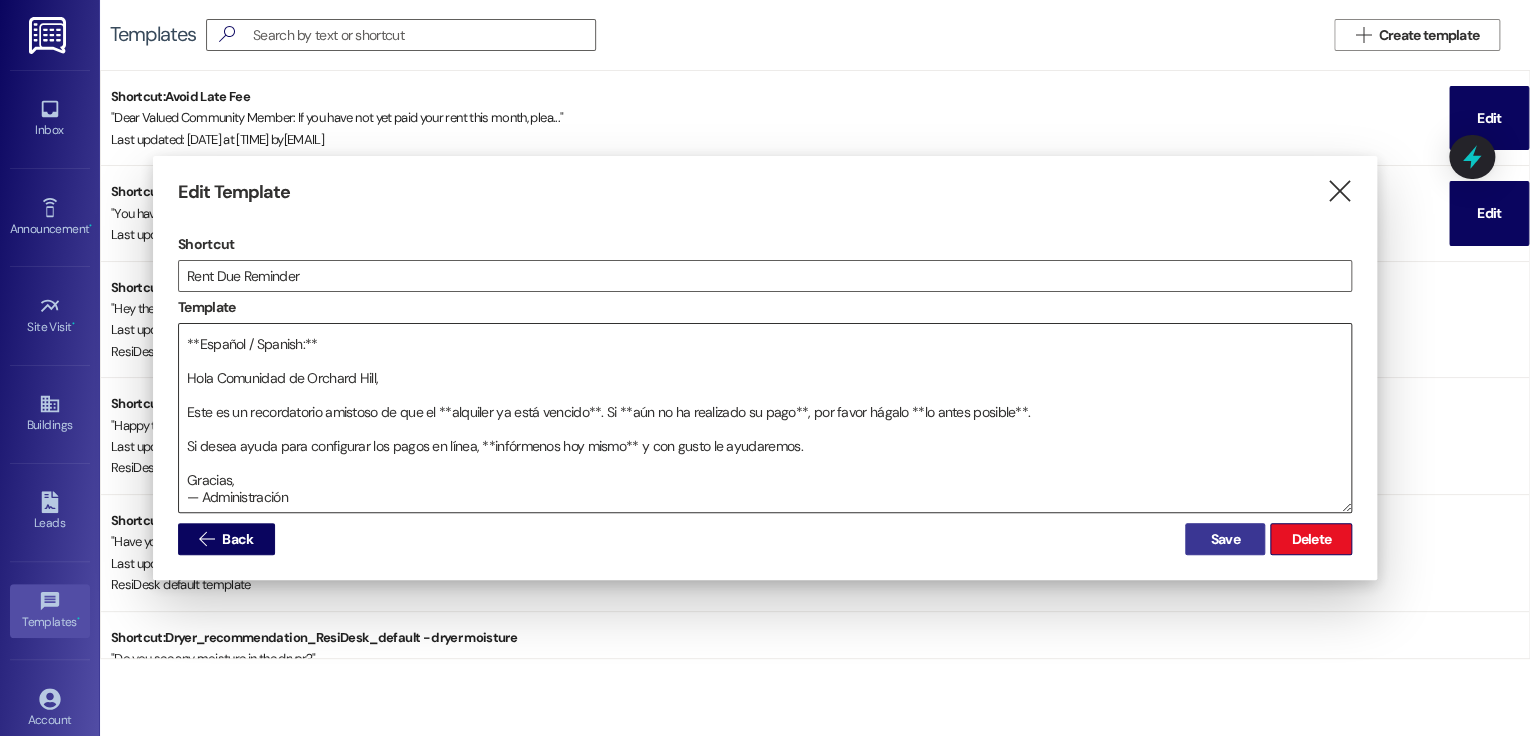 scroll, scrollTop: 300, scrollLeft: 0, axis: vertical 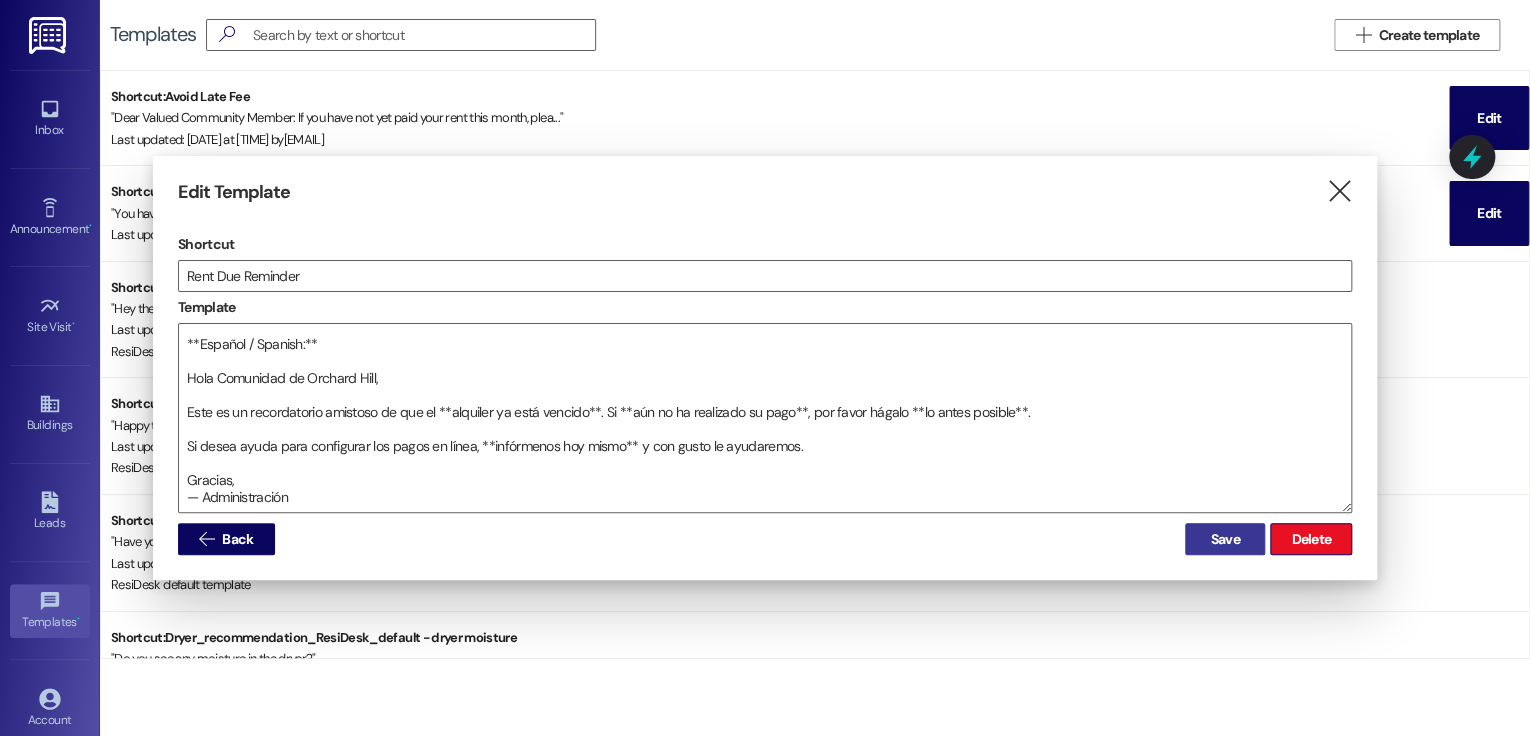 click on "Save" at bounding box center (1225, 539) 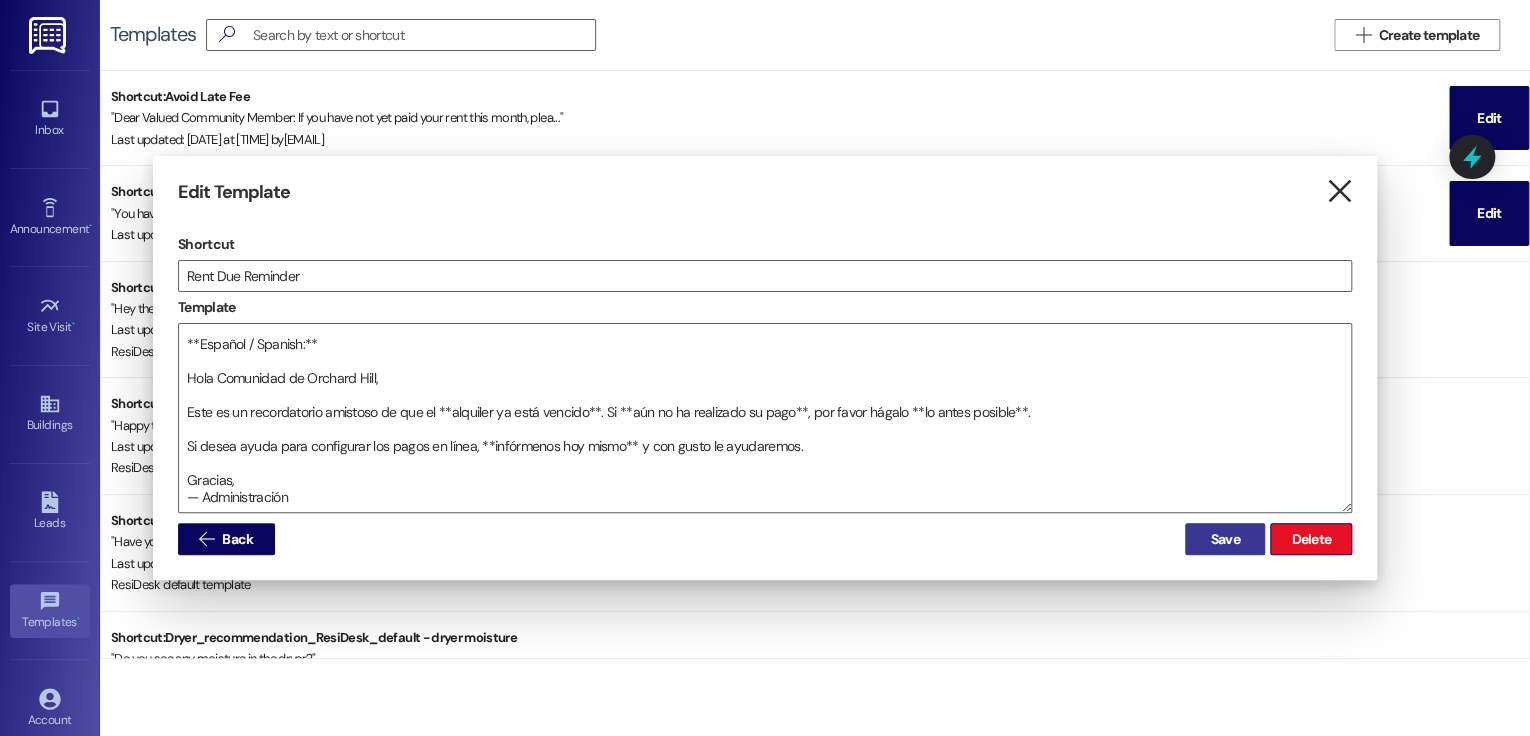 click on "" at bounding box center (1338, 191) 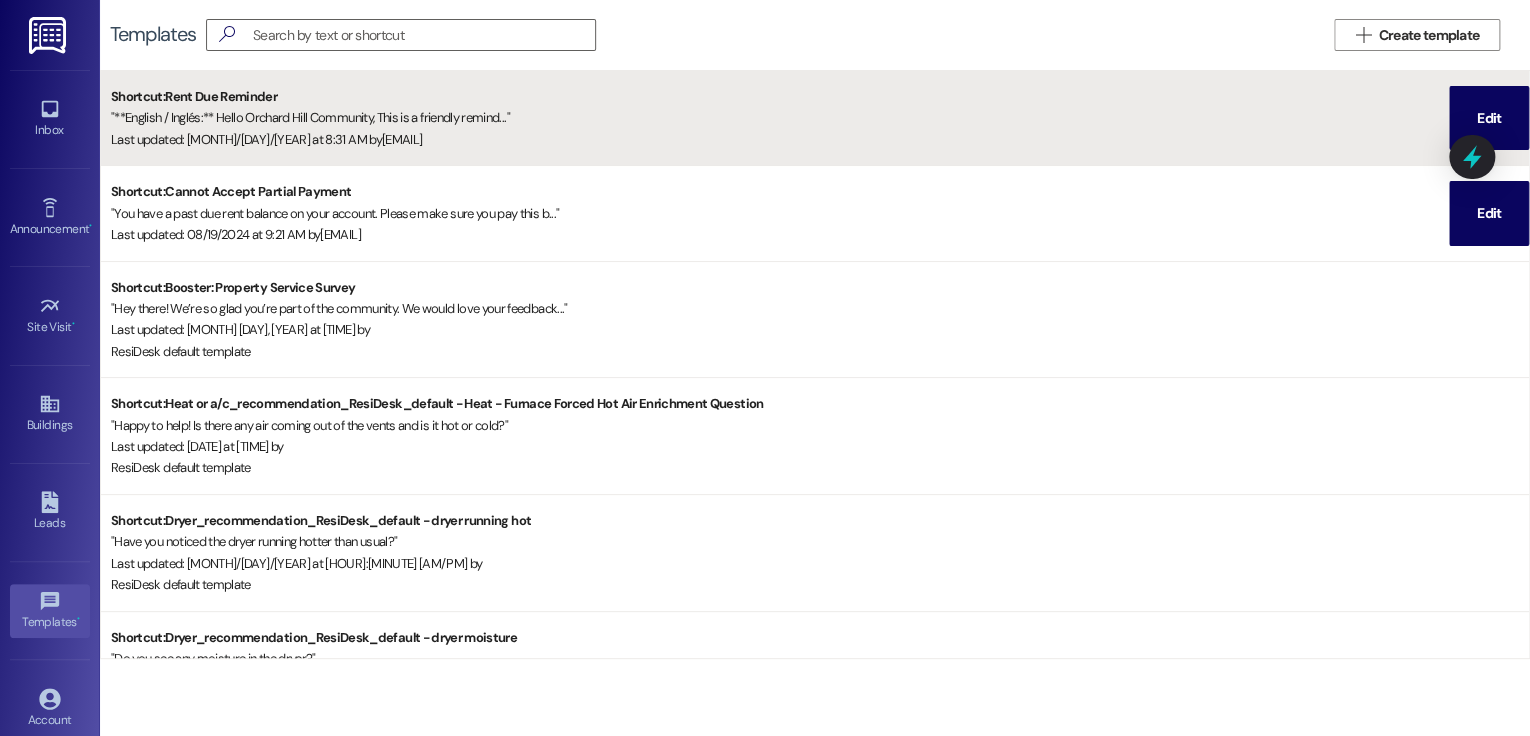 click on ""
**English / Inglés:**
Hello Orchard Hill Community,
This is a friendly remind... "" at bounding box center (780, 117) 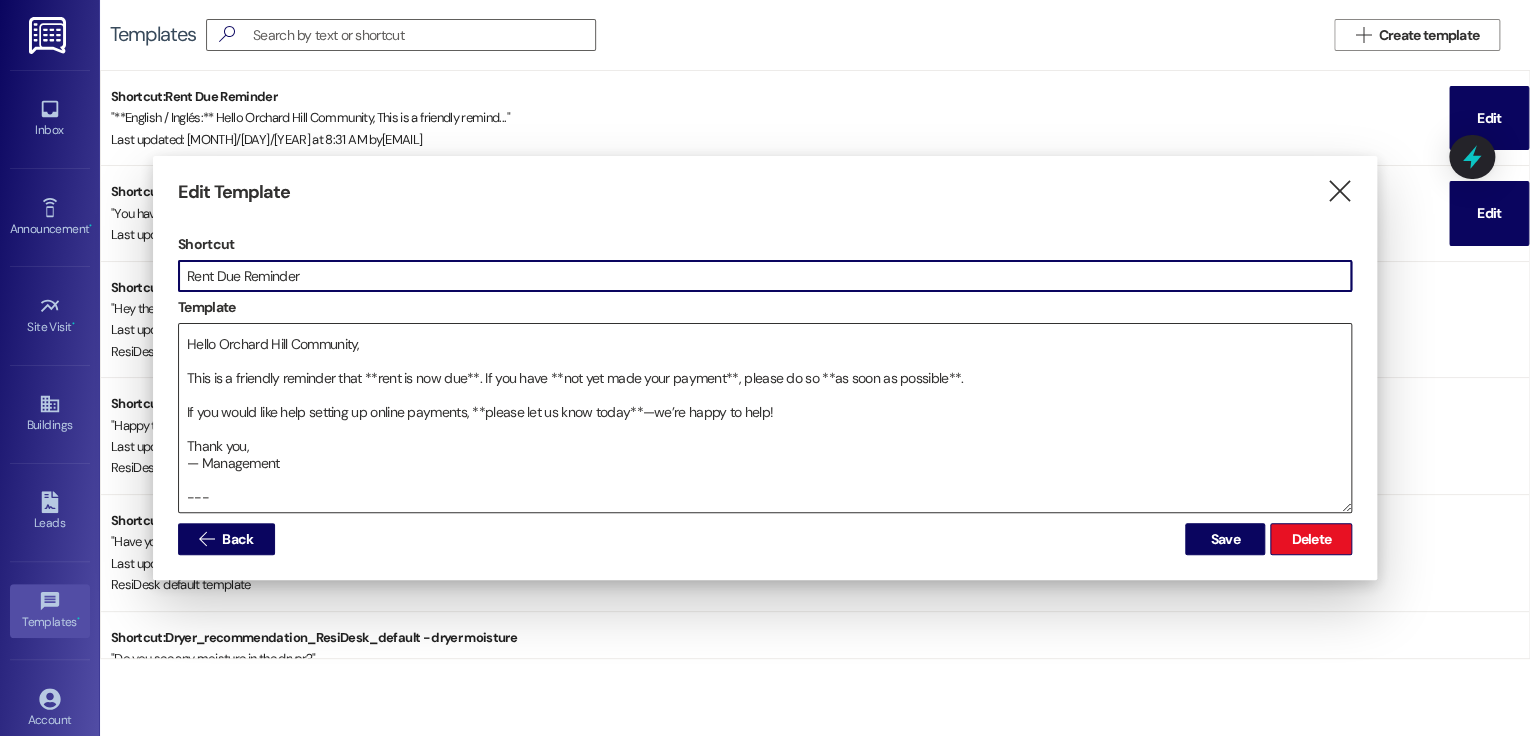 scroll, scrollTop: 0, scrollLeft: 0, axis: both 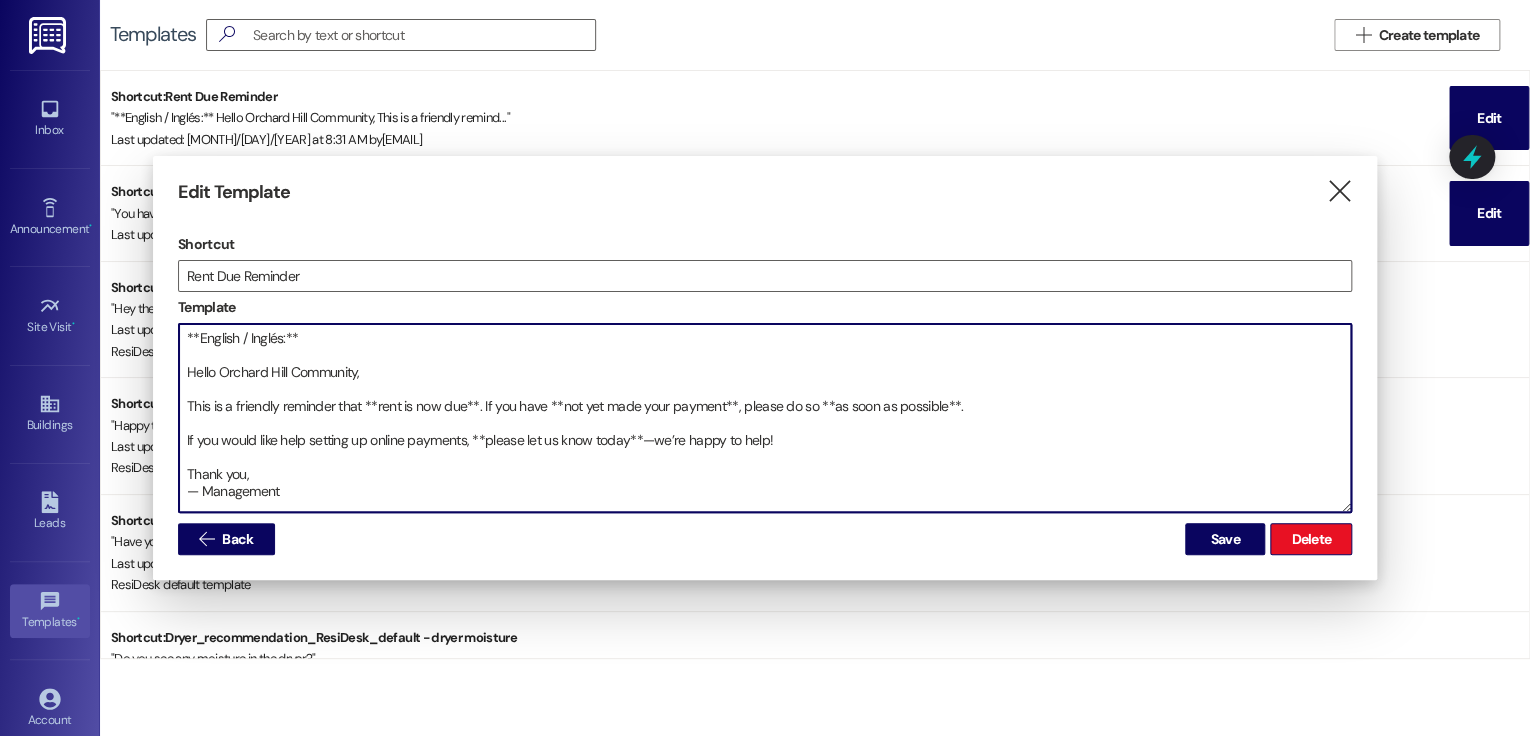 click on "**English / Inglés:**
Hello Orchard Hill Community,
This is a friendly reminder that **rent is now due**. If you have **not yet made your payment**, please do so **as soon as possible**.
If you would like help setting up online payments, **please let us know today**—we’re happy to help!
Thank you,
— Management
---
**Español / Spanish:**
Hola Comunidad de Orchard Hill,
Este es un recordatorio amistoso de que el **alquiler ya está vencido**. Si **aún no ha realizado su pago**, por favor hágalo **lo antes posible**.
Si desea ayuda para configurar los pagos en línea, **infórmenos hoy mismo** y con gusto le ayudaremos.
Gracias,
— Administración" at bounding box center [765, 418] 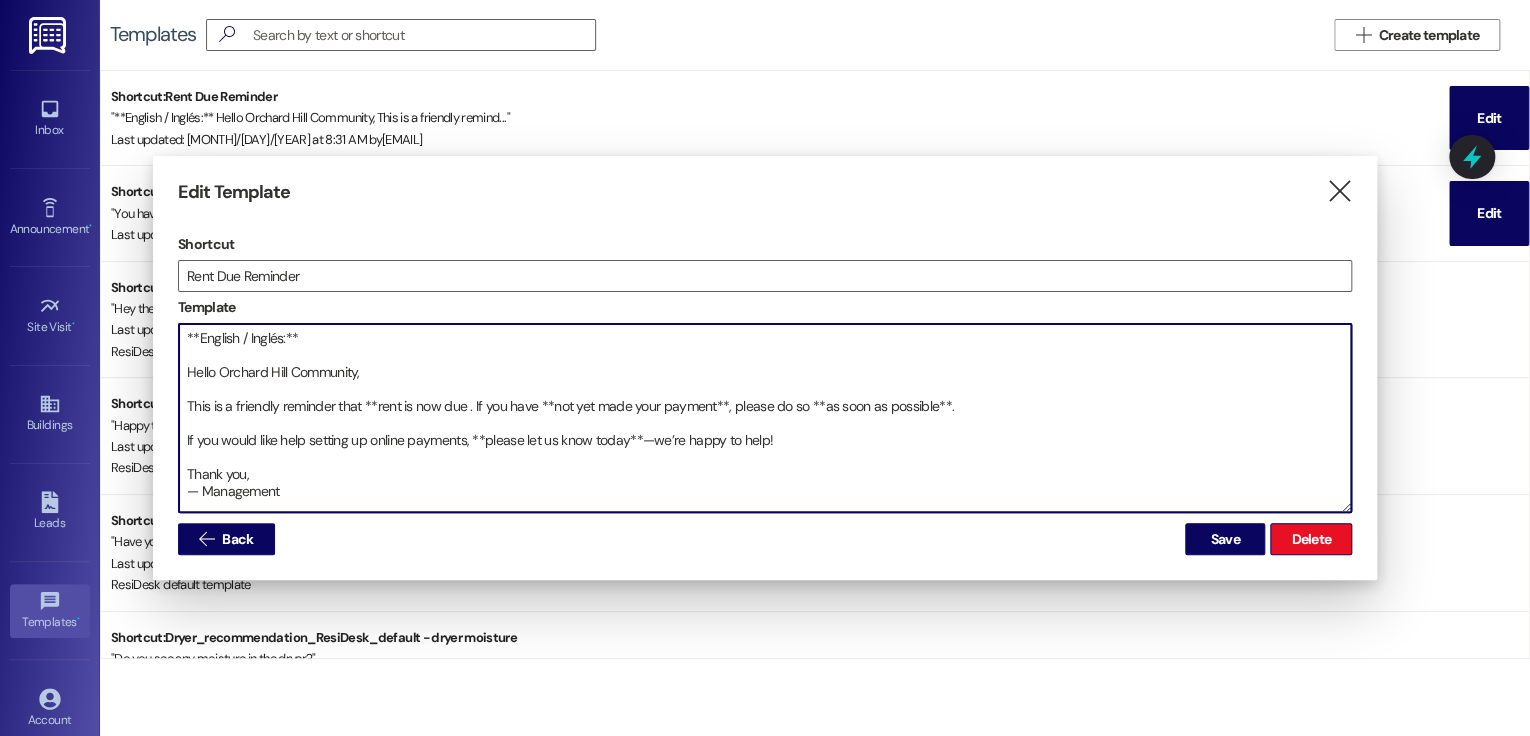 drag, startPoint x: 374, startPoint y: 438, endPoint x: 360, endPoint y: 435, distance: 14.3178215 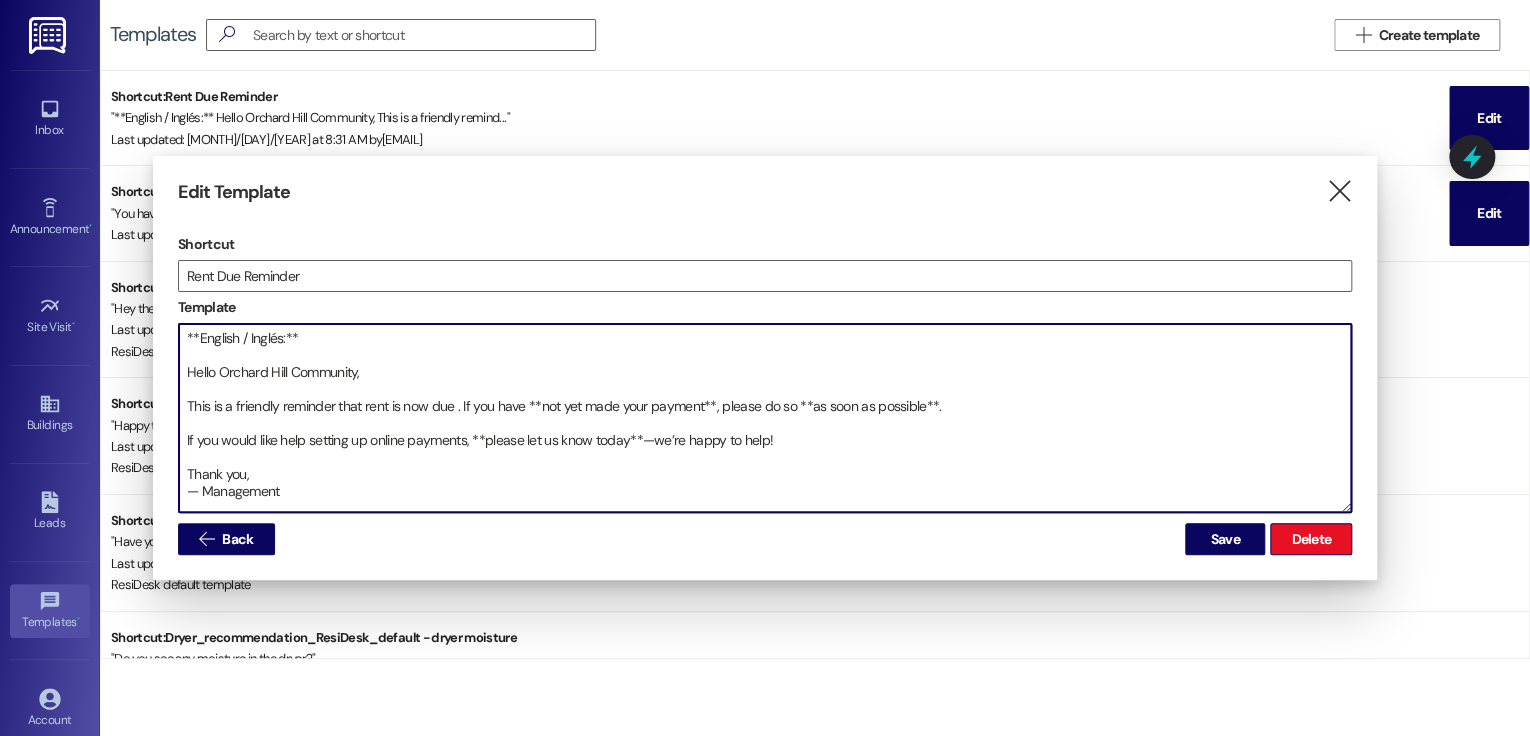 drag, startPoint x: 361, startPoint y: 437, endPoint x: 429, endPoint y: 444, distance: 68.359344 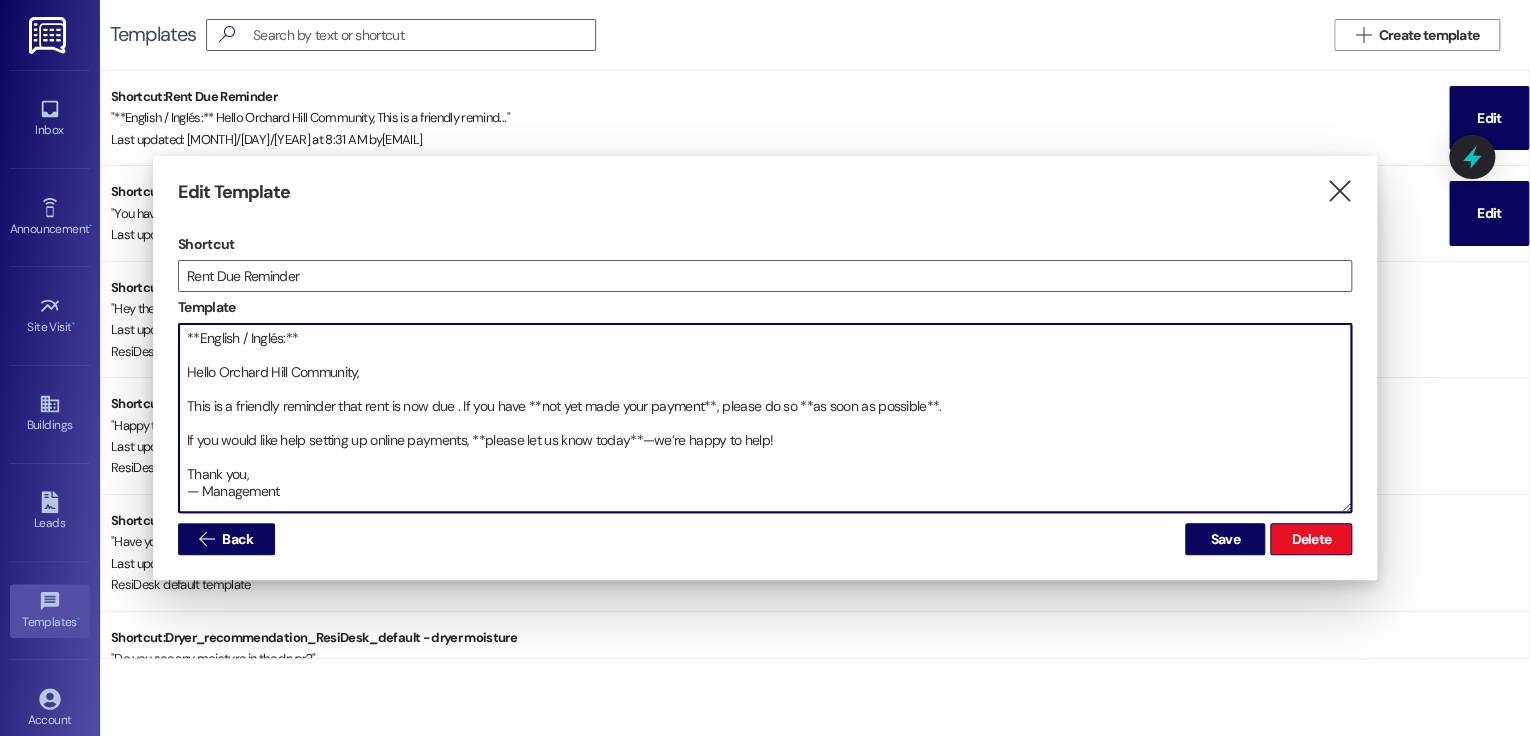 click on "**English / Inglés:**
Hello Orchard Hill Community,
This is a friendly reminder that rent is now due . If you have **not yet made your payment**, please do so **as soon as possible**.
If you would like help setting up online payments, **please let us know today**—we’re happy to help!
Thank you,
— Management
---
**Español / Spanish:**
Hola Comunidad de Orchard Hill,
Este es un recordatorio amistoso de que el **alquiler ya está vencido**. Si **aún no ha realizado su pago**, por favor hágalo **lo antes posible**.
Si desea ayuda para configurar los pagos en línea, **infórmenos hoy mismo** y con gusto le ayudaremos.
Gracias,
— Administración" at bounding box center (765, 418) 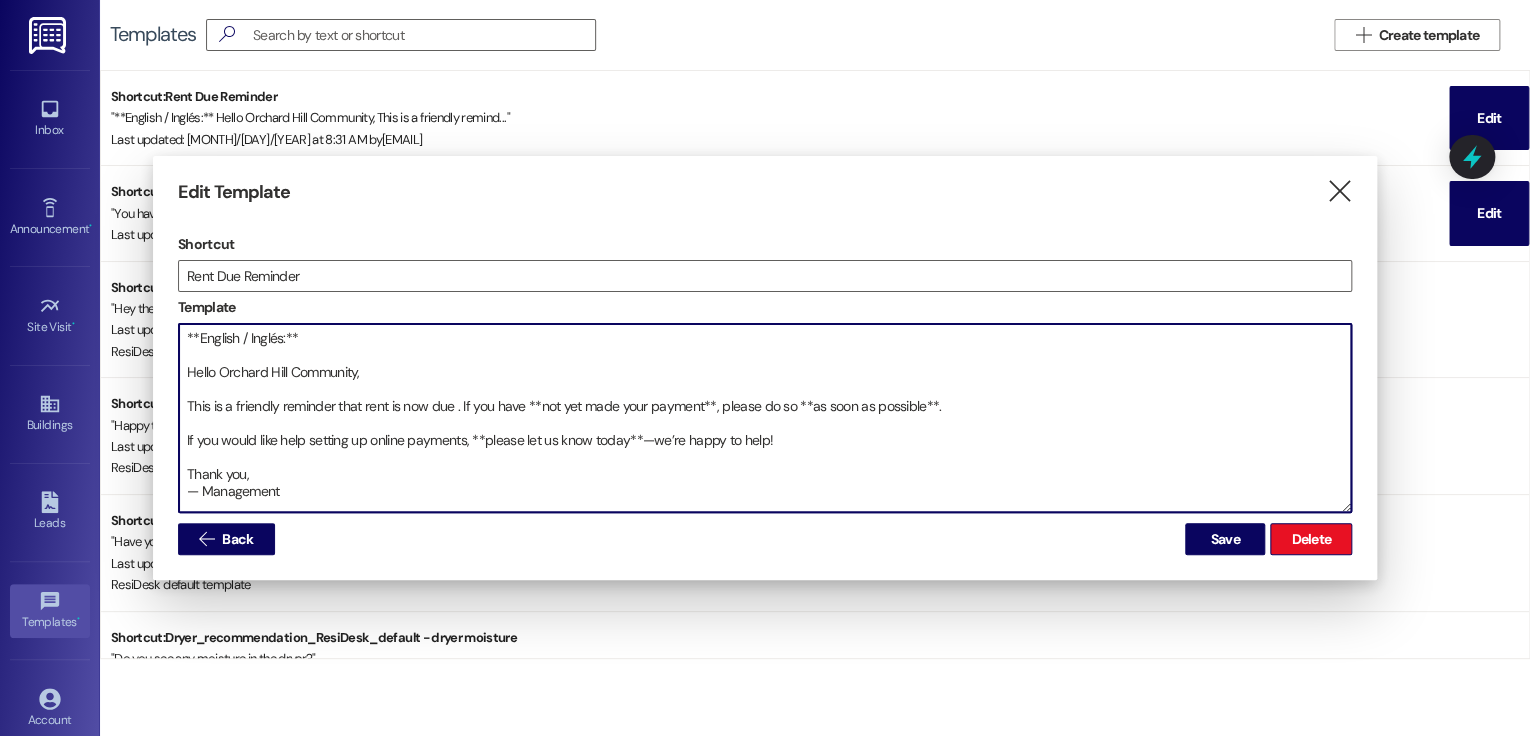 drag, startPoint x: 362, startPoint y: 439, endPoint x: 453, endPoint y: 440, distance: 91.00549 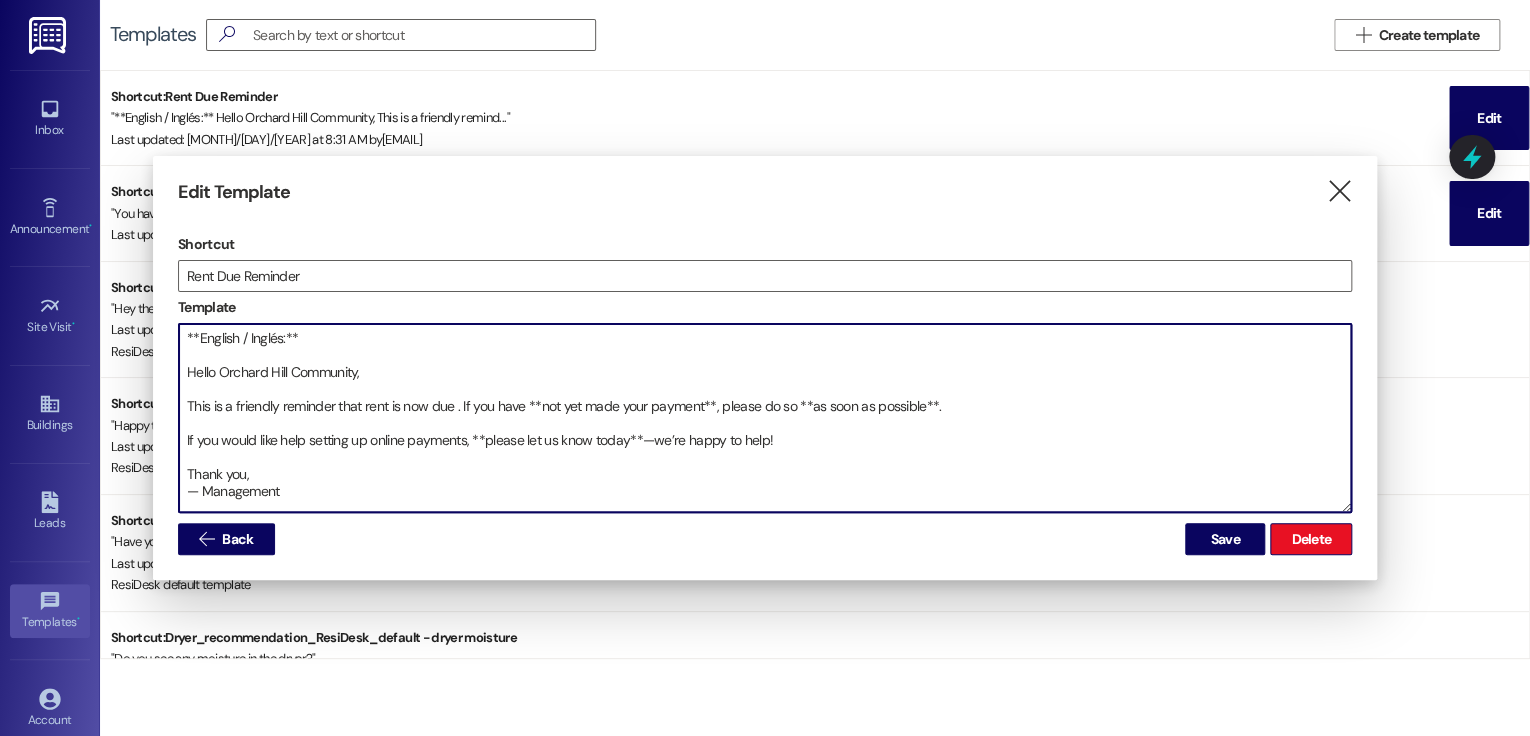 click on "**English / Inglés:**
Hello Orchard Hill Community,
This is a friendly reminder that rent is now due . If you have **not yet made your payment**, please do so **as soon as possible**.
If you would like help setting up online payments, **please let us know today**—we’re happy to help!
Thank you,
— Management
---
**Español / Spanish:**
Hola Comunidad de Orchard Hill,
Este es un recordatorio amistoso de que el **alquiler ya está vencido**. Si **aún no ha realizado su pago**, por favor hágalo **lo antes posible**.
Si desea ayuda para configurar los pagos en línea, **infórmenos hoy mismo** y con gusto le ayudaremos.
Gracias,
— Administración" at bounding box center [765, 418] 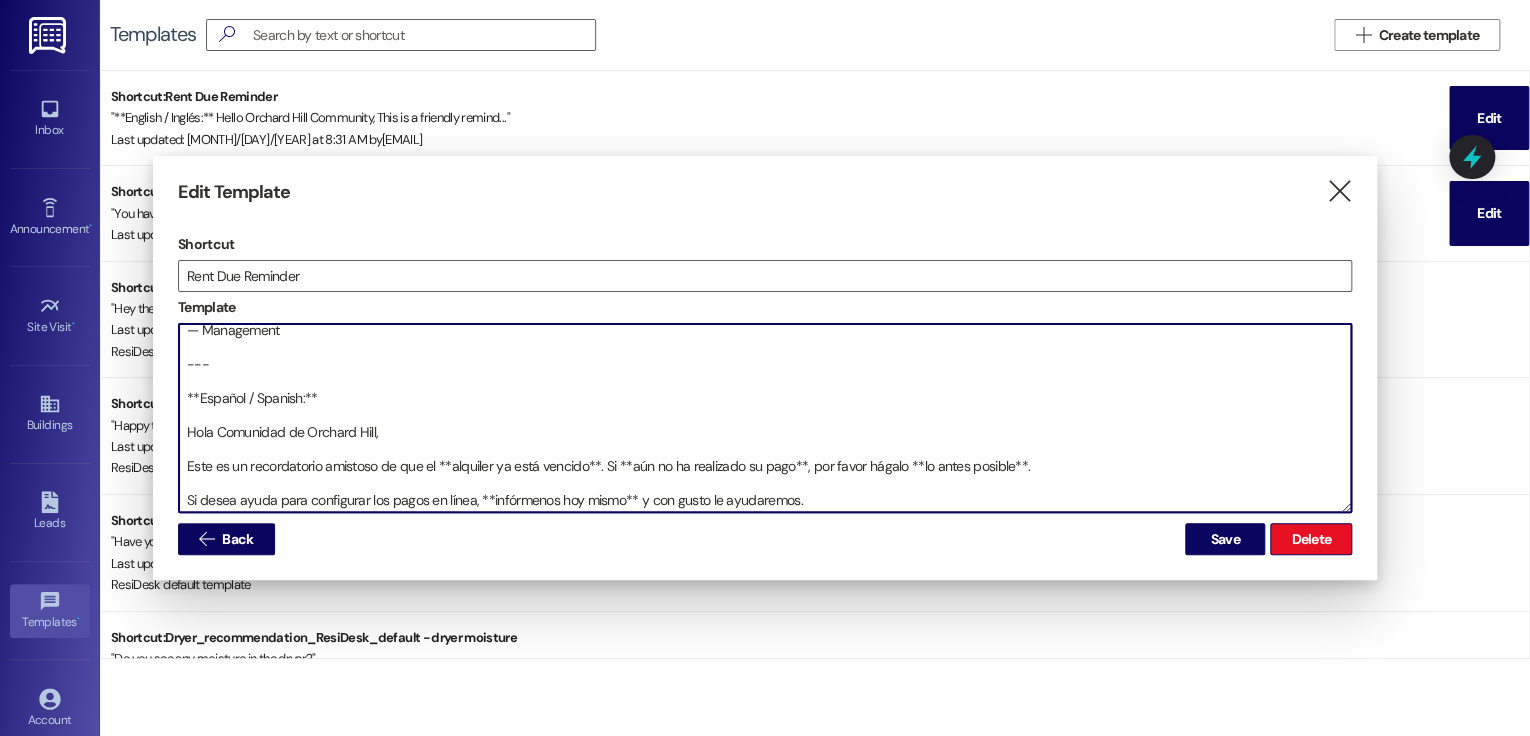 scroll, scrollTop: 0, scrollLeft: 0, axis: both 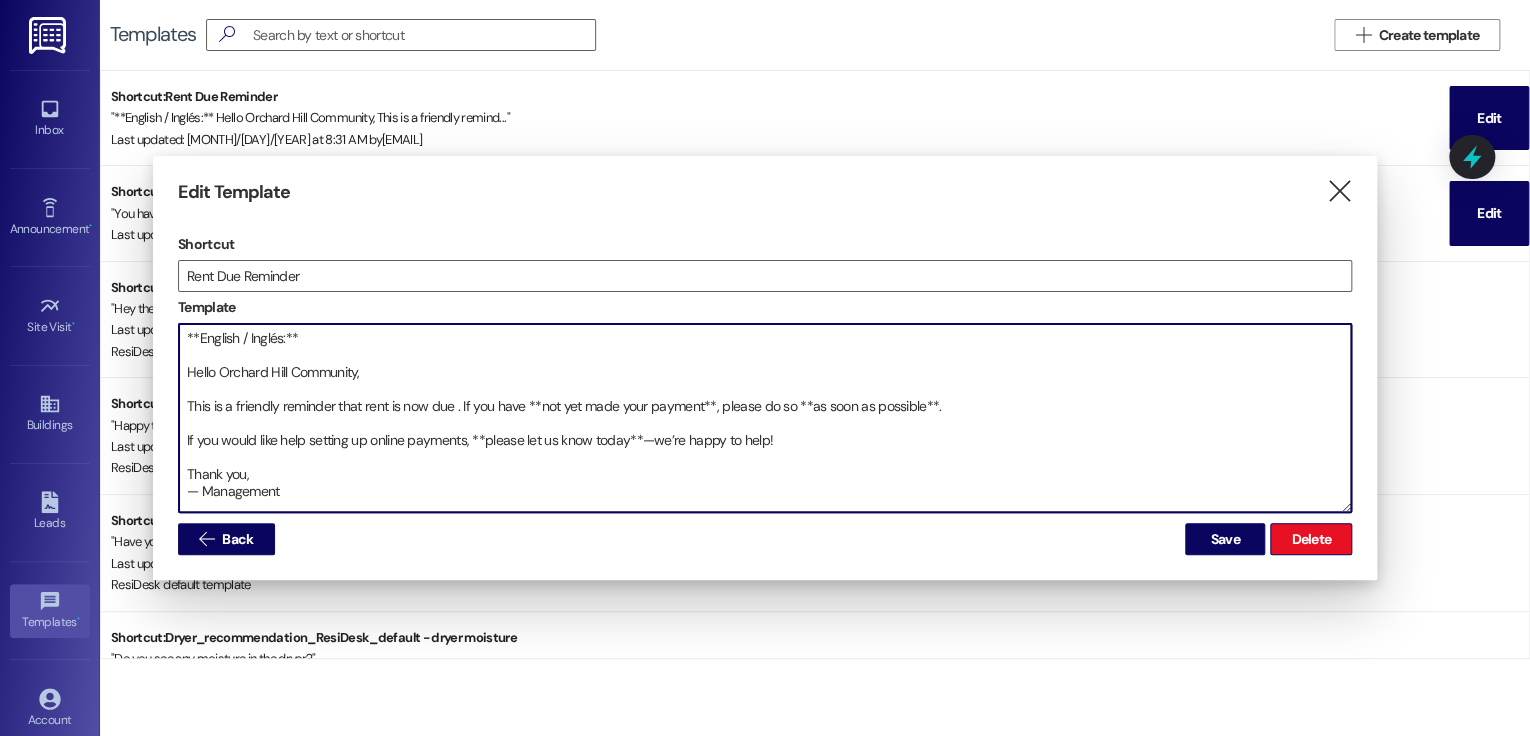 drag, startPoint x: 300, startPoint y: 450, endPoint x: 190, endPoint y: 199, distance: 274.04562 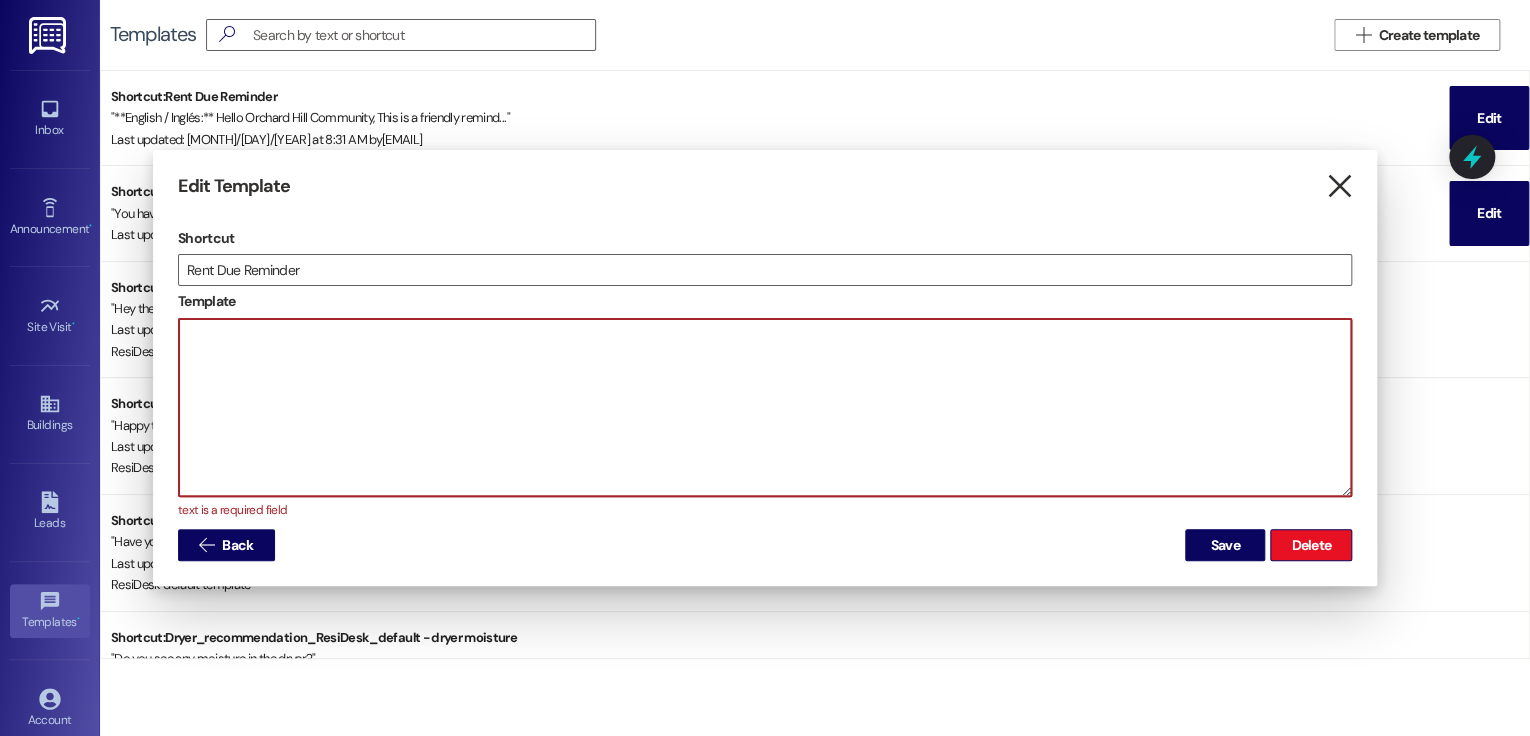 type 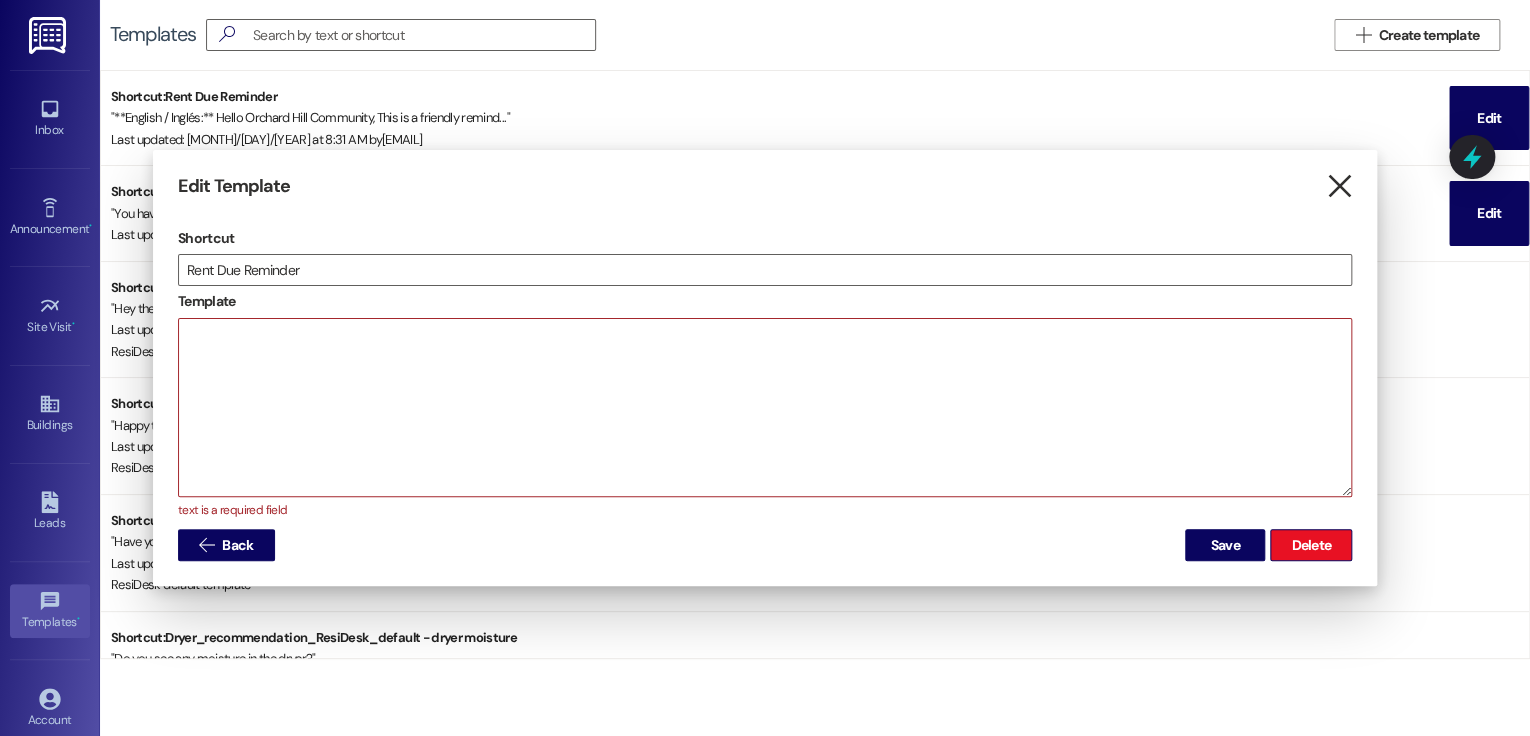 click on "" at bounding box center (1338, 186) 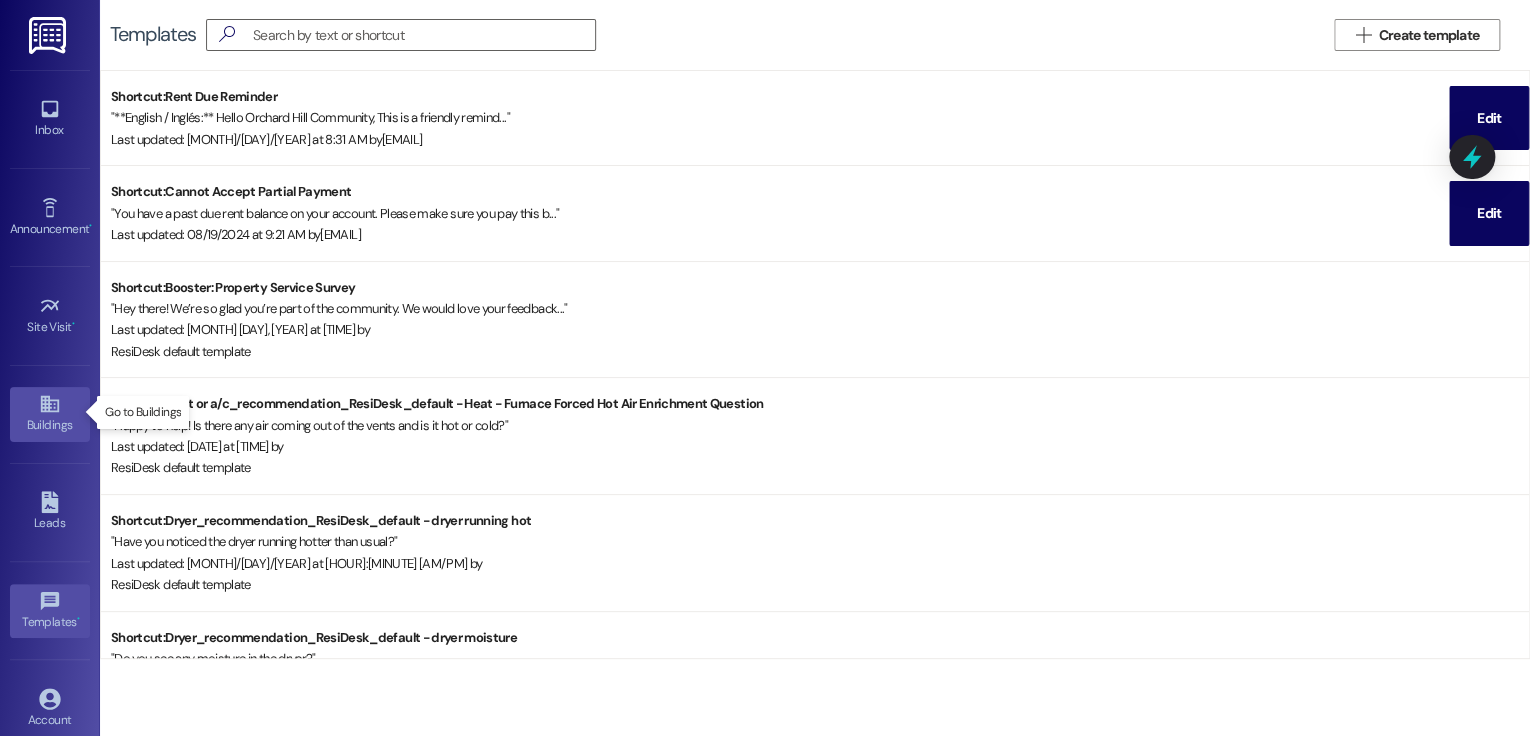 click 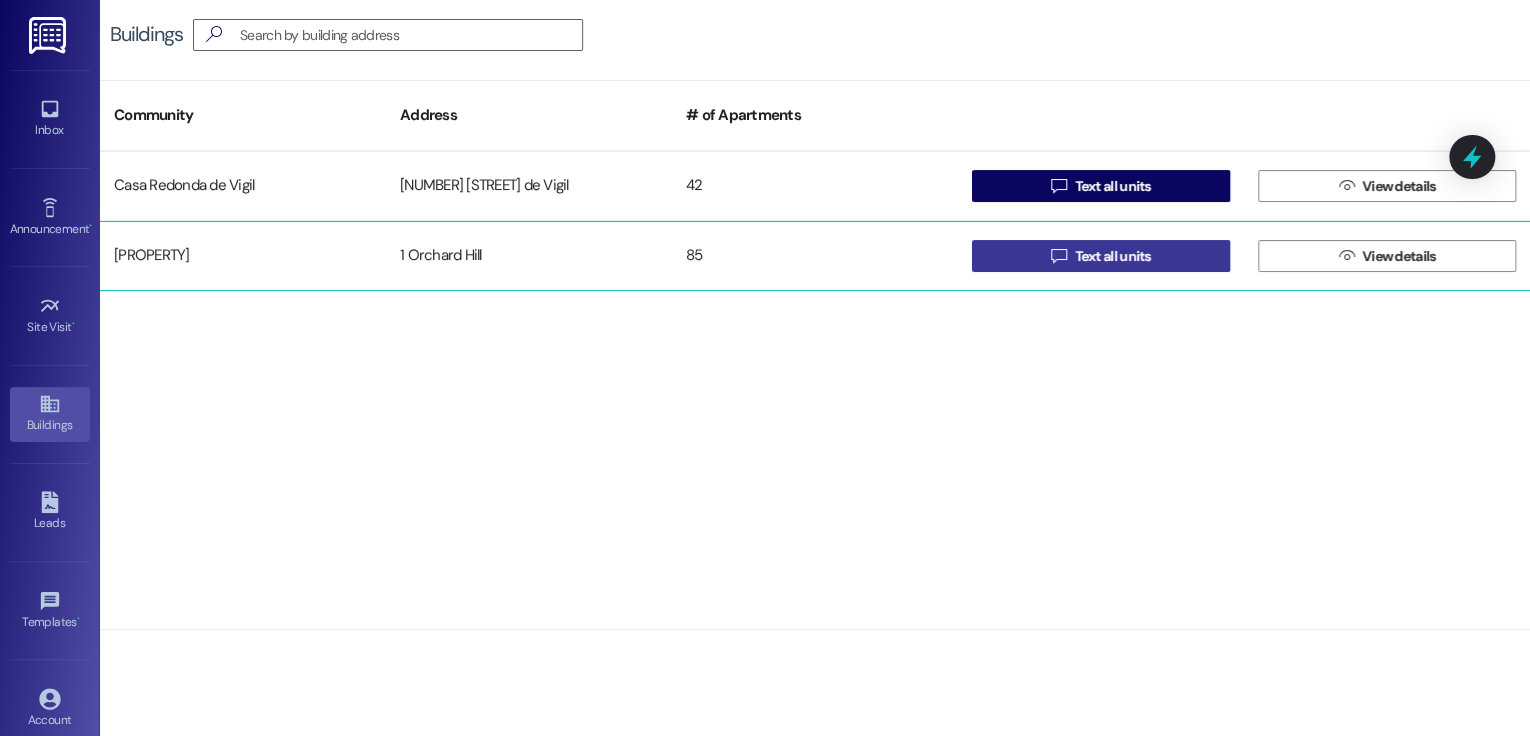 click on " Text all units" at bounding box center [1101, 256] 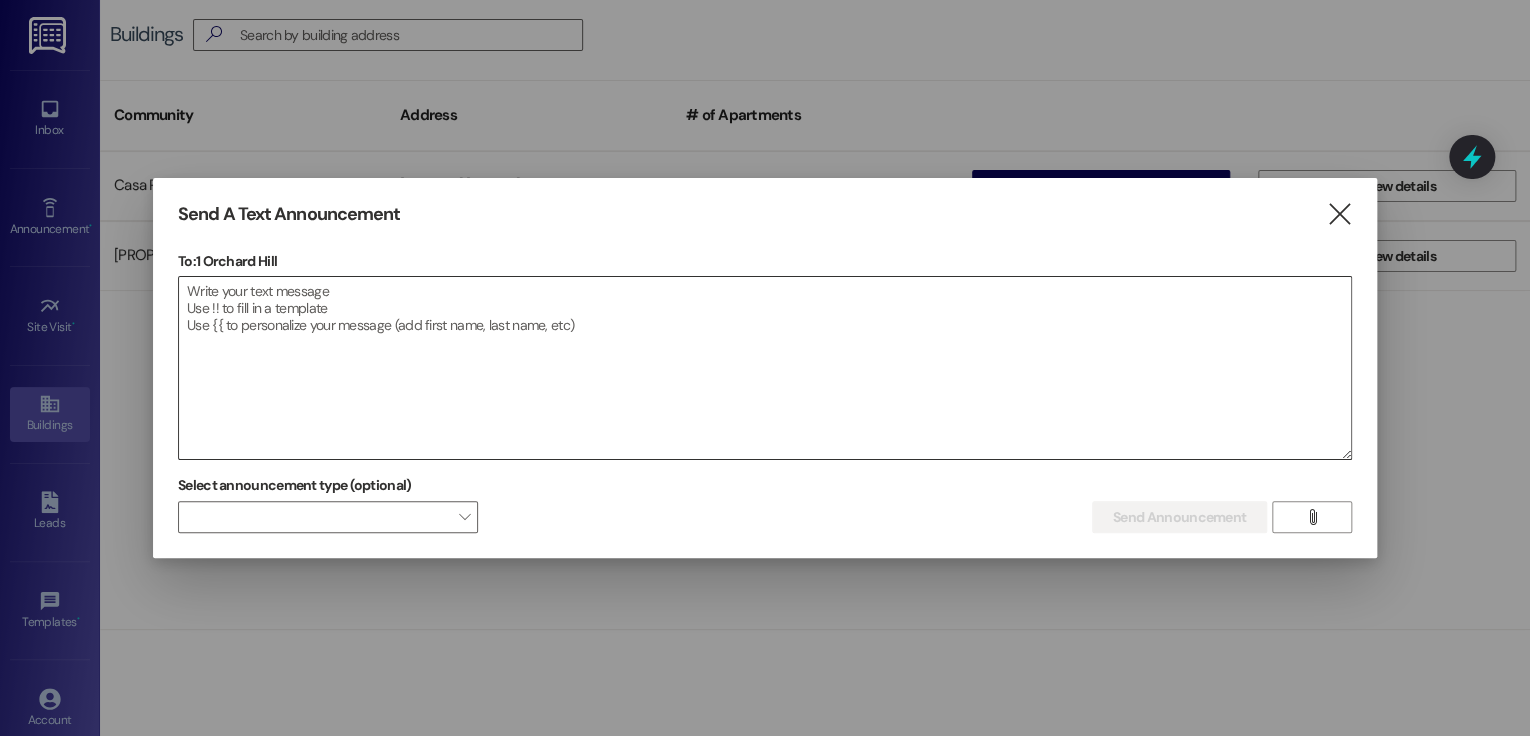 click at bounding box center (765, 368) 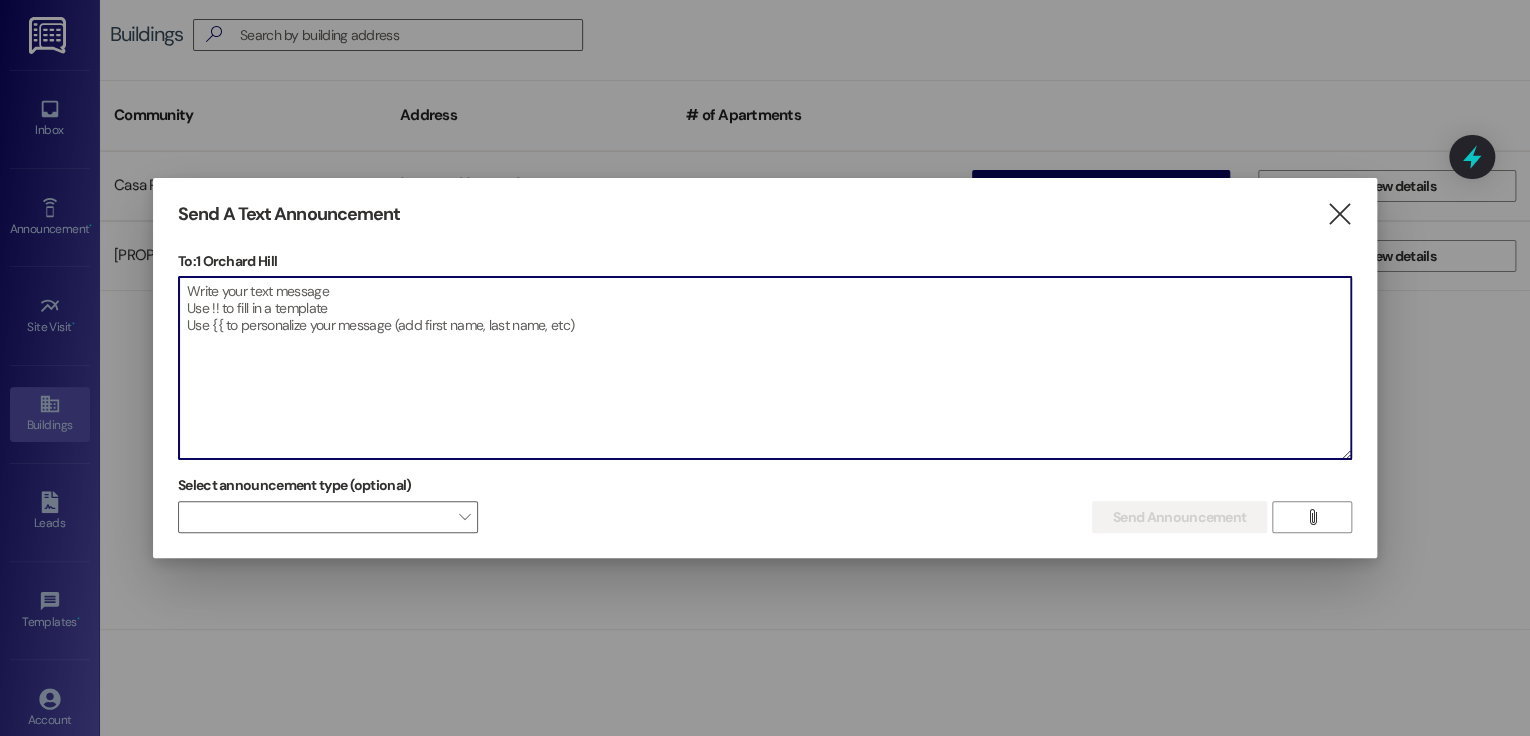 paste on "English / Inglés:
Hello Orchard Hill Community,
This is a friendly reminder that rent is now due. If you have not yet made your payment, please do so as soon as possible.
If you would like help setting up online payments, please let us know today—we’re happy to help!
Thank you,
— Management" 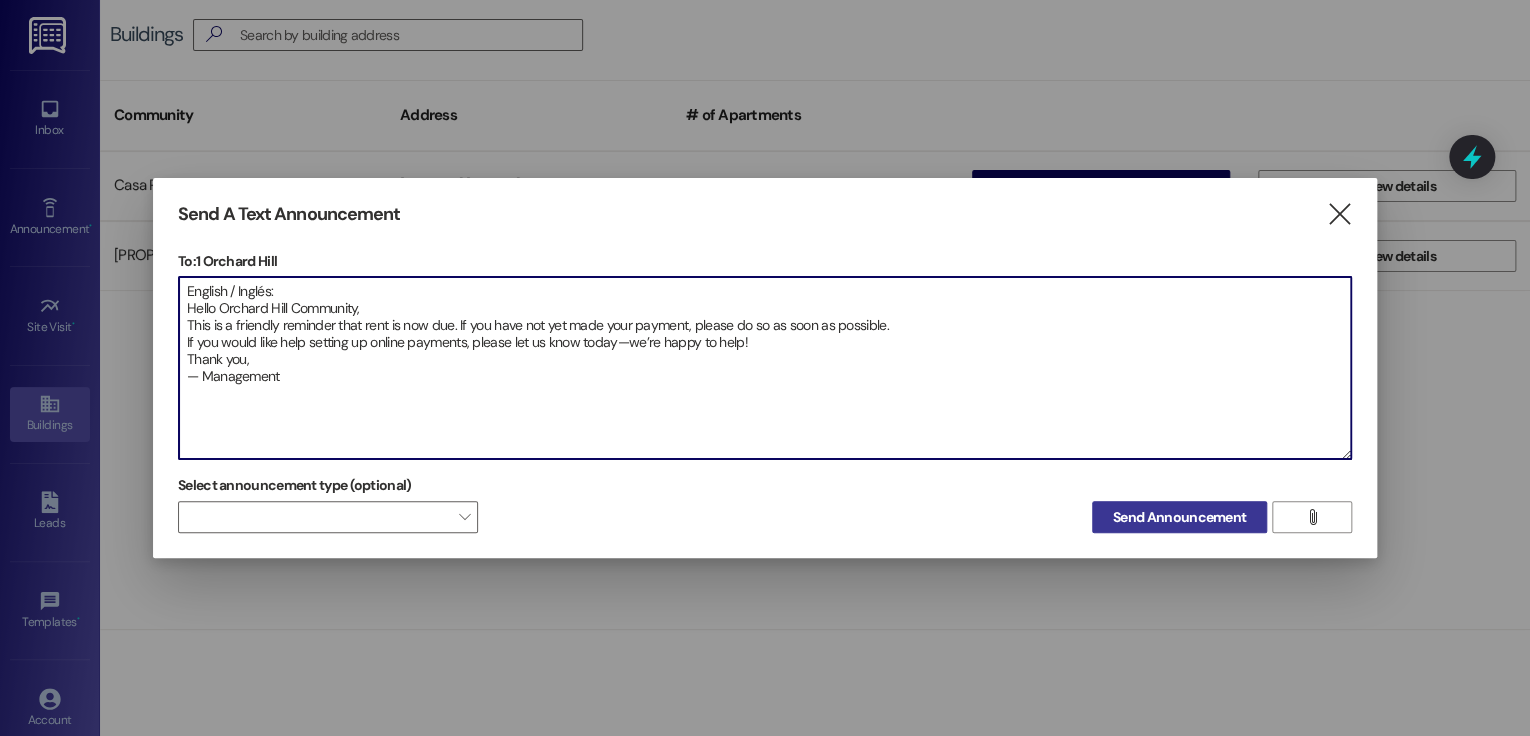 type on "English / Inglés:
Hello Orchard Hill Community,
This is a friendly reminder that rent is now due. If you have not yet made your payment, please do so as soon as possible.
If you would like help setting up online payments, please let us know today—we’re happy to help!
Thank you,
— Management" 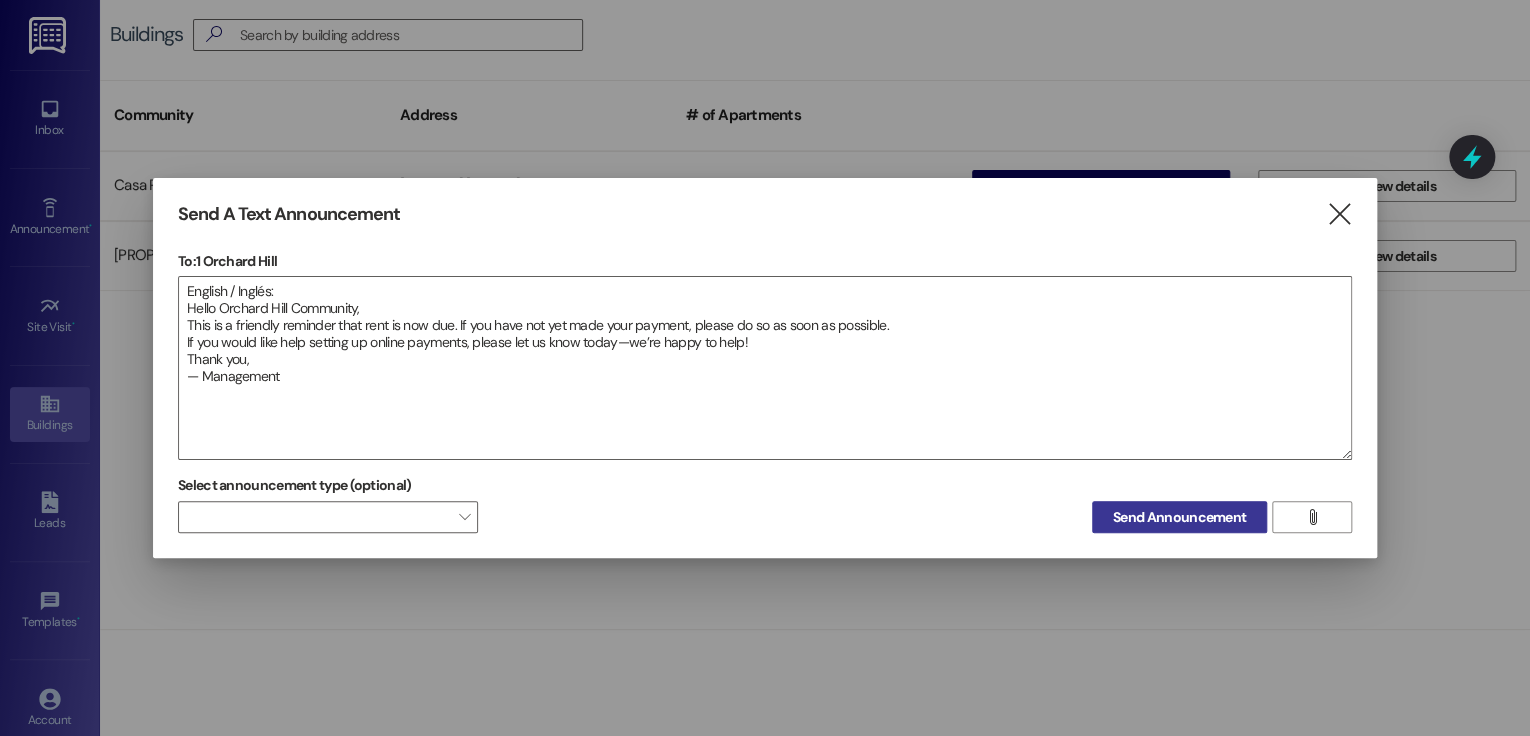 click on "Send Announcement" at bounding box center [1179, 517] 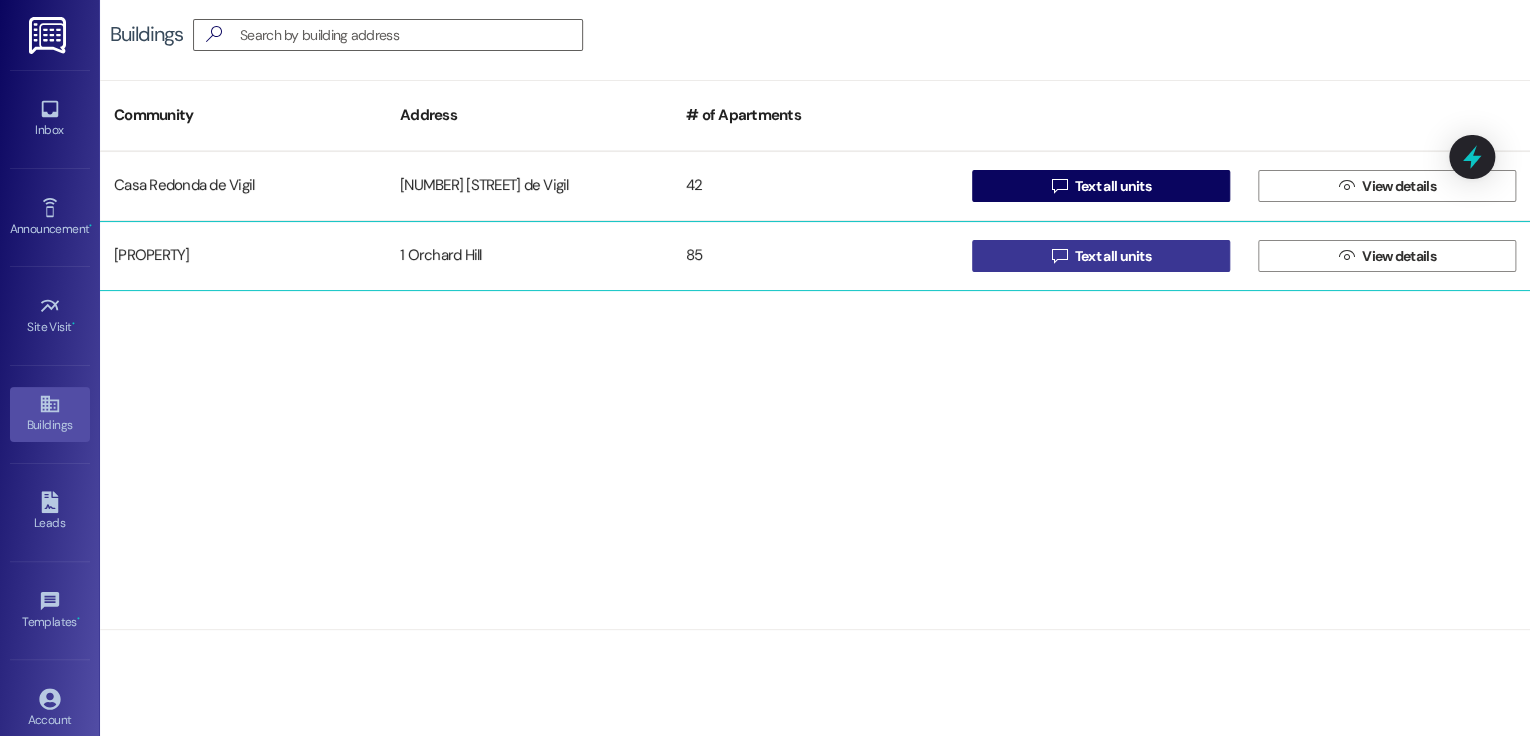click on "Text all units" at bounding box center (1113, 256) 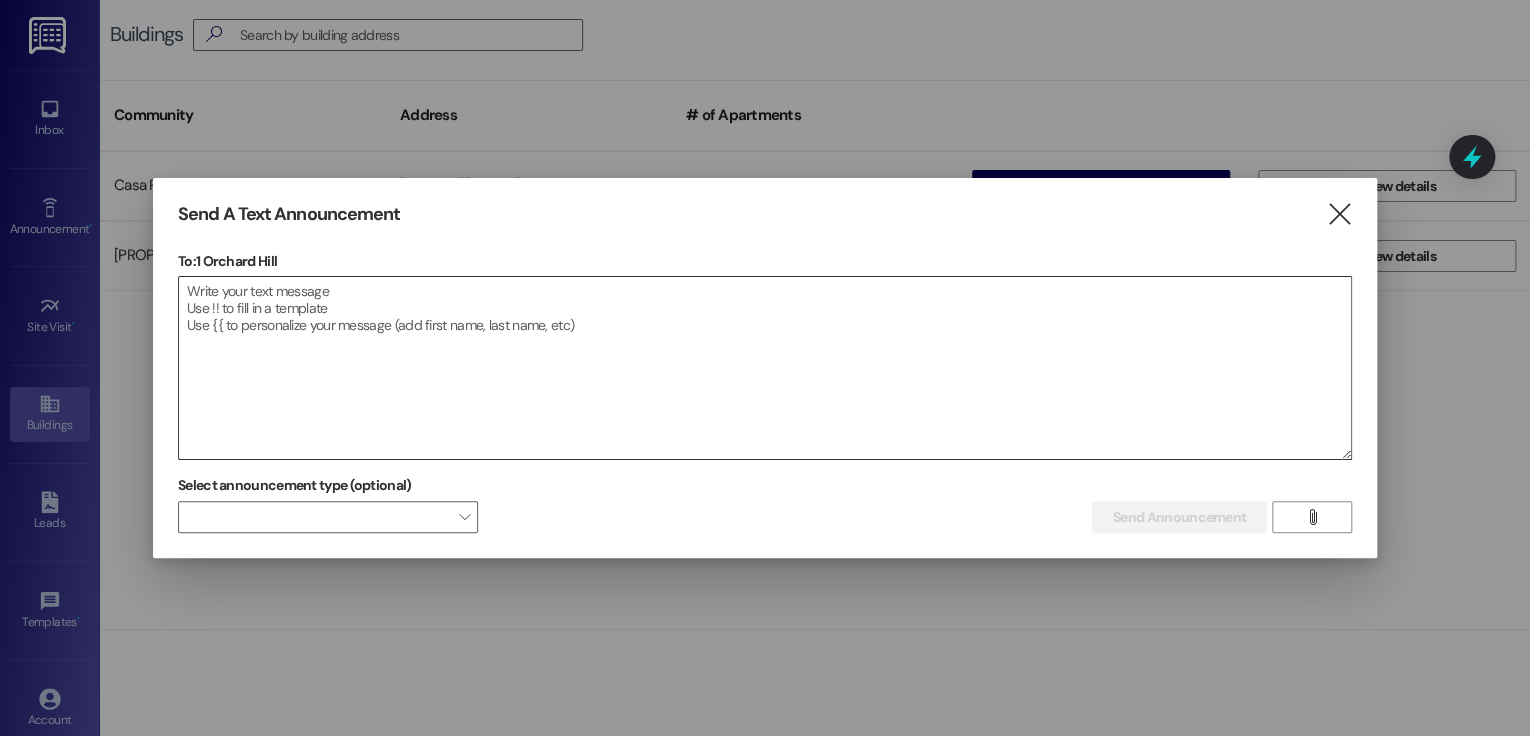 click at bounding box center (765, 368) 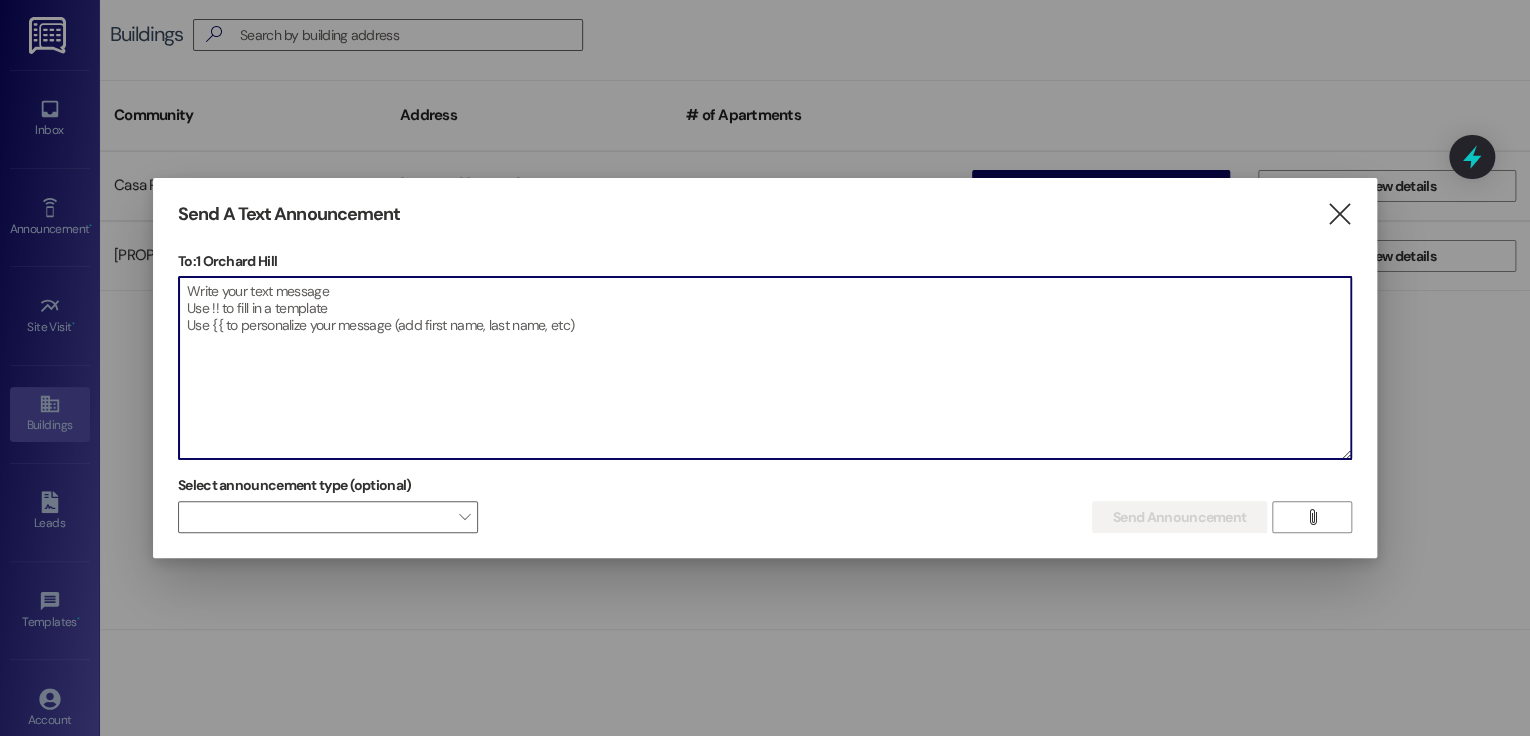 paste on "Español / Spanish:
Hola Comunidad de Orchard Hill,
Este es un recordatorio amistoso de que el alquiler ya está vencido. Si aún no ha realizado su pago, por favor hágalo lo antes posible.
Si desea ayuda para configurar los pagos en línea, infórmenos hoy mismo y con gusto le ayudaremos.
Gracias,
— Administración" 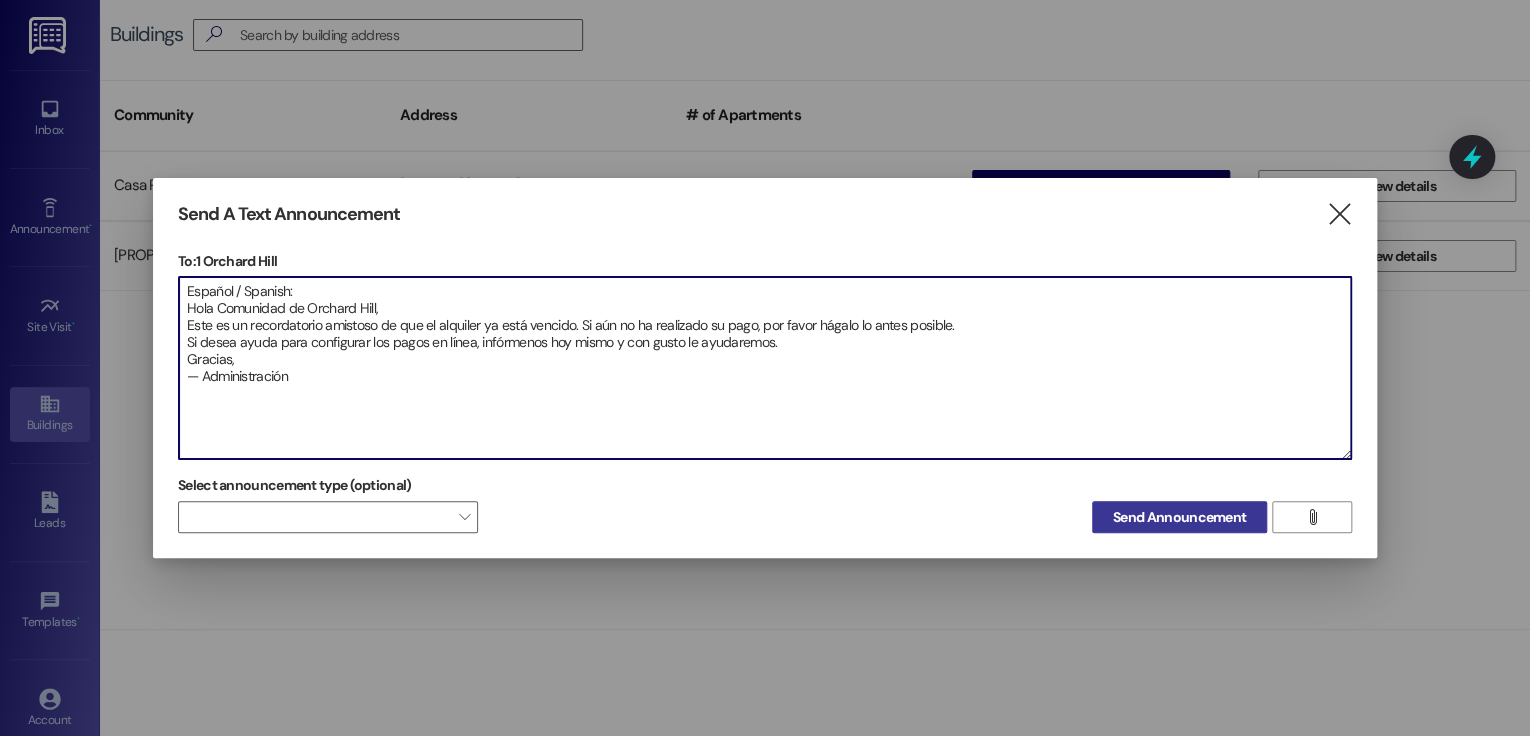 type on "Español / Spanish:
Hola Comunidad de Orchard Hill,
Este es un recordatorio amistoso de que el alquiler ya está vencido. Si aún no ha realizado su pago, por favor hágalo lo antes posible.
Si desea ayuda para configurar los pagos en línea, infórmenos hoy mismo y con gusto le ayudaremos.
Gracias,
— Administración" 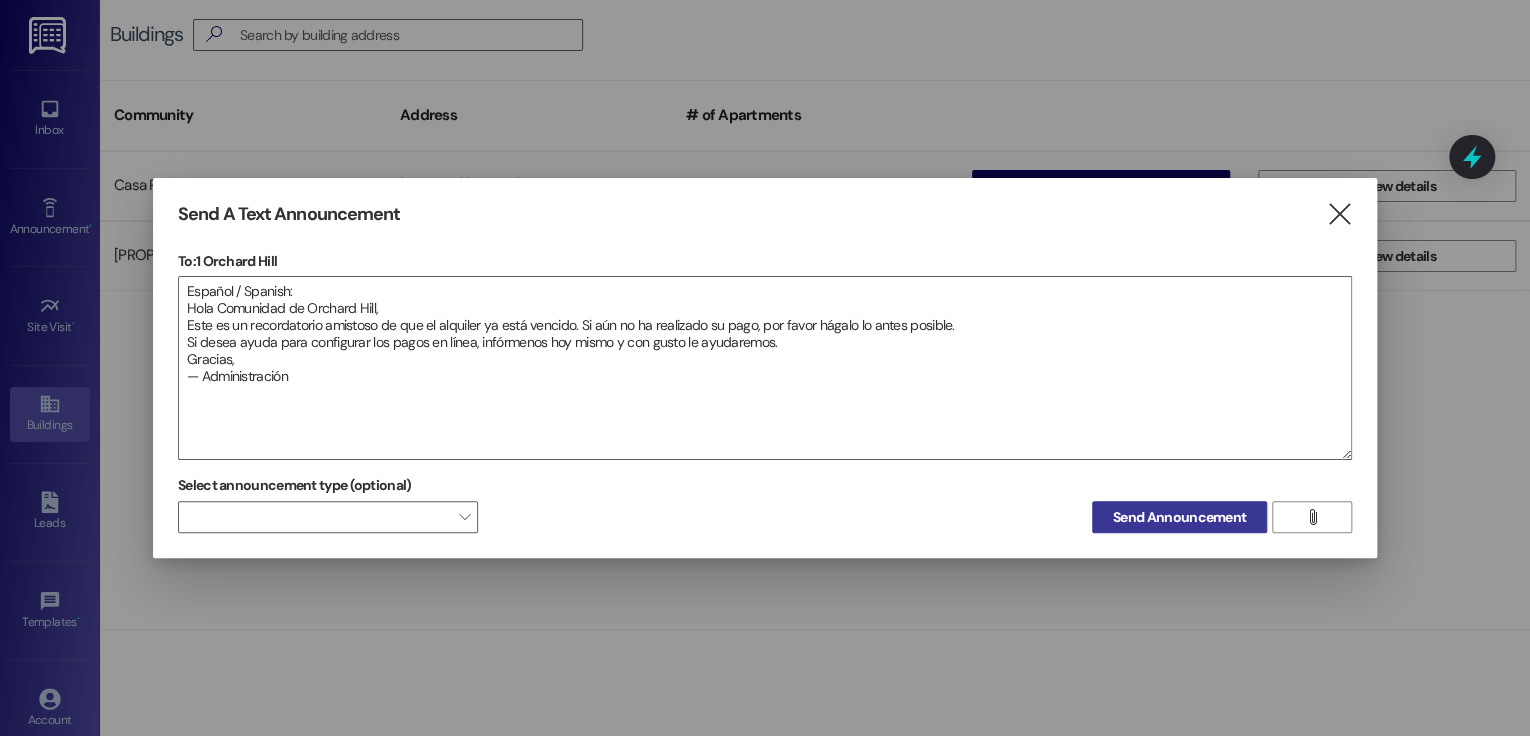 click on "Send Announcement" at bounding box center (1179, 517) 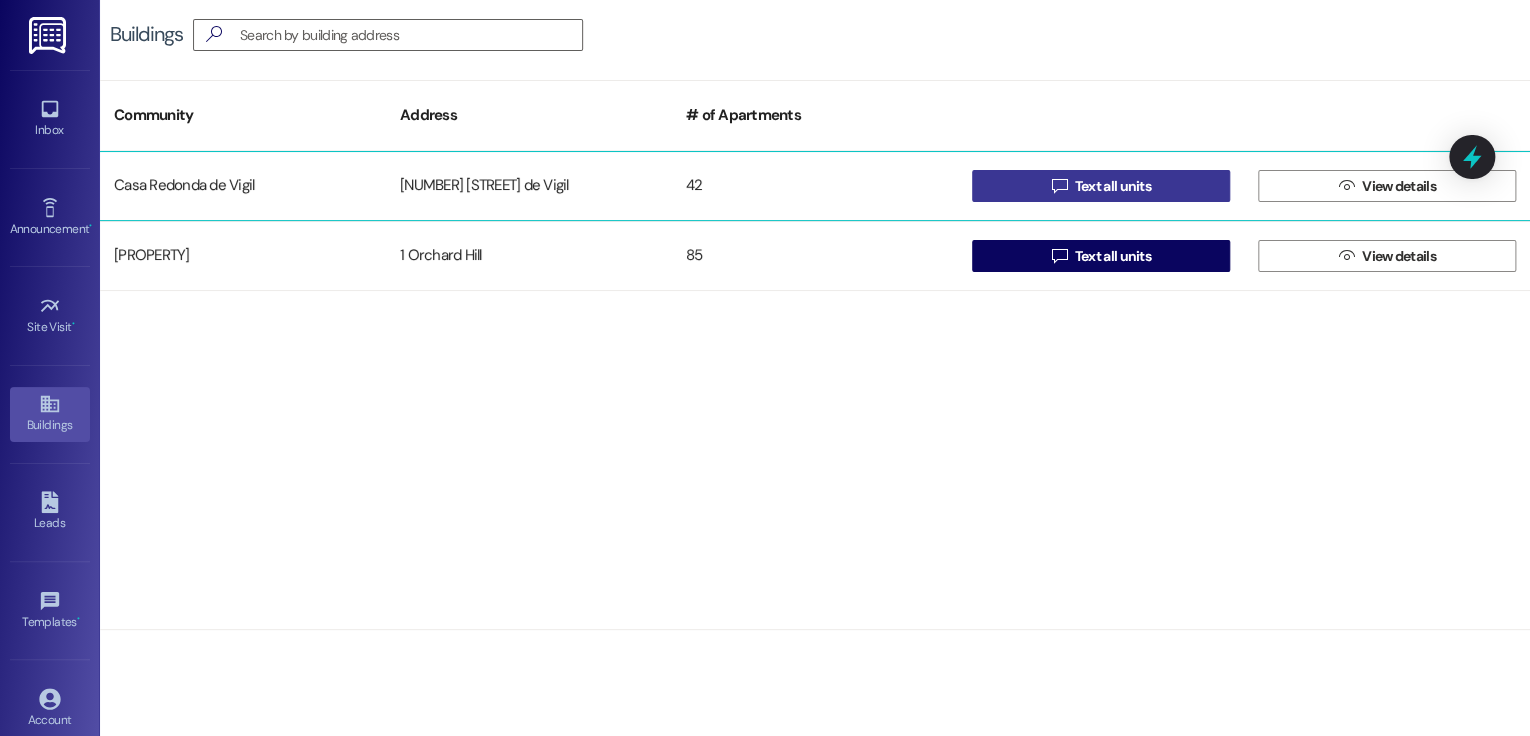 click on " Text all units" at bounding box center [1101, 186] 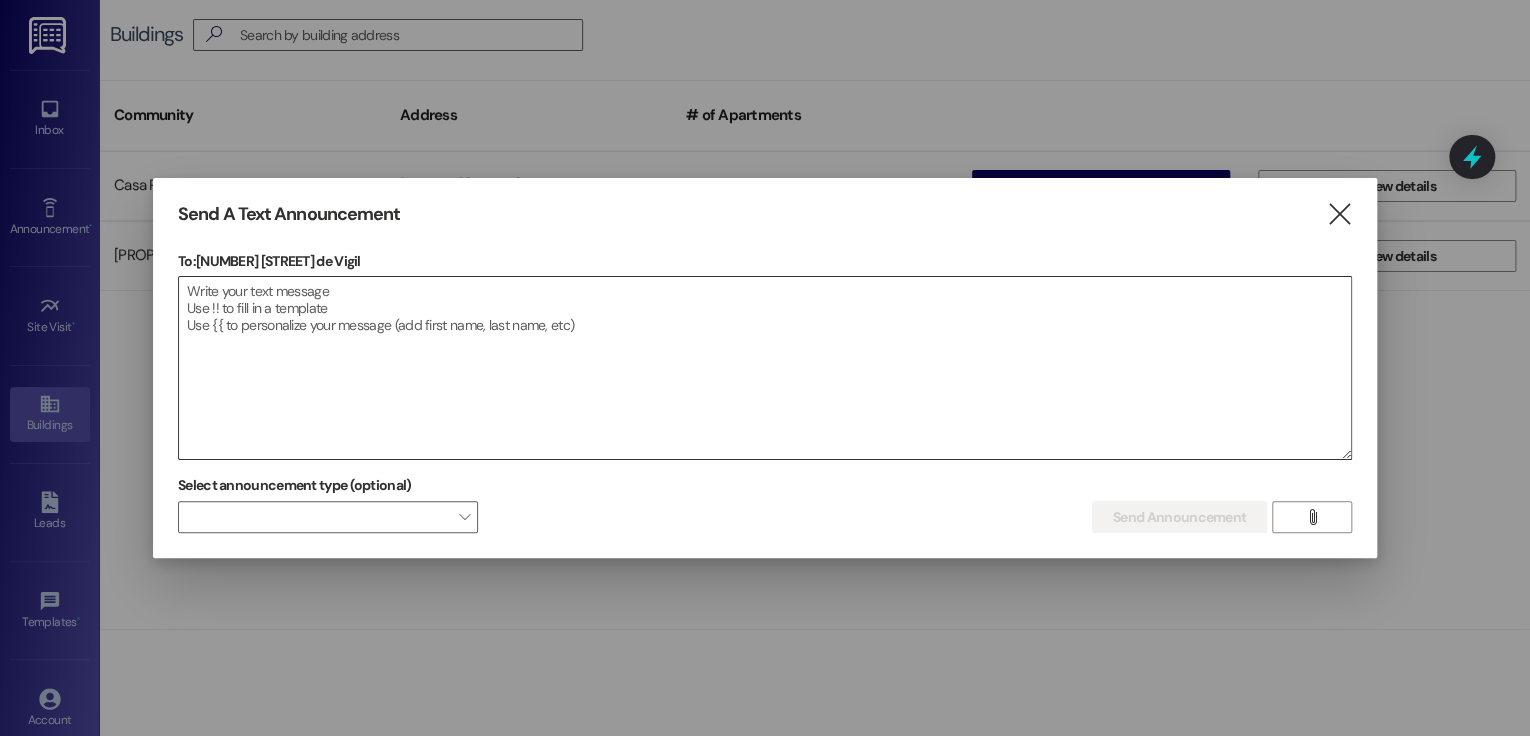 click at bounding box center (765, 368) 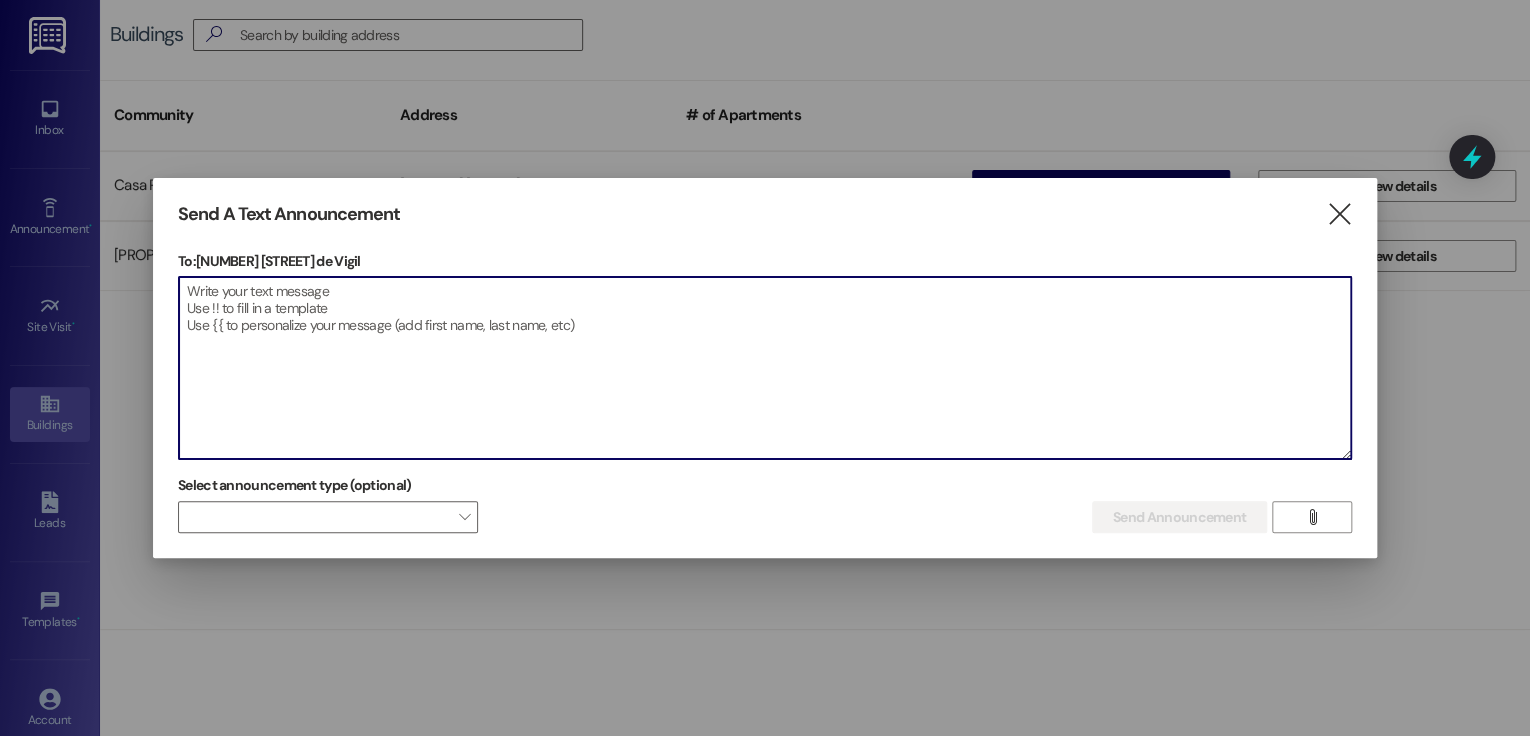paste on "English / Inglés:
Hello Casa Redonda Community,
This is a friendly reminder that rent is now due. If you have not yet made your payment, please do so as soon as possible.
If you would like help setting up online payments, please let us know today—we’re happy to help!
Thank you,
— Management" 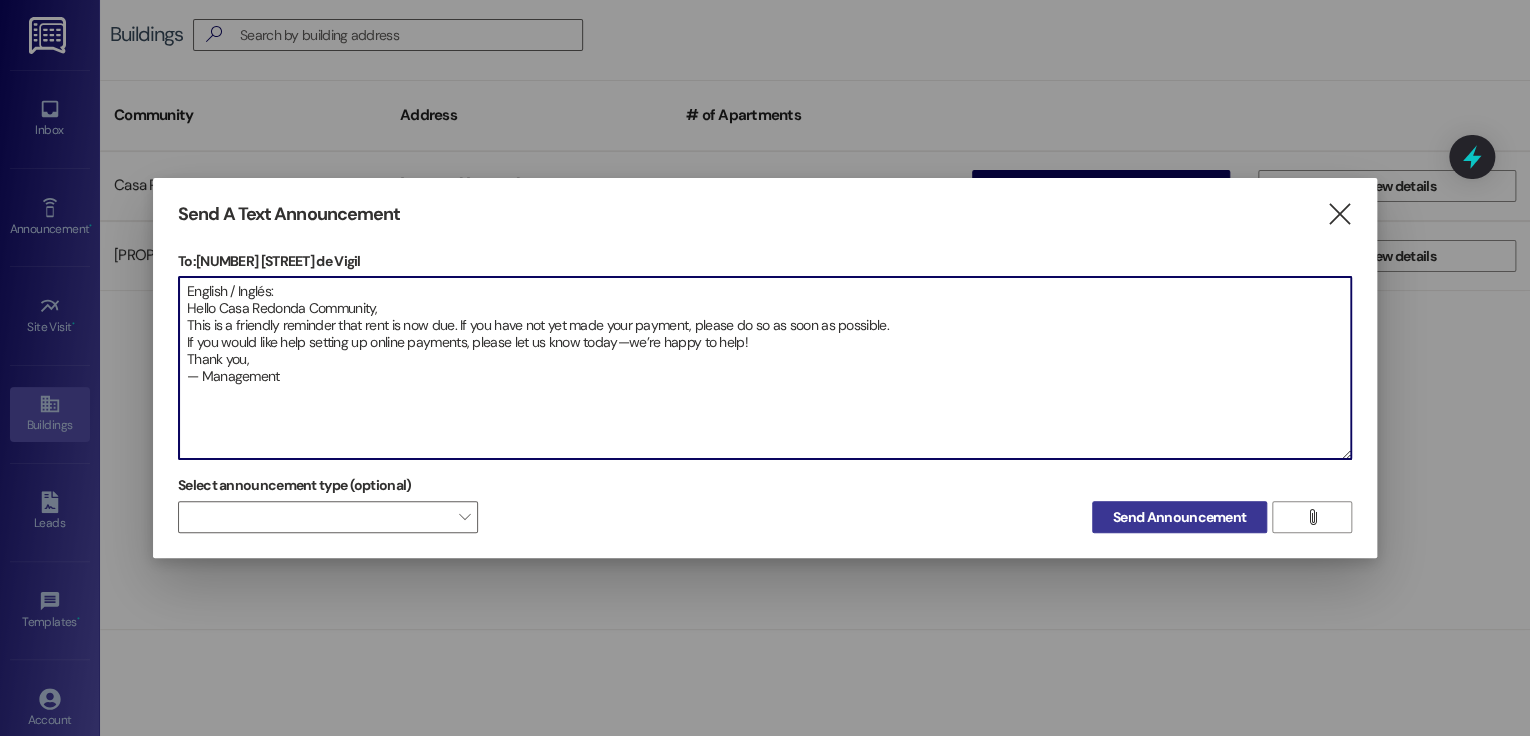 type on "English / Inglés:
Hello Casa Redonda Community,
This is a friendly reminder that rent is now due. If you have not yet made your payment, please do so as soon as possible.
If you would like help setting up online payments, please let us know today—we’re happy to help!
Thank you,
— Management" 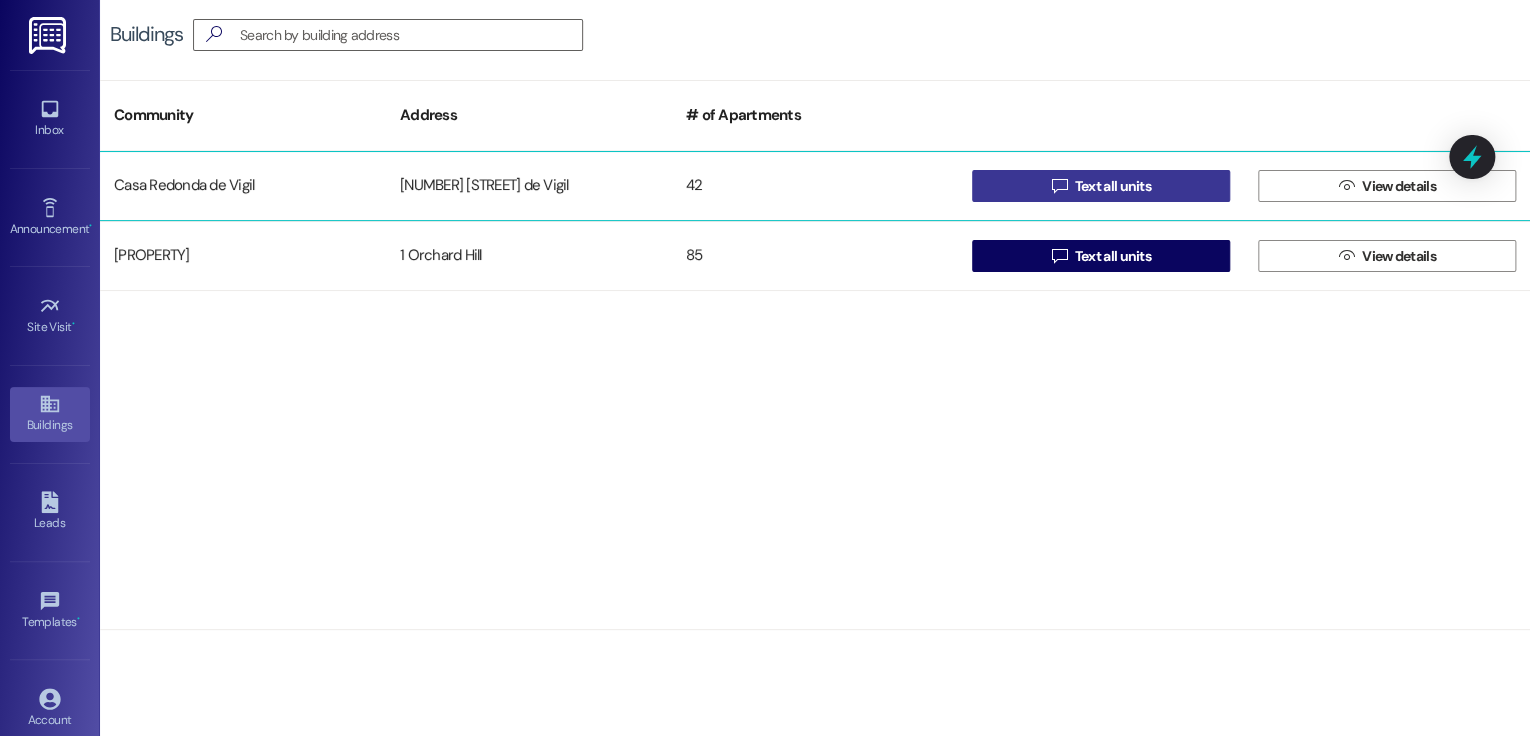 click on " Text all units" at bounding box center [1101, 186] 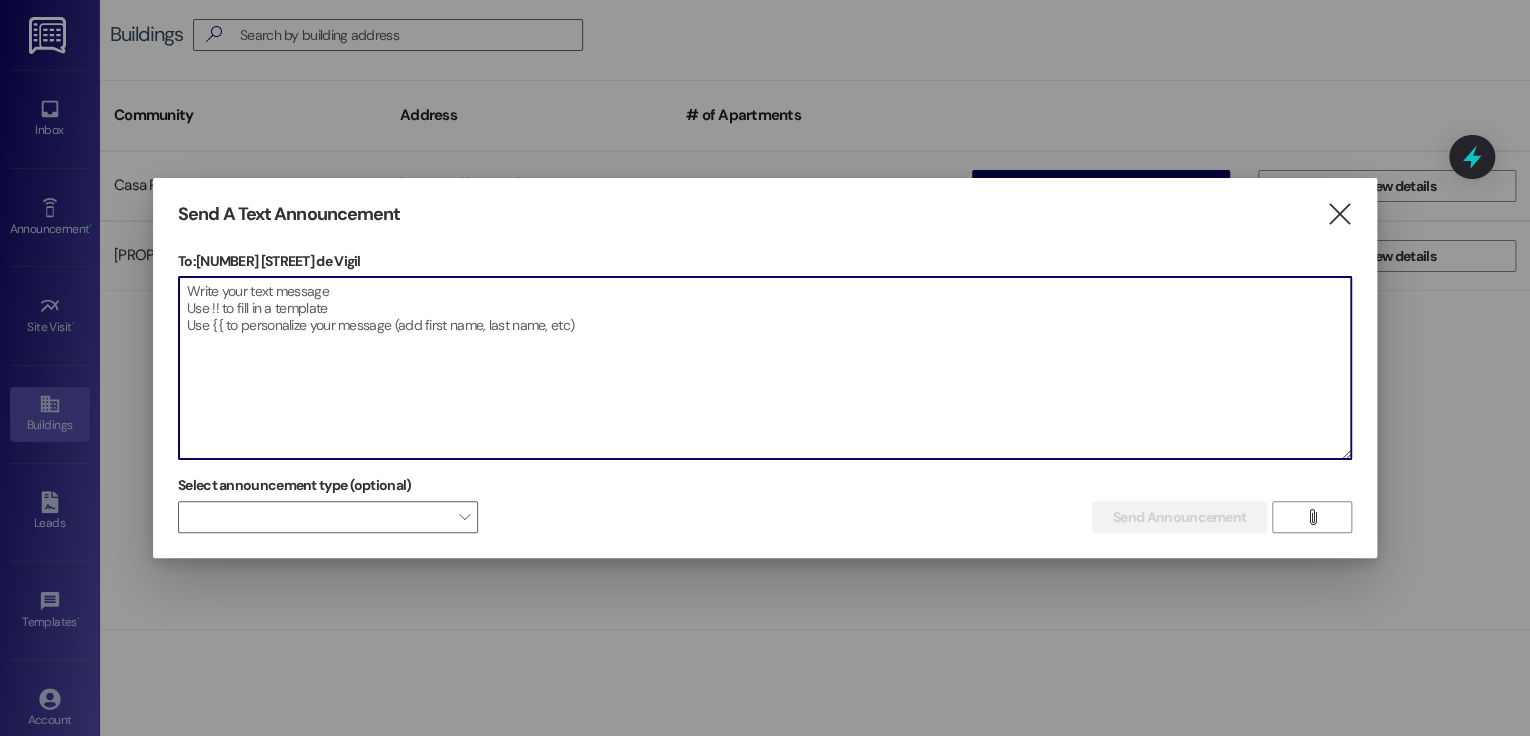 paste on "[LANGUAGE] / [LANGUAGE]:
Hola Comunidad de Casa Redonda,
Este es un recordatorio amistoso de que el alquiler ya está vencido. Si aún no ha realizado su pago, por favor hágalo lo antes posible.
Si desea ayuda para configurar los pagos en línea, infórmenos hoy mismo y con gusto le ayudaremos.
Gracias,
— Administración" 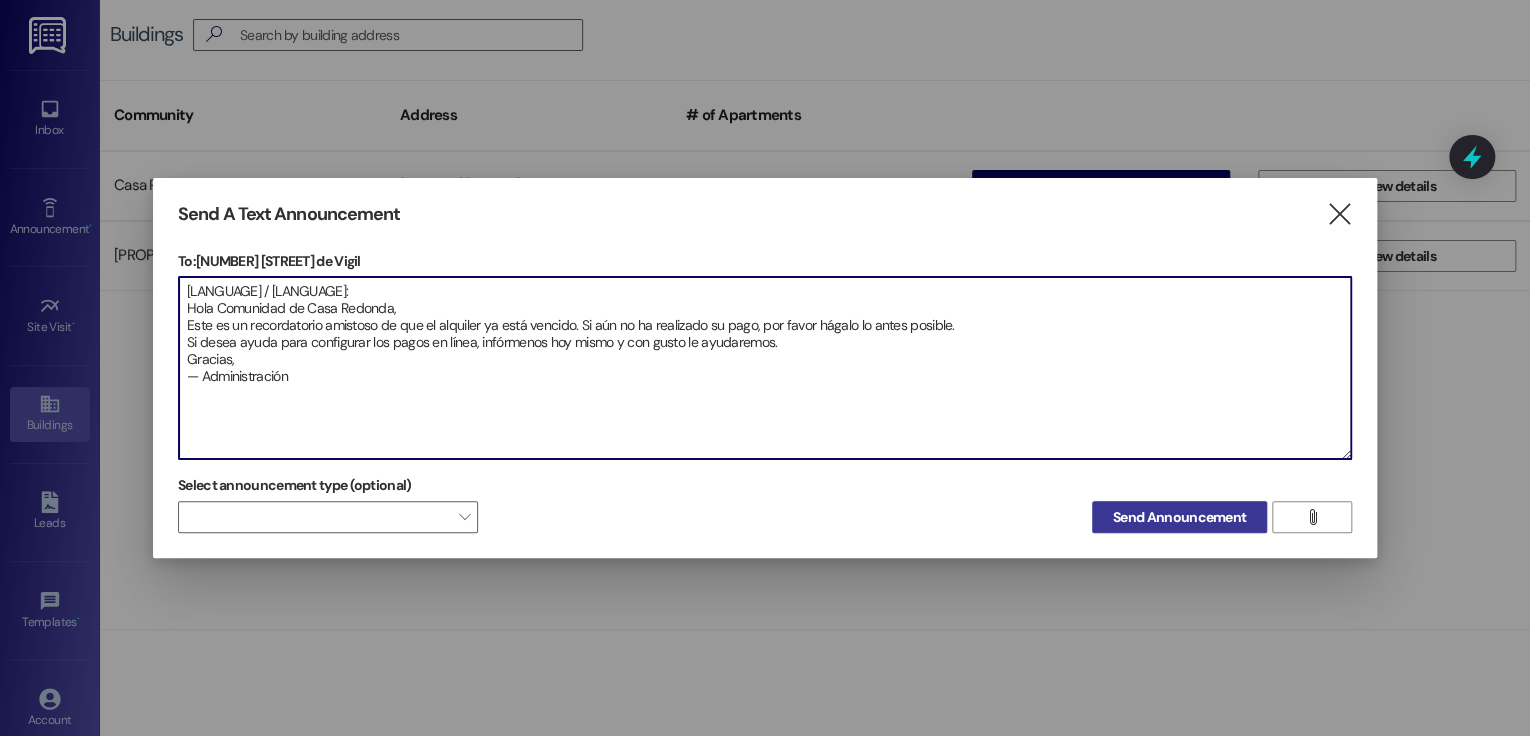 type on "[LANGUAGE] / [LANGUAGE]:
Hola Comunidad de Casa Redonda,
Este es un recordatorio amistoso de que el alquiler ya está vencido. Si aún no ha realizado su pago, por favor hágalo lo antes posible.
Si desea ayuda para configurar los pagos en línea, infórmenos hoy mismo y con gusto le ayudaremos.
Gracias,
— Administración" 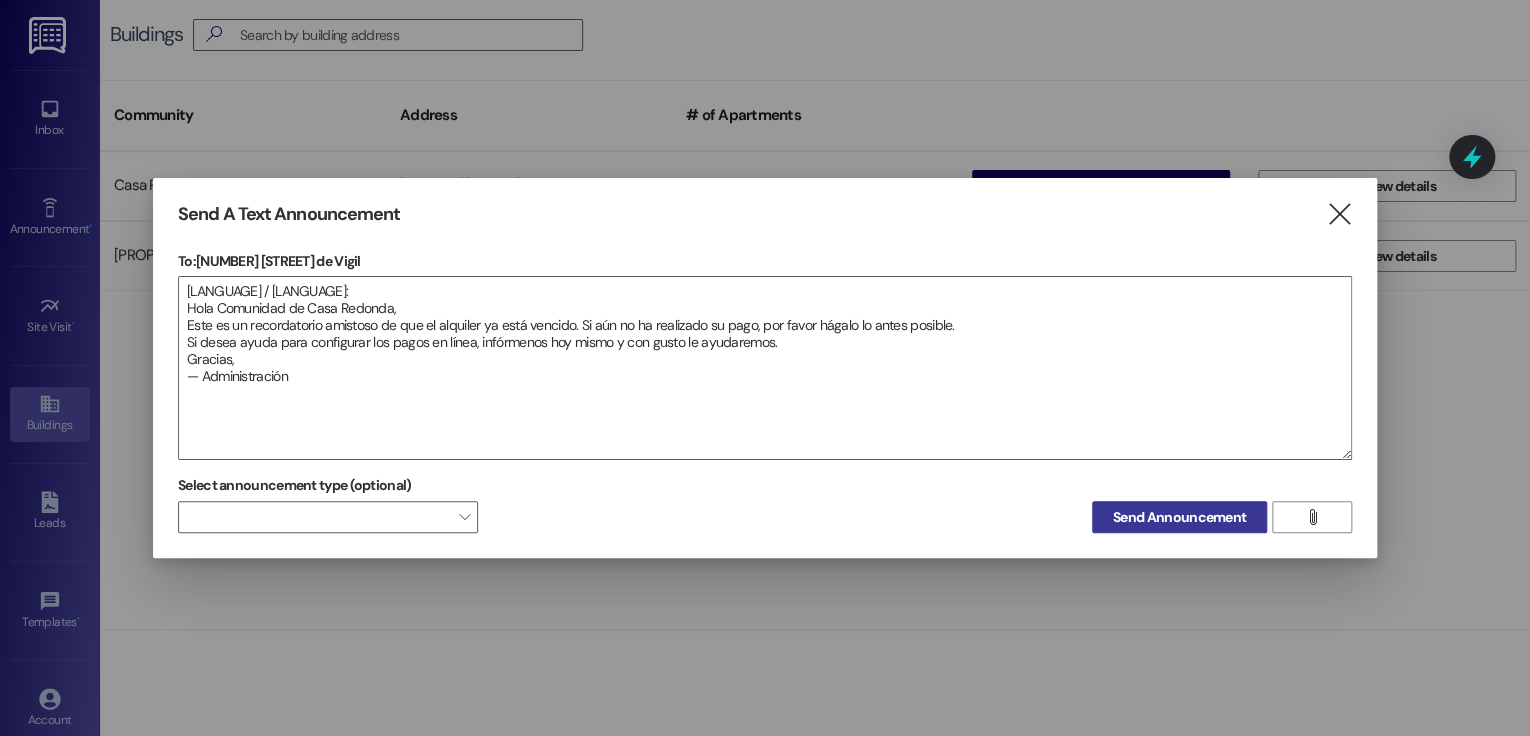 click on "Send Announcement" at bounding box center (1179, 517) 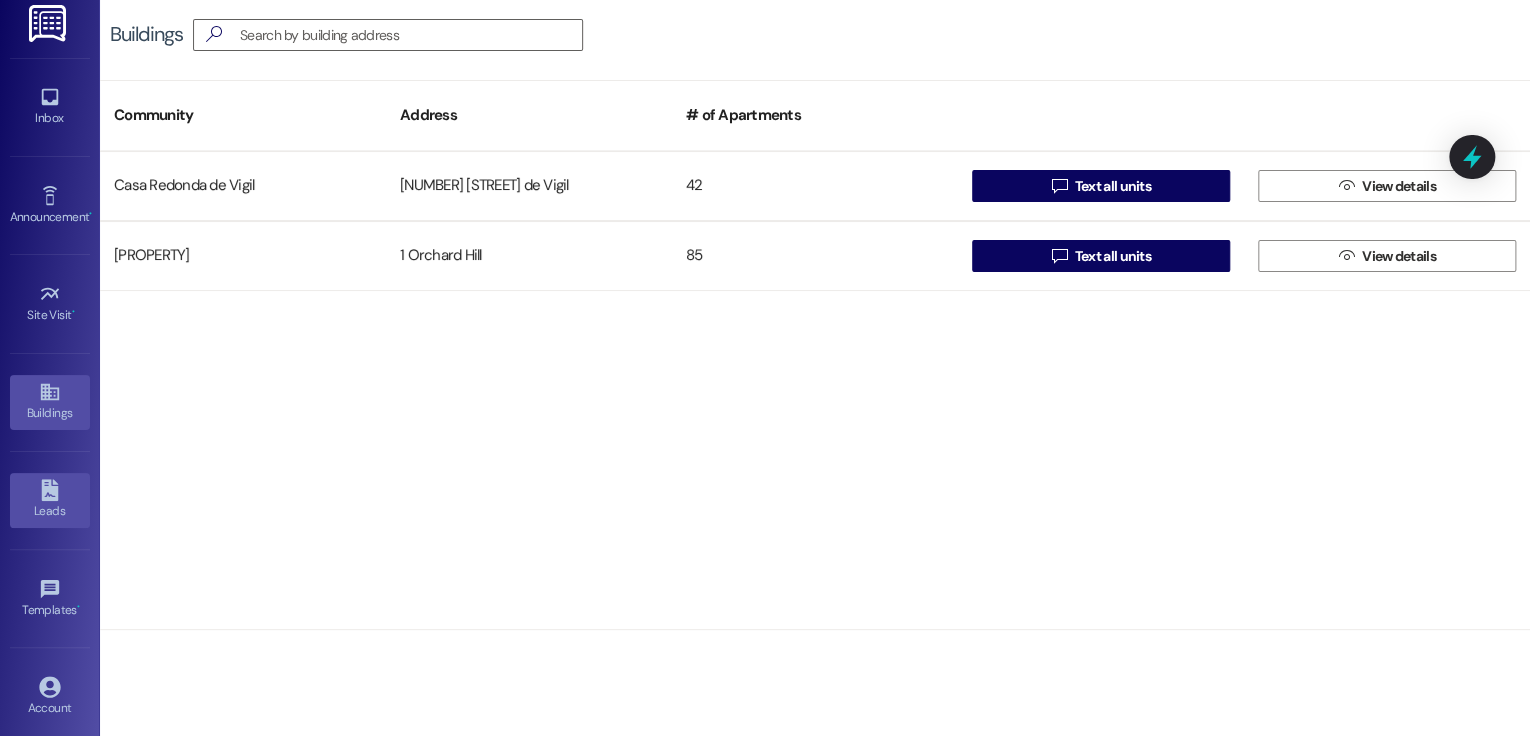 scroll, scrollTop: 0, scrollLeft: 0, axis: both 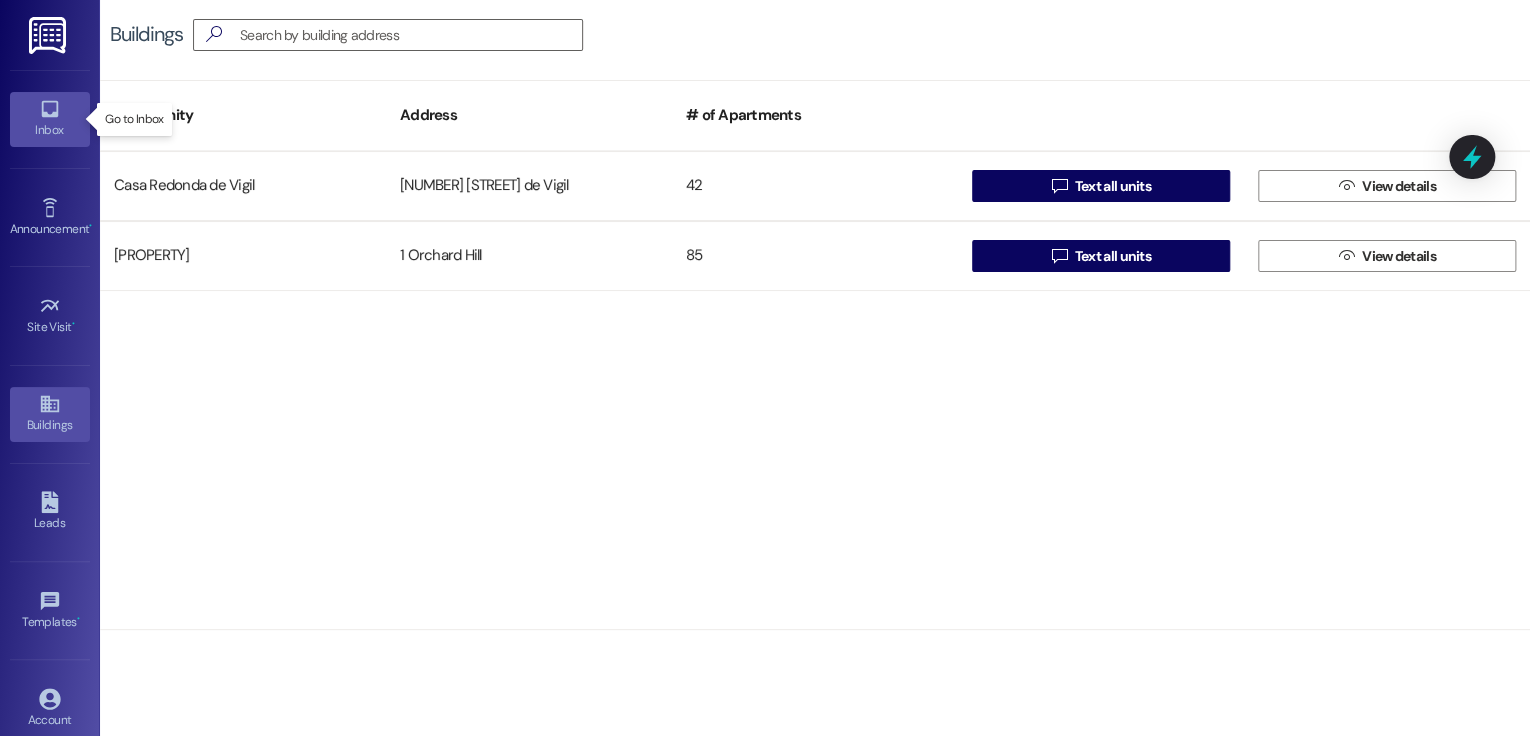 click on "Inbox" at bounding box center [50, 130] 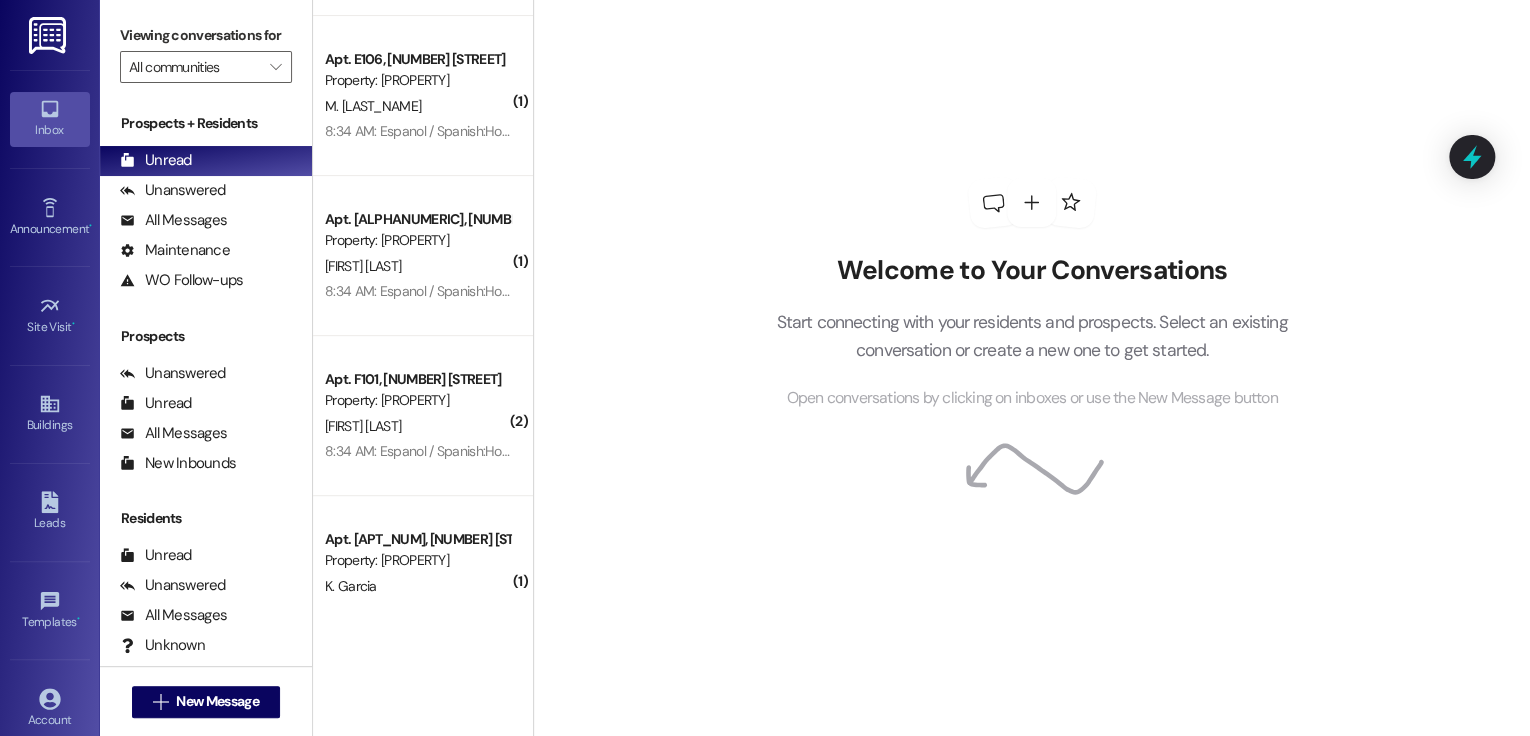 scroll, scrollTop: 365, scrollLeft: 0, axis: vertical 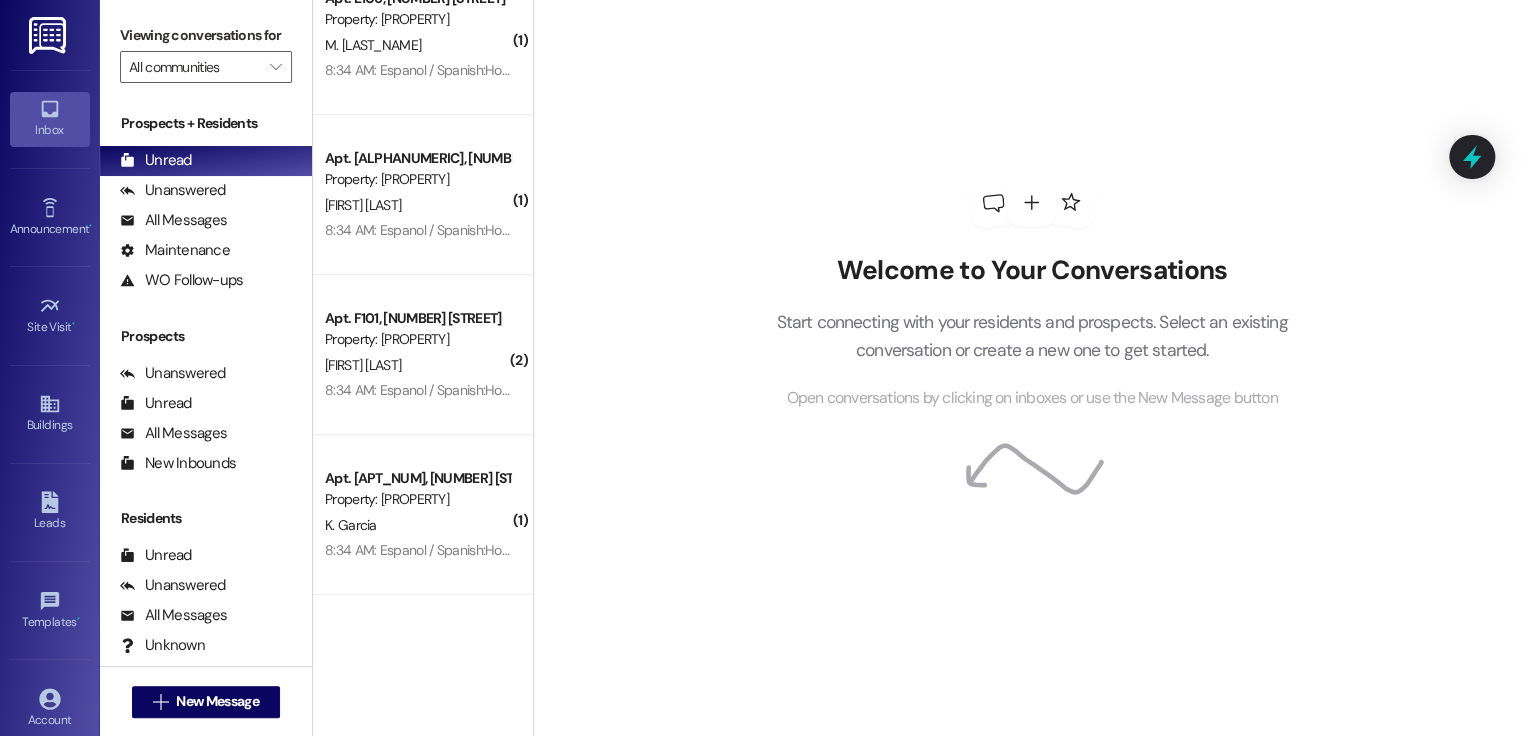 drag, startPoint x: 521, startPoint y: 375, endPoint x: 522, endPoint y: 452, distance: 77.00649 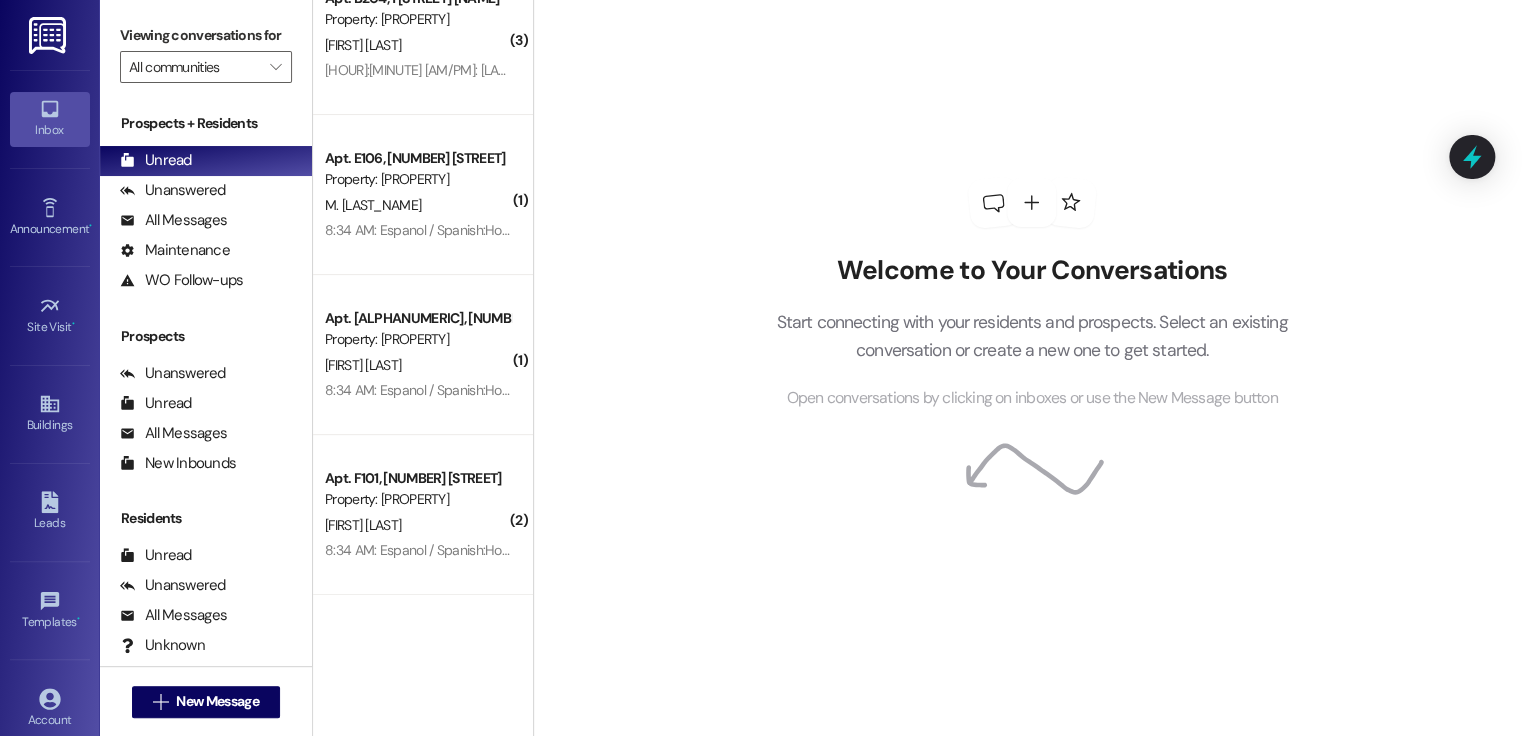 scroll, scrollTop: 0, scrollLeft: 0, axis: both 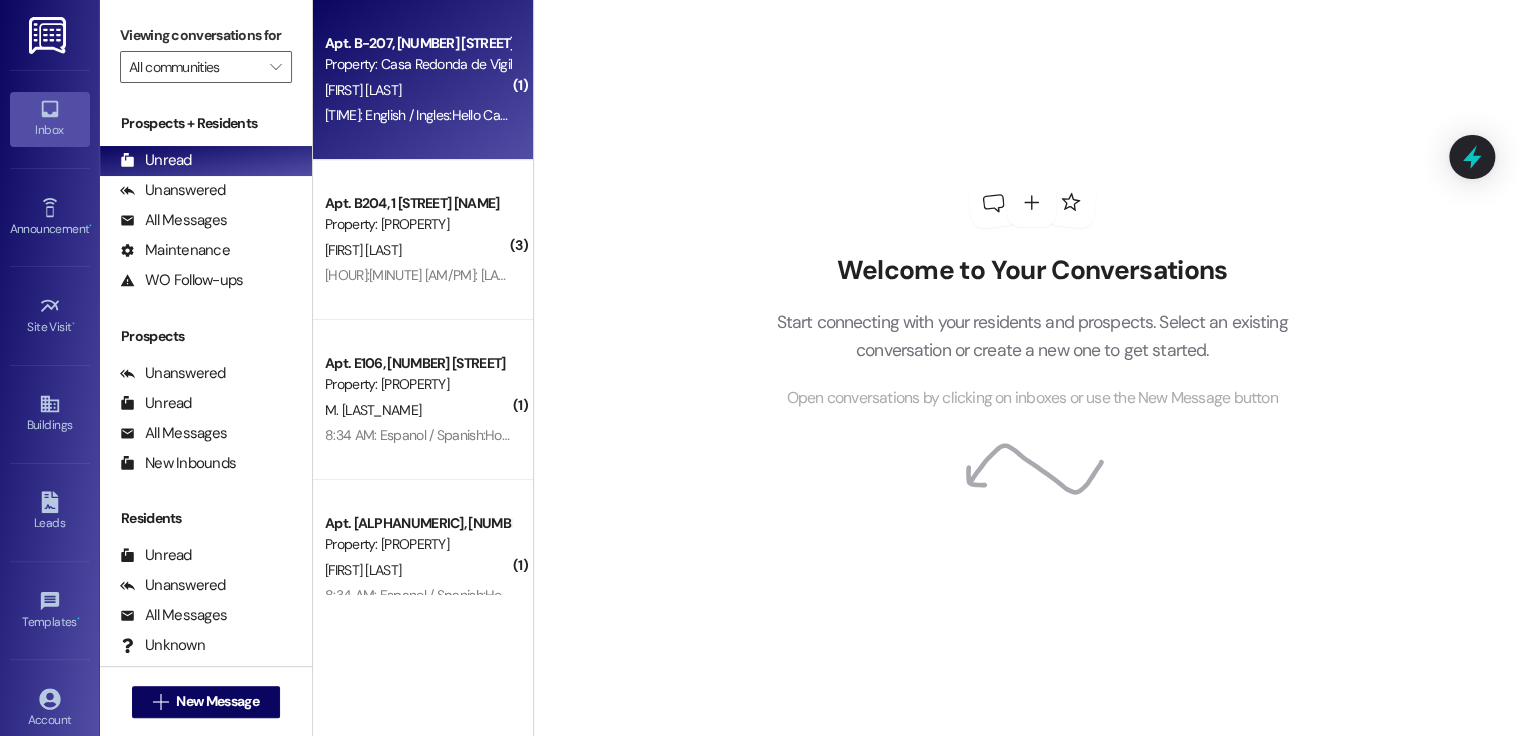 click on "[FIRST] [LAST]" at bounding box center [417, 90] 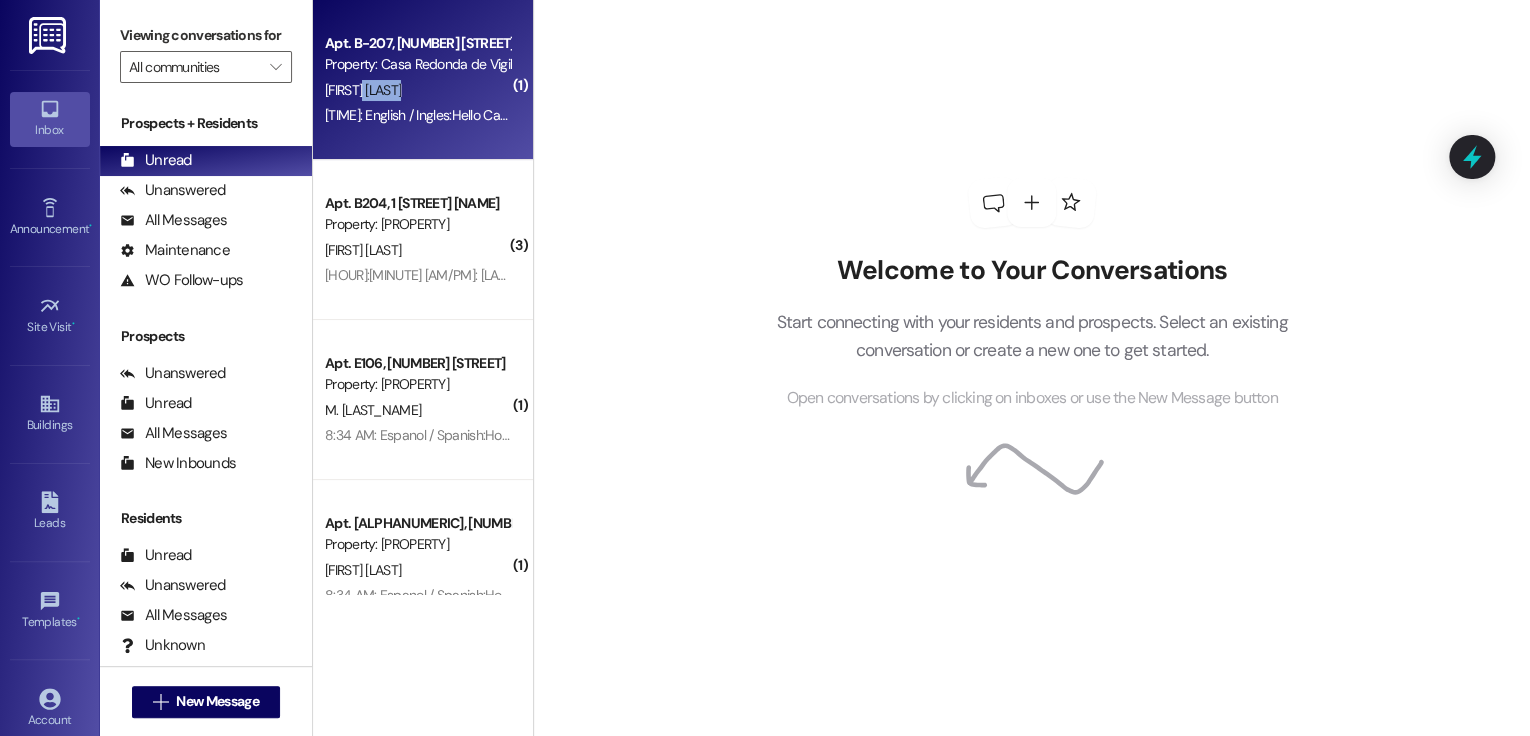 click on "[FIRST] [LAST]" at bounding box center (417, 90) 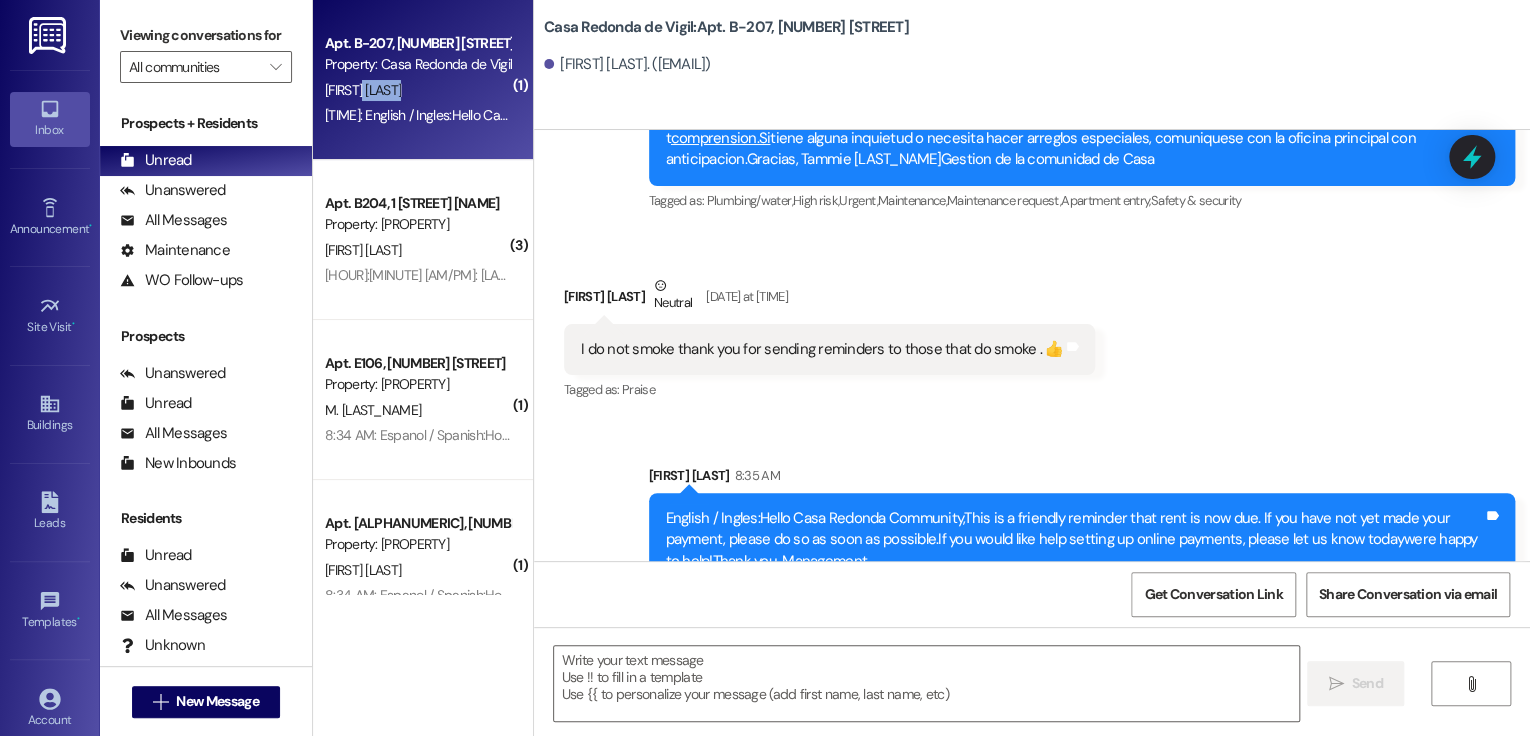 scroll, scrollTop: 46299, scrollLeft: 0, axis: vertical 